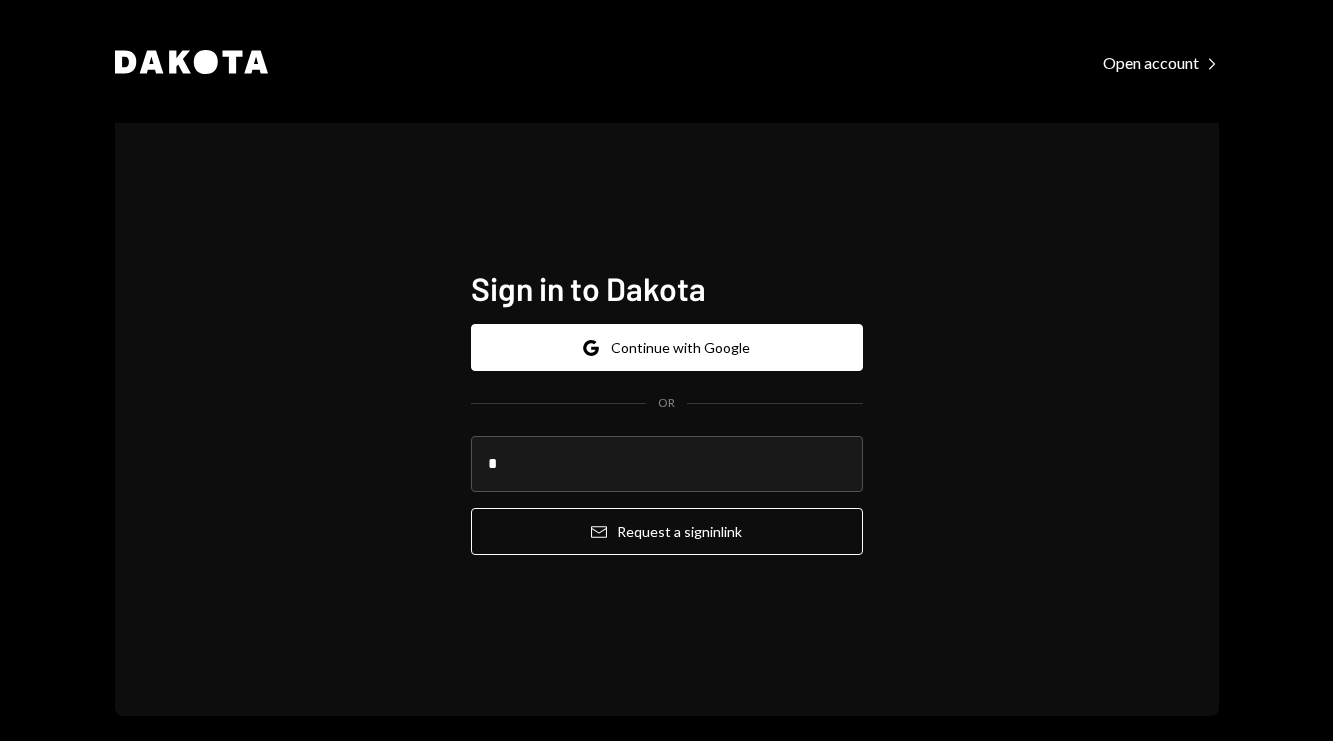 scroll, scrollTop: 0, scrollLeft: 0, axis: both 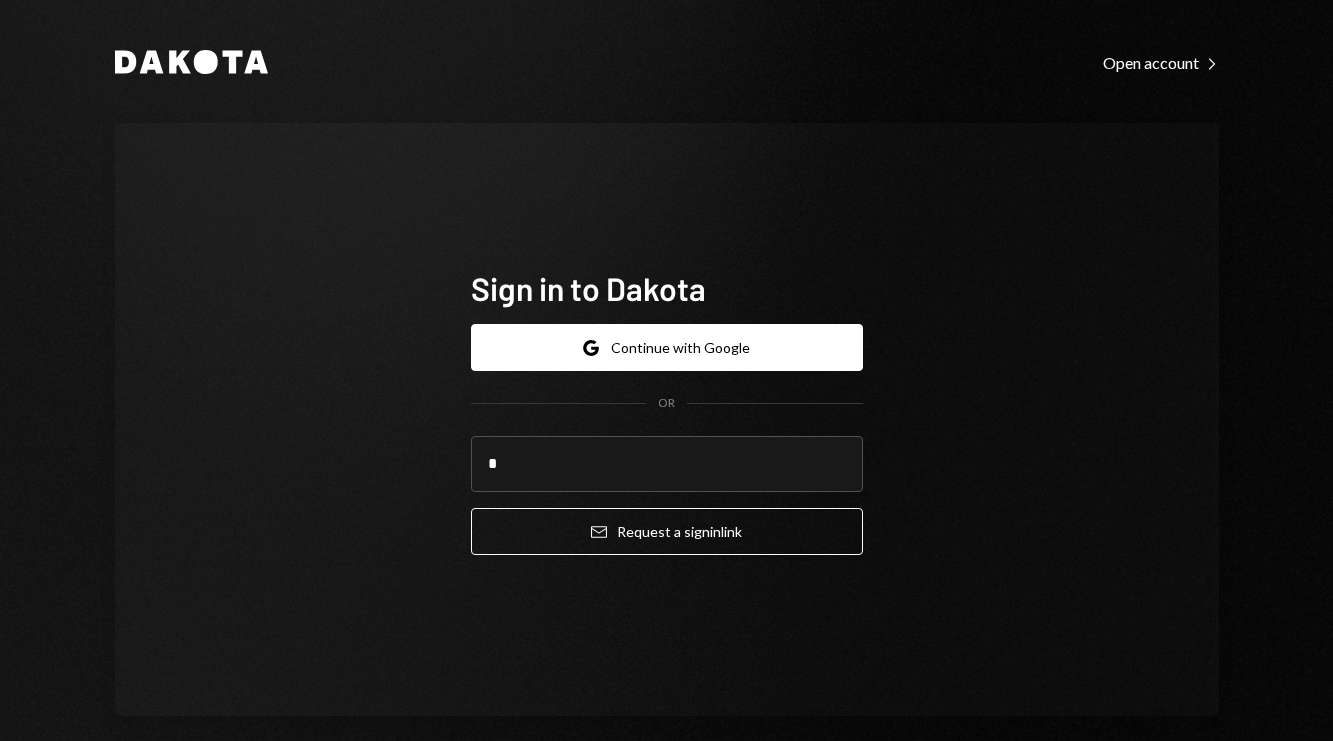 type on "**********" 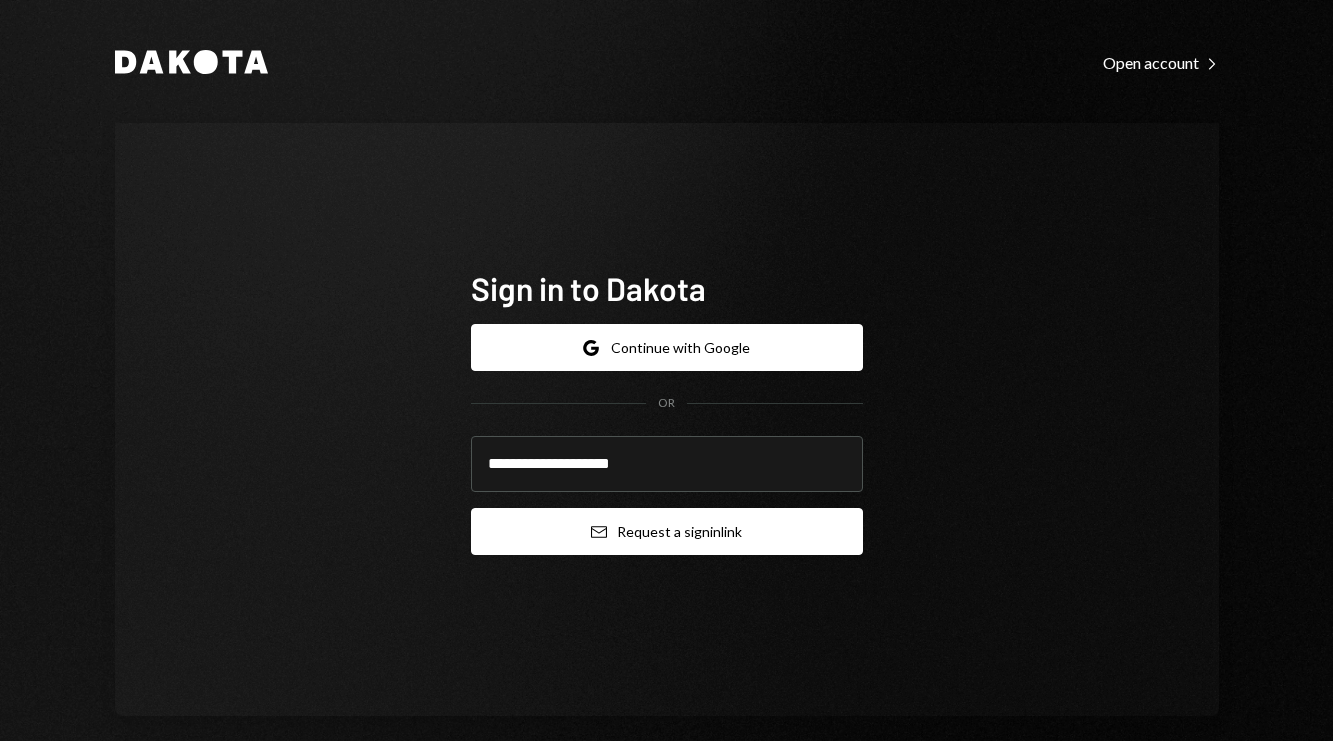 click on "Email Request a sign  in  link" at bounding box center [667, 531] 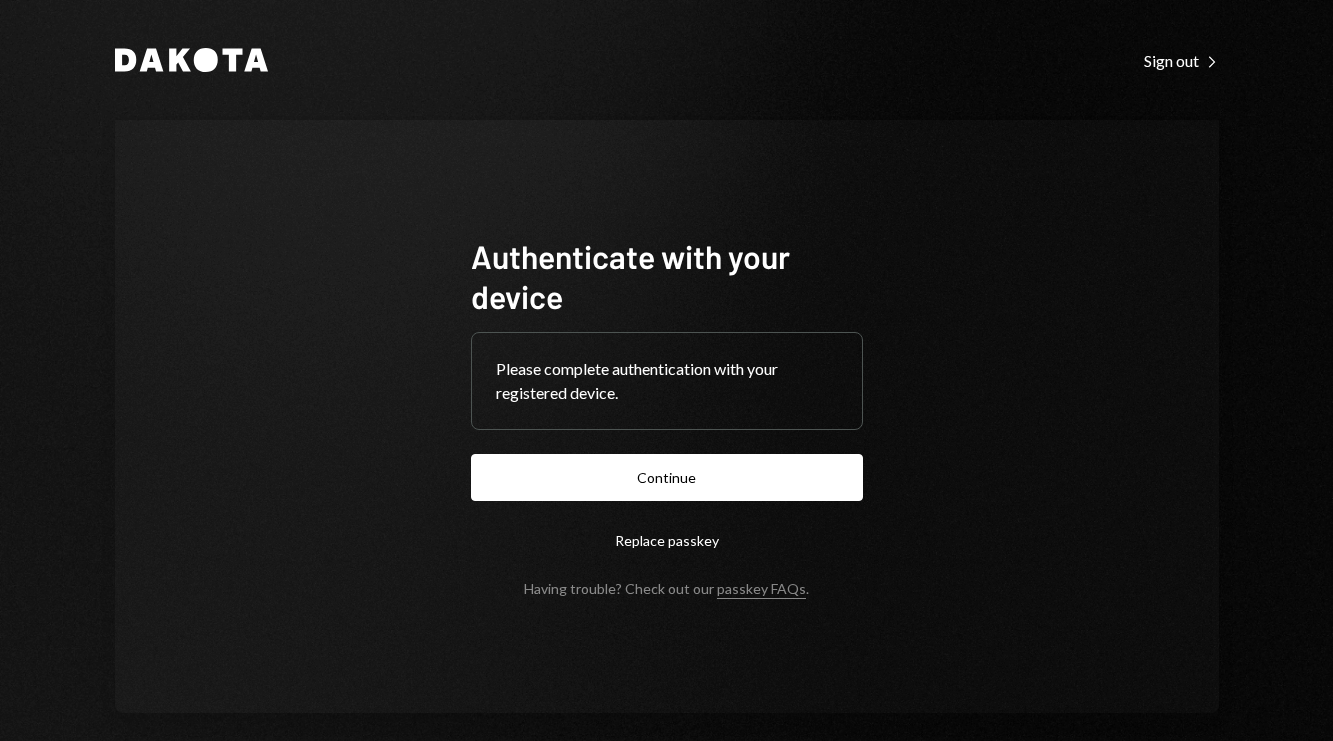 scroll, scrollTop: 0, scrollLeft: 0, axis: both 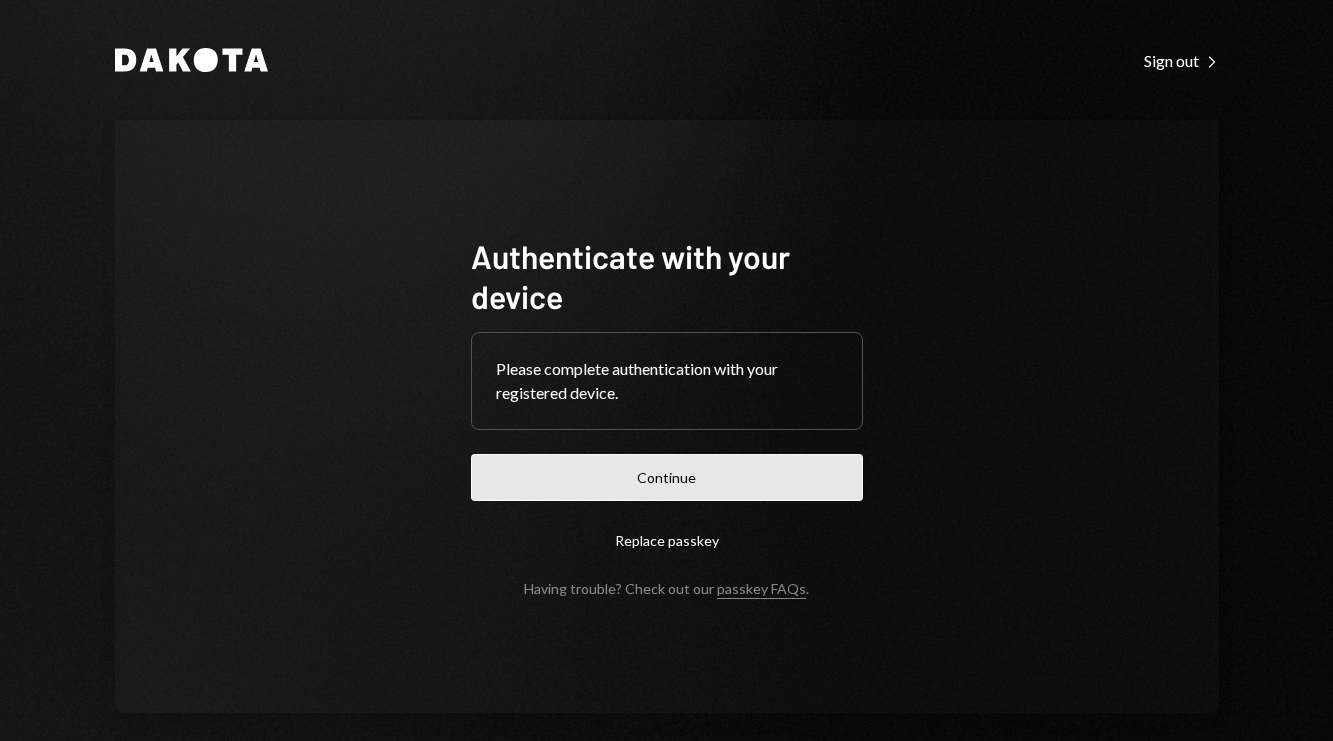 click on "Continue" at bounding box center [667, 477] 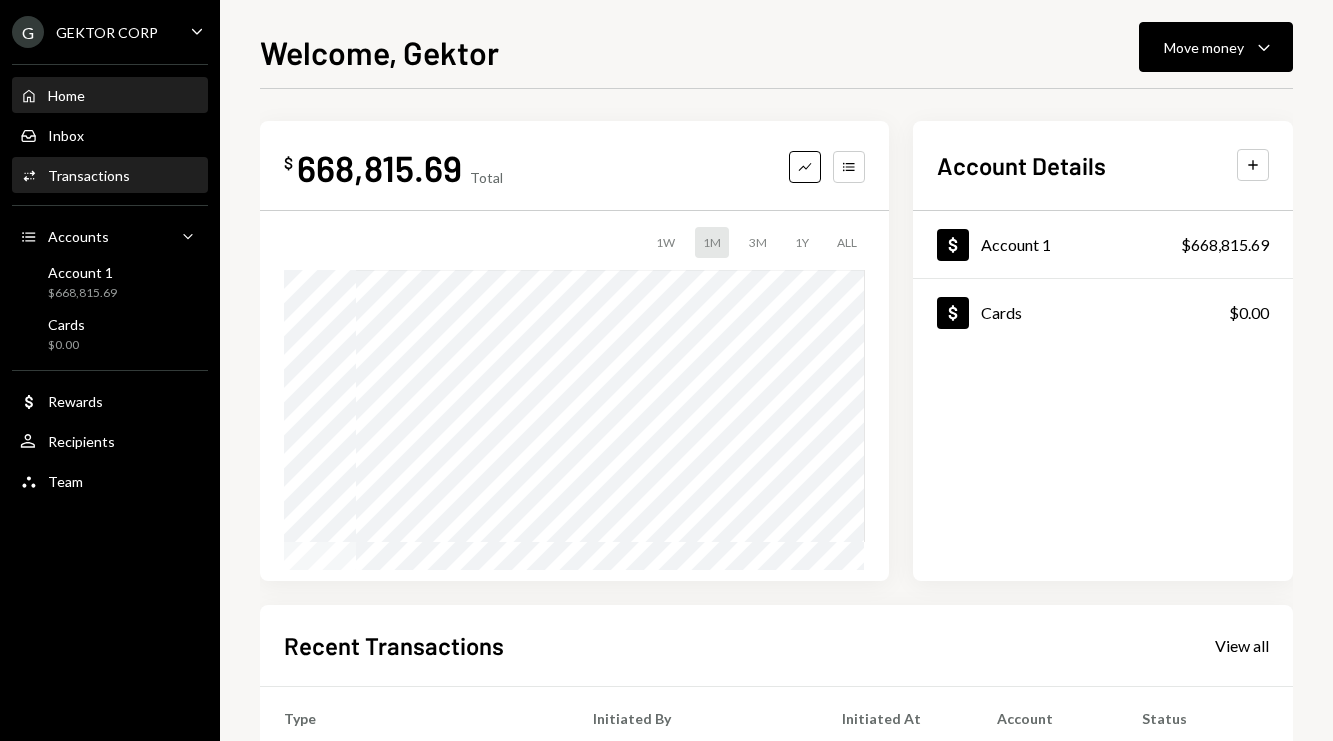 click on "Transactions" at bounding box center [89, 175] 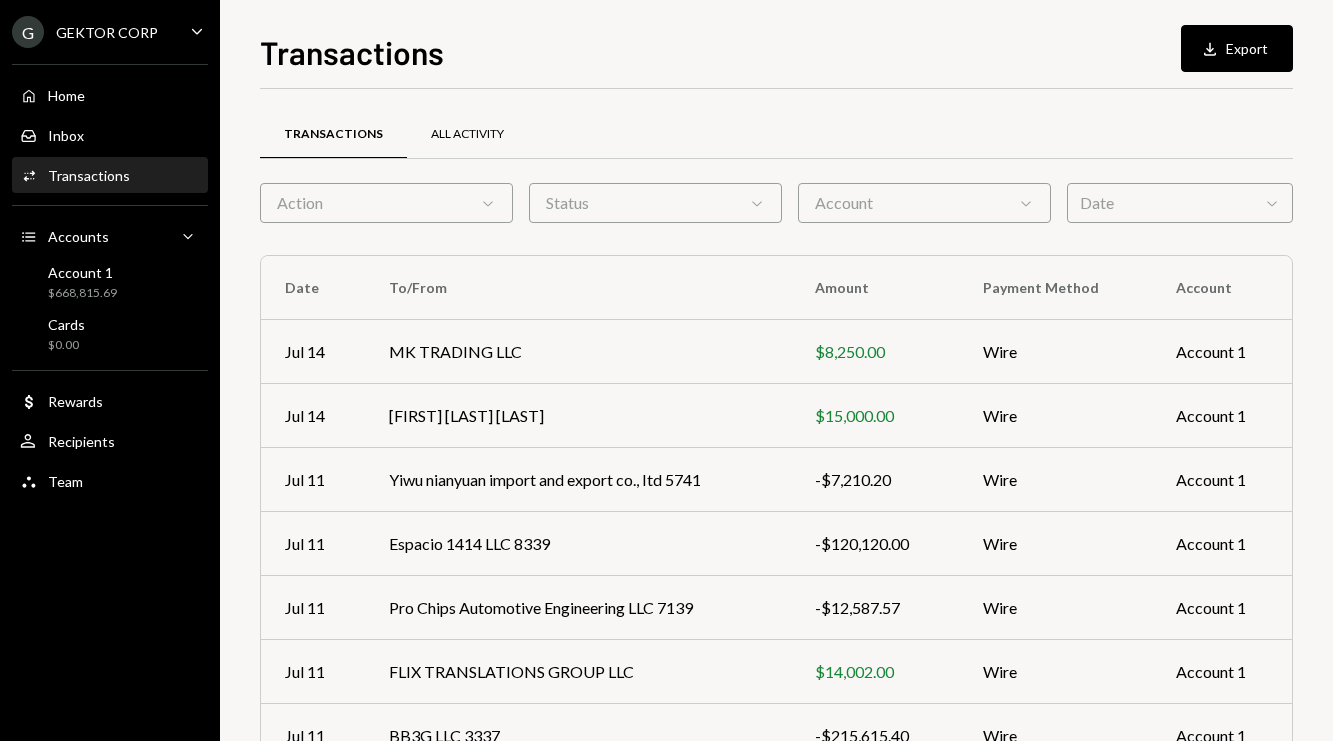 click on "All Activity" at bounding box center [467, 135] 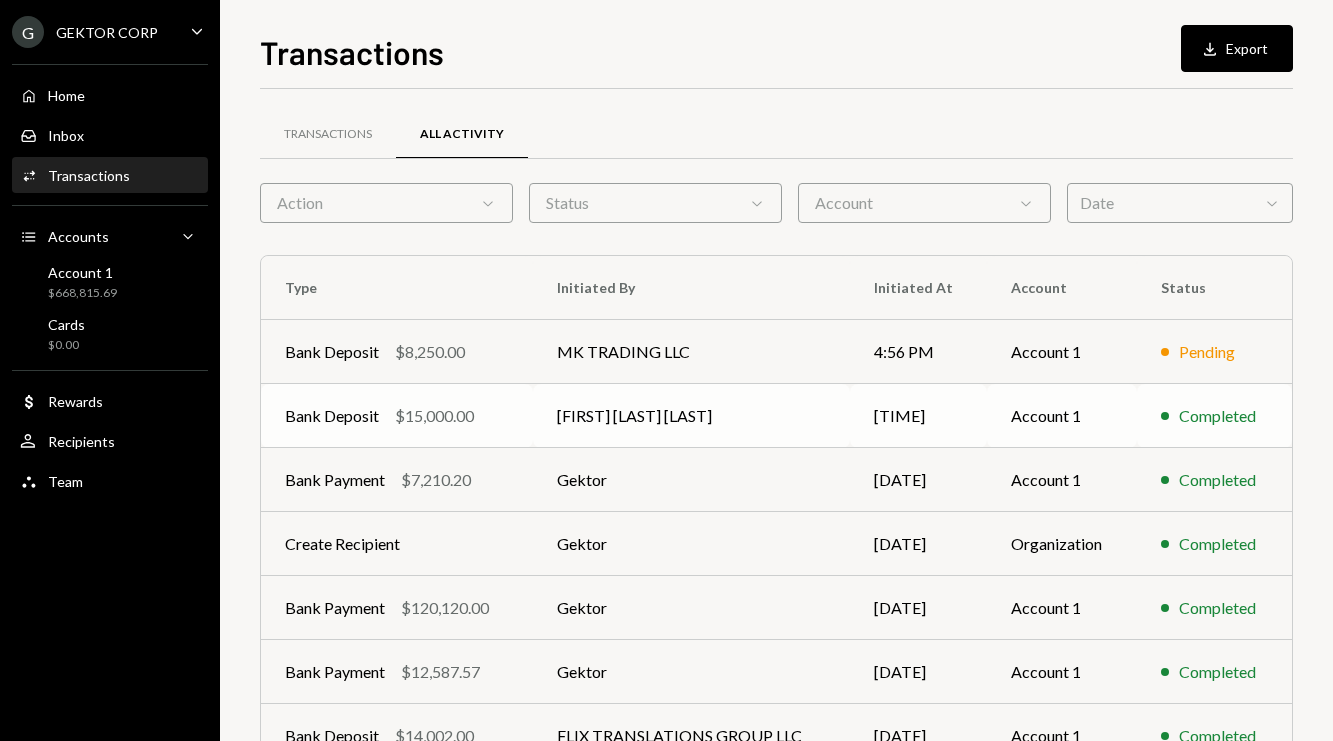 click on "[FIRST] [LAST] [LAST]" at bounding box center (691, 416) 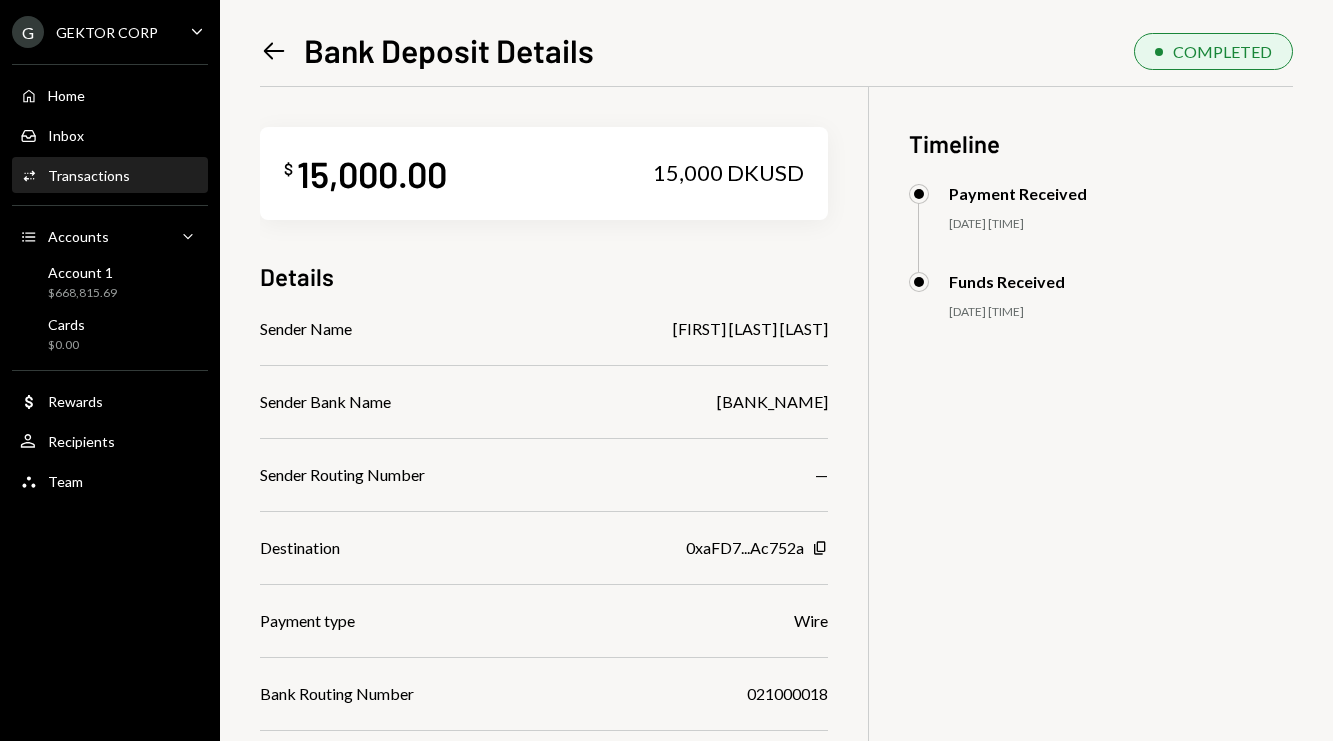 drag, startPoint x: 547, startPoint y: 328, endPoint x: 877, endPoint y: 335, distance: 330.07425 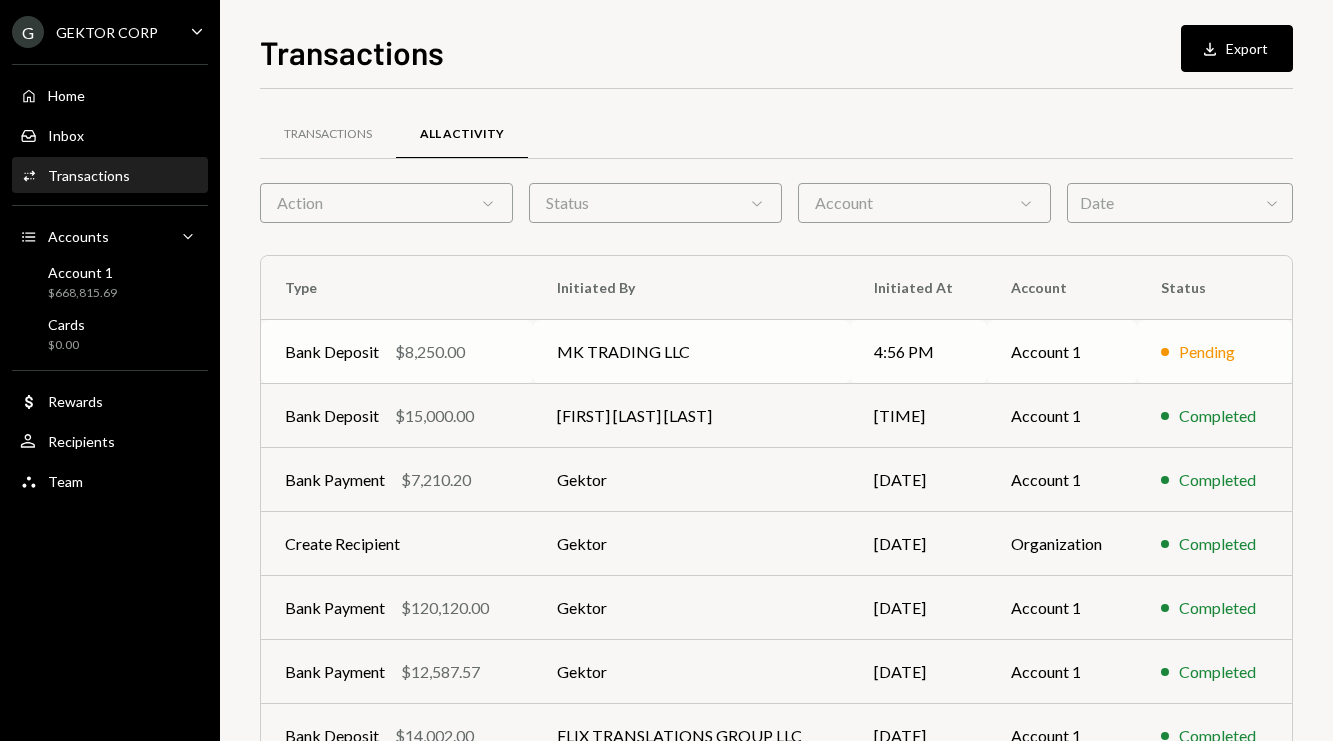 click on "Bank Deposit $8,250.00" at bounding box center (397, 352) 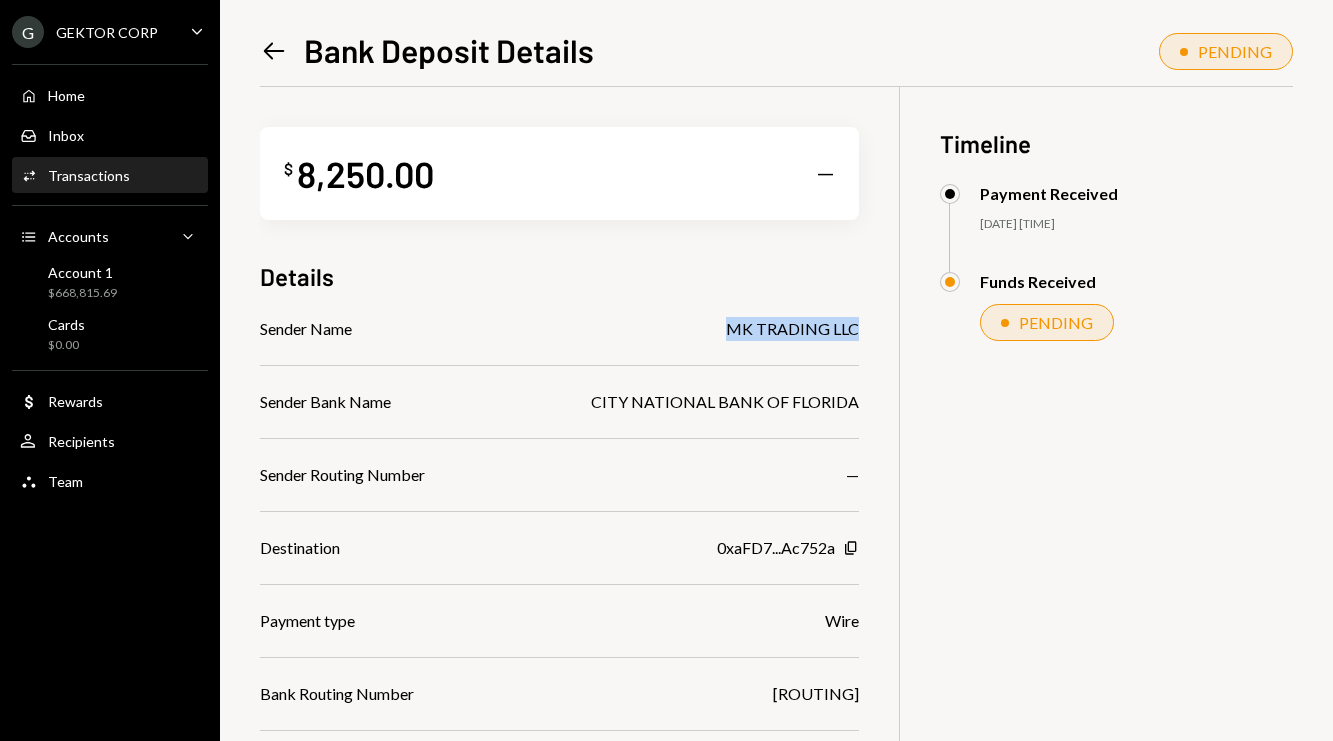drag, startPoint x: 727, startPoint y: 331, endPoint x: 864, endPoint y: 320, distance: 137.4409 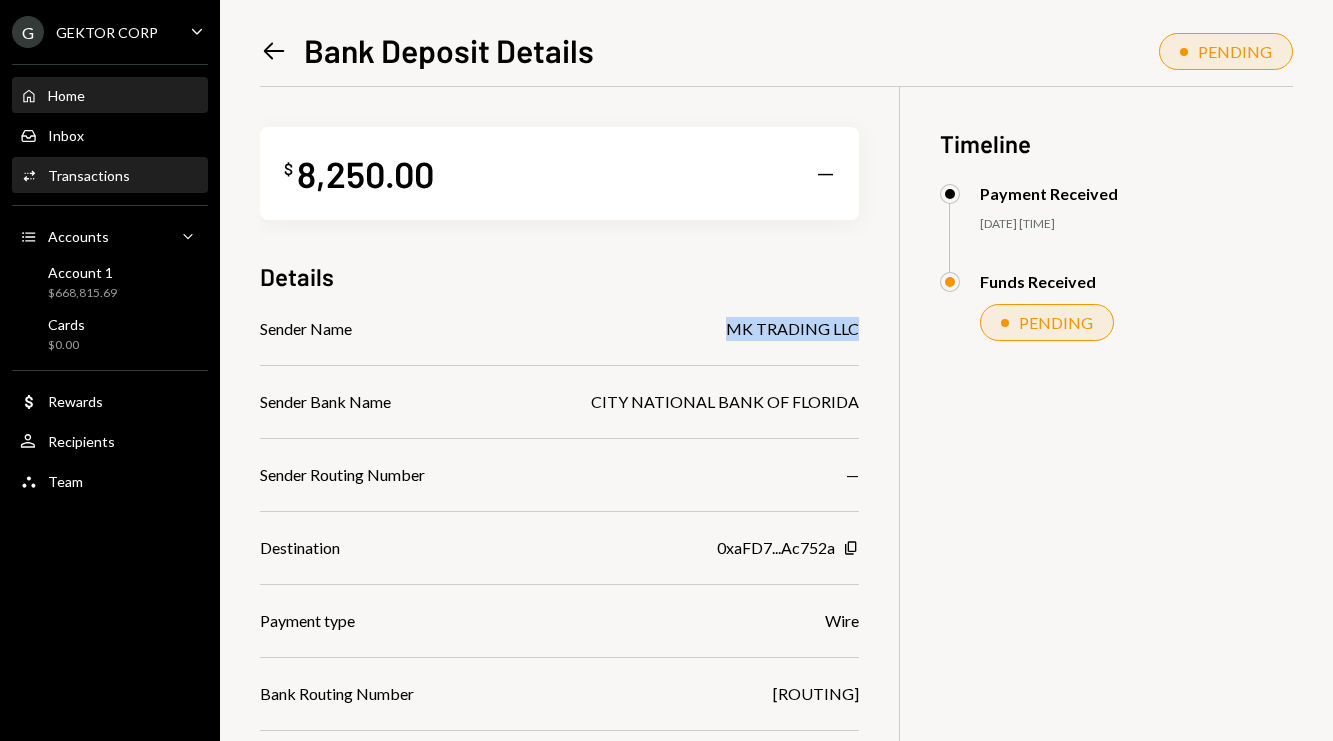 click on "Home" at bounding box center (66, 95) 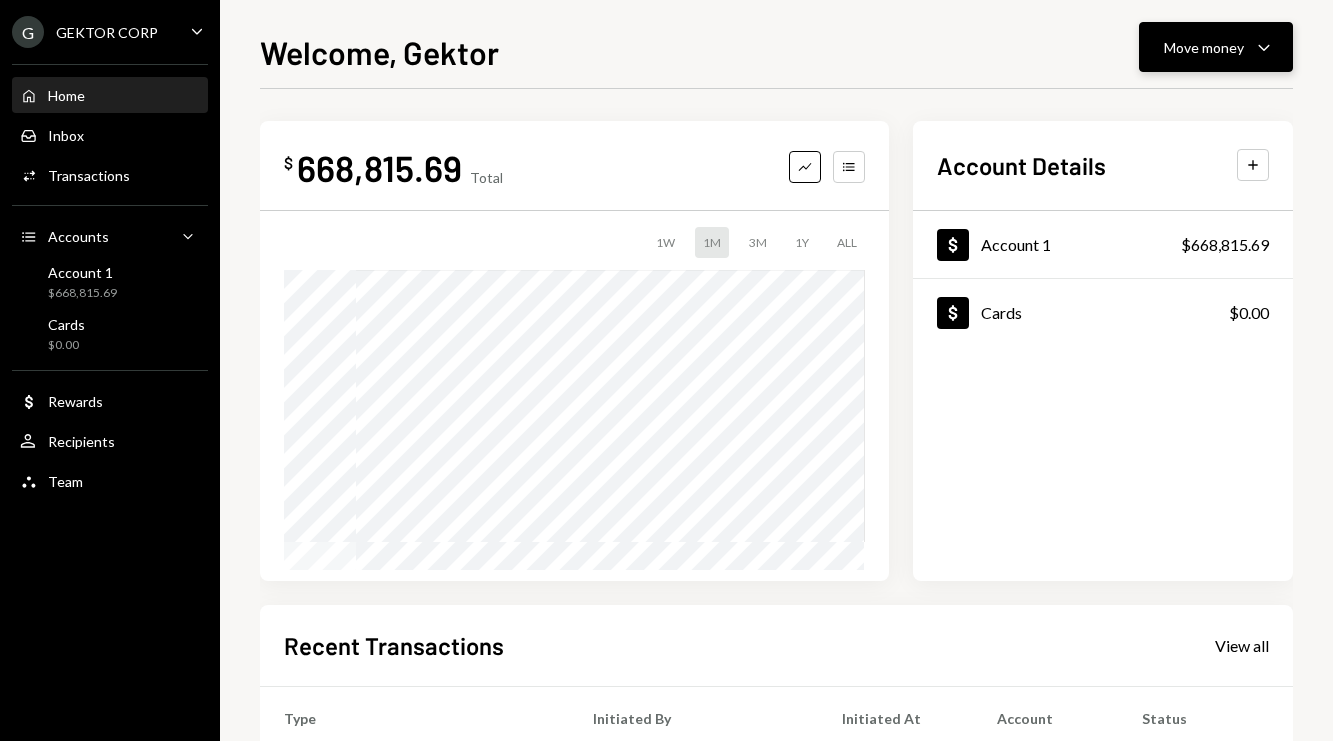 click on "Move money Caret Down" at bounding box center [1216, 47] 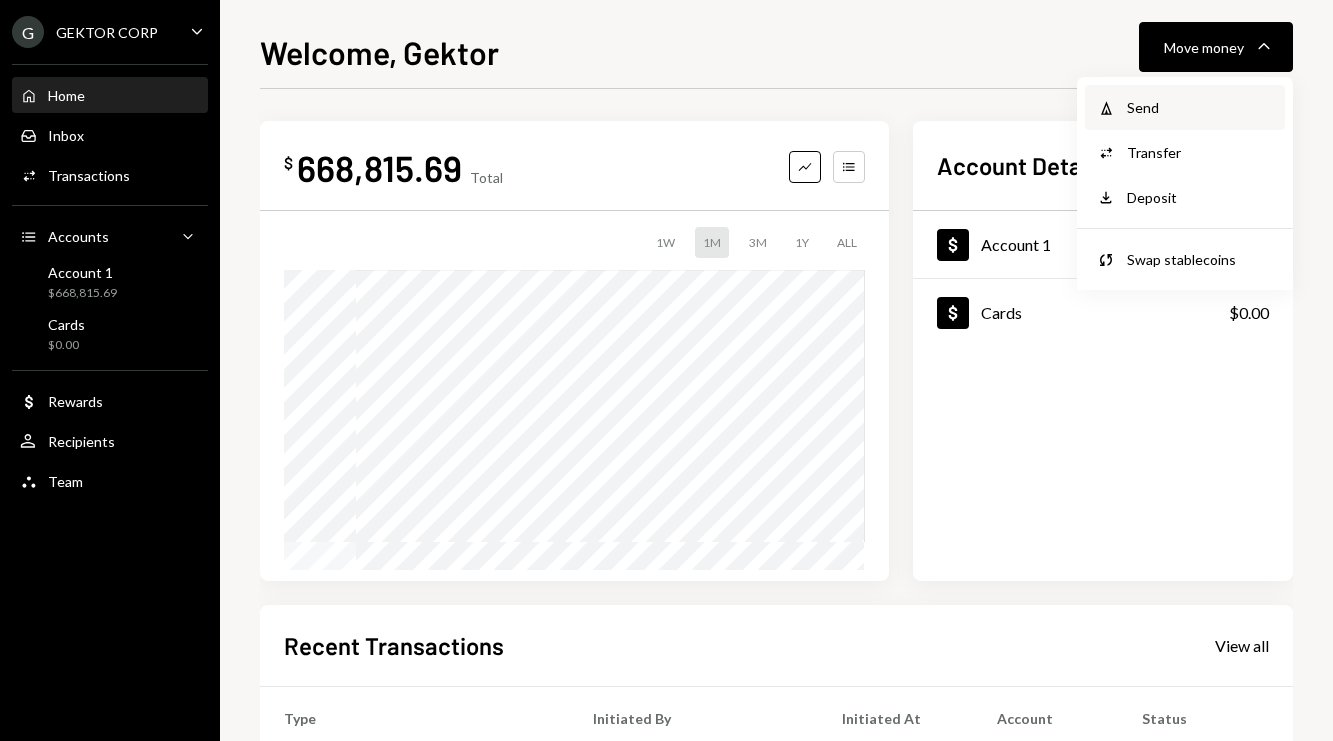 click on "Send" at bounding box center (1200, 107) 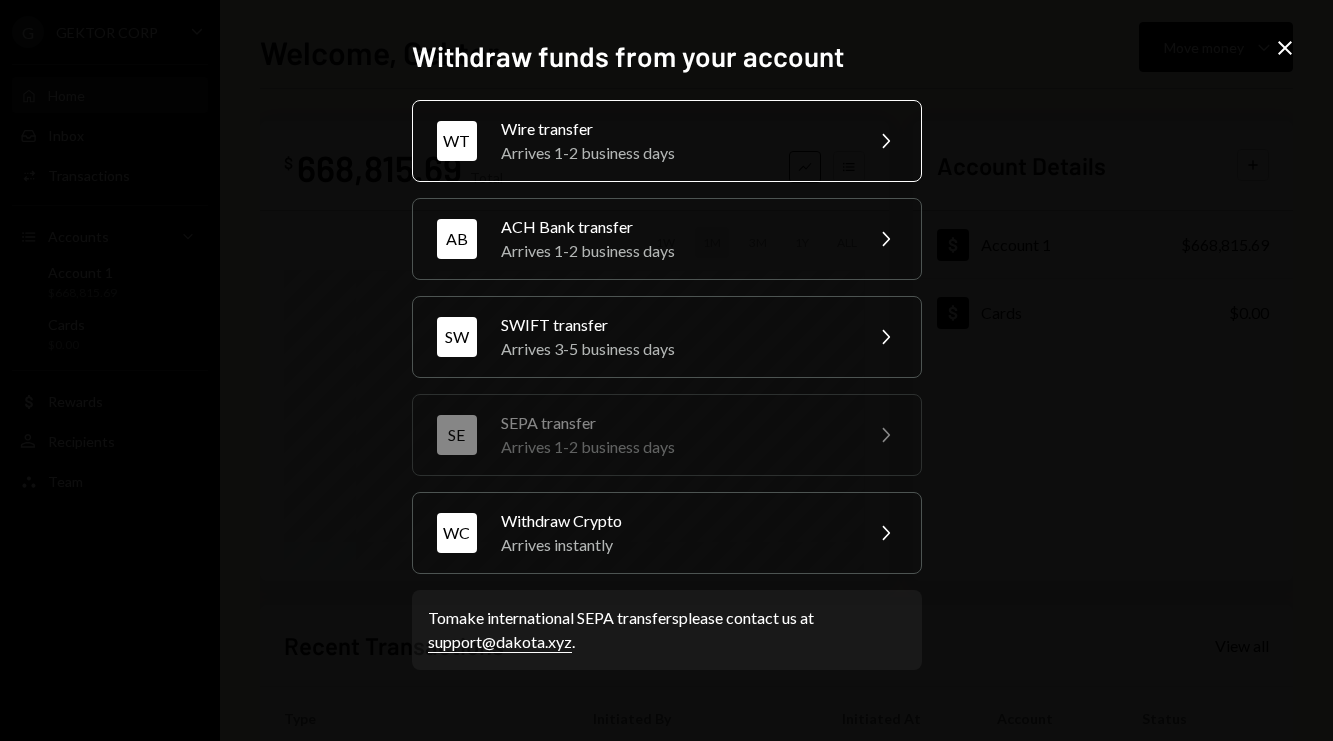click on "Arrives 1-2 business days" at bounding box center (675, 153) 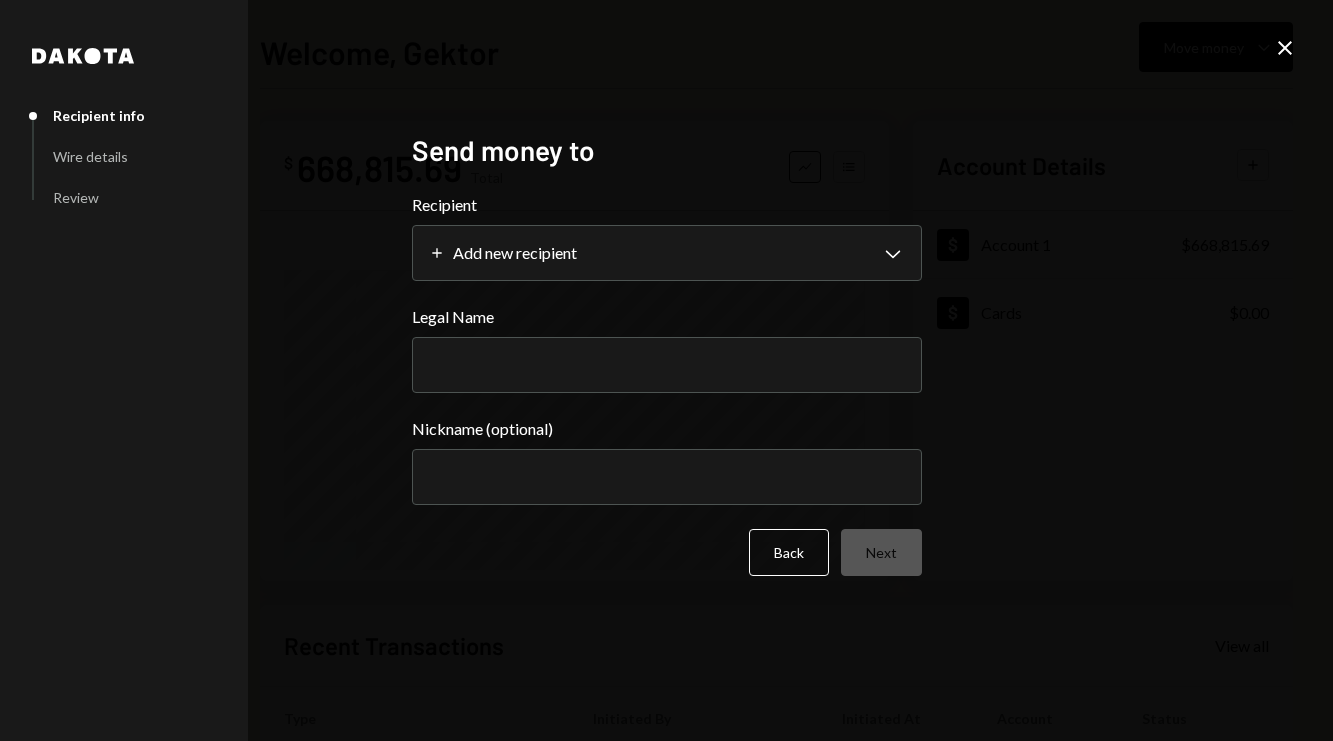 select 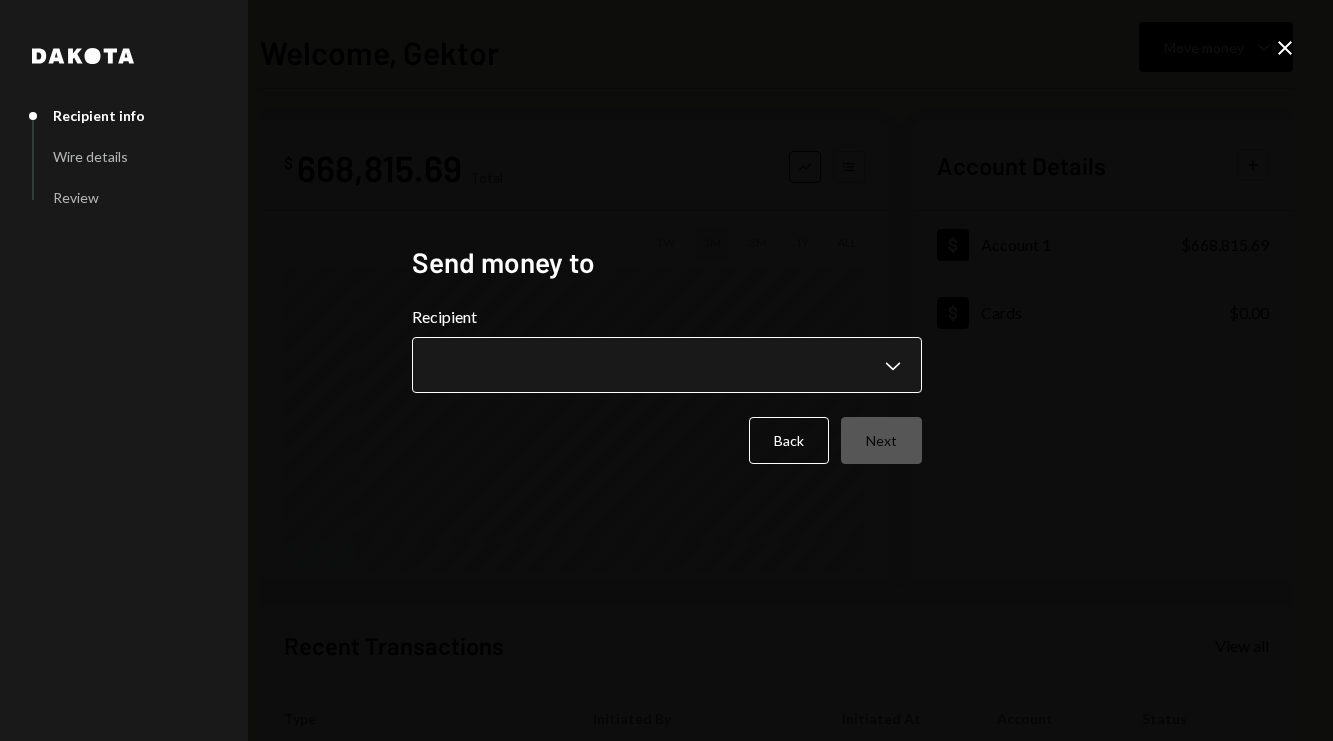 type 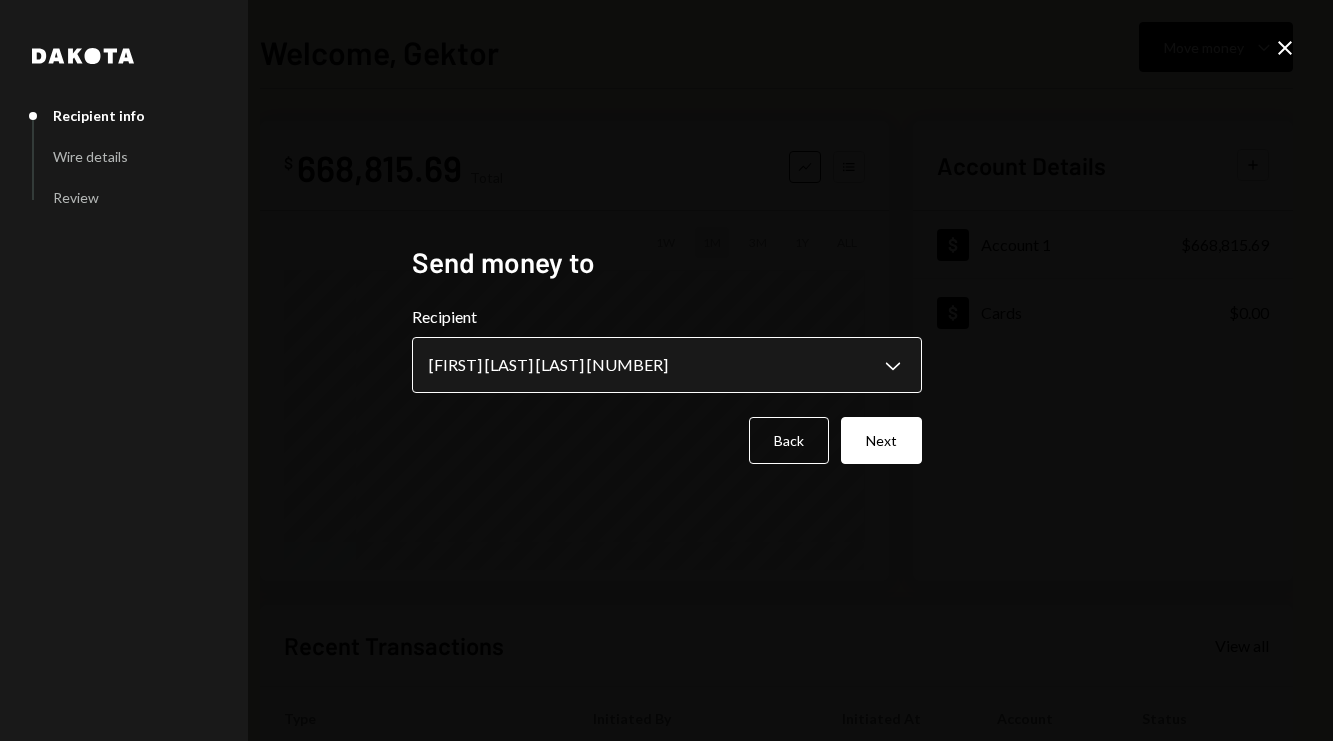 select on "**********" 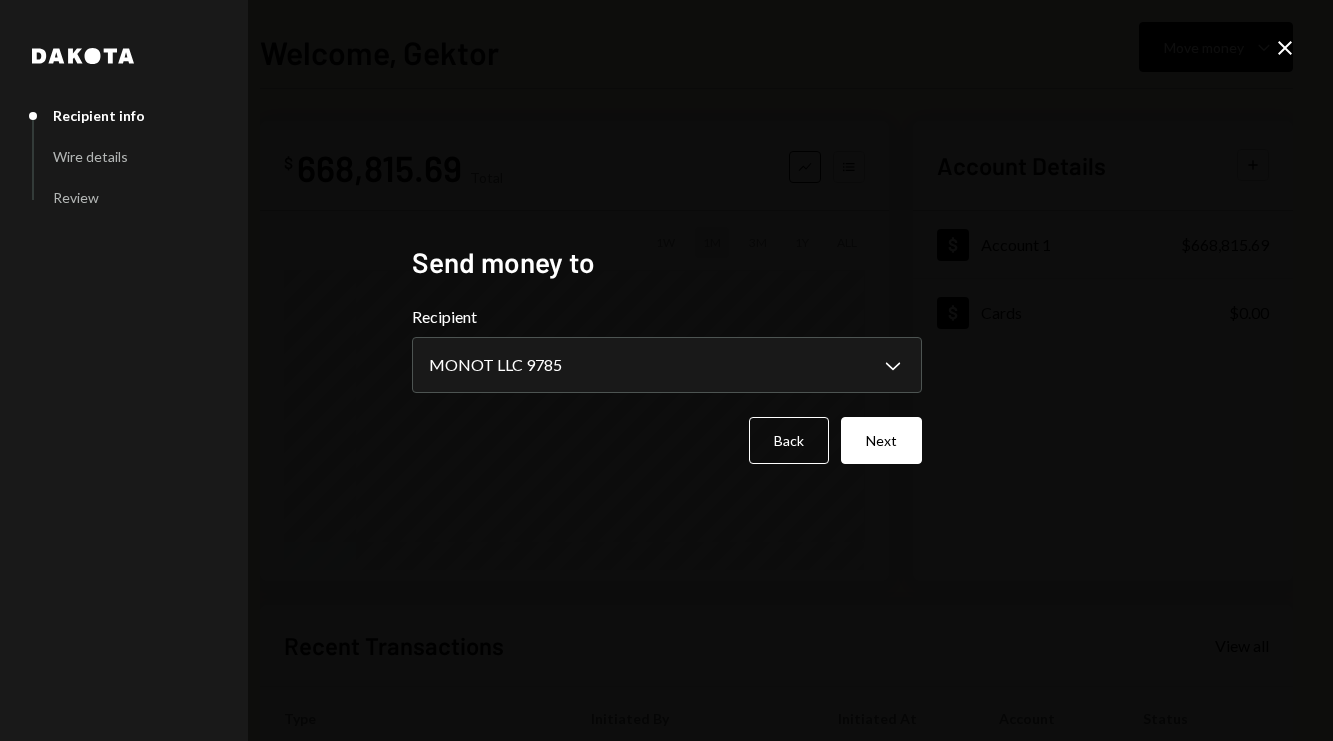 select on "**********" 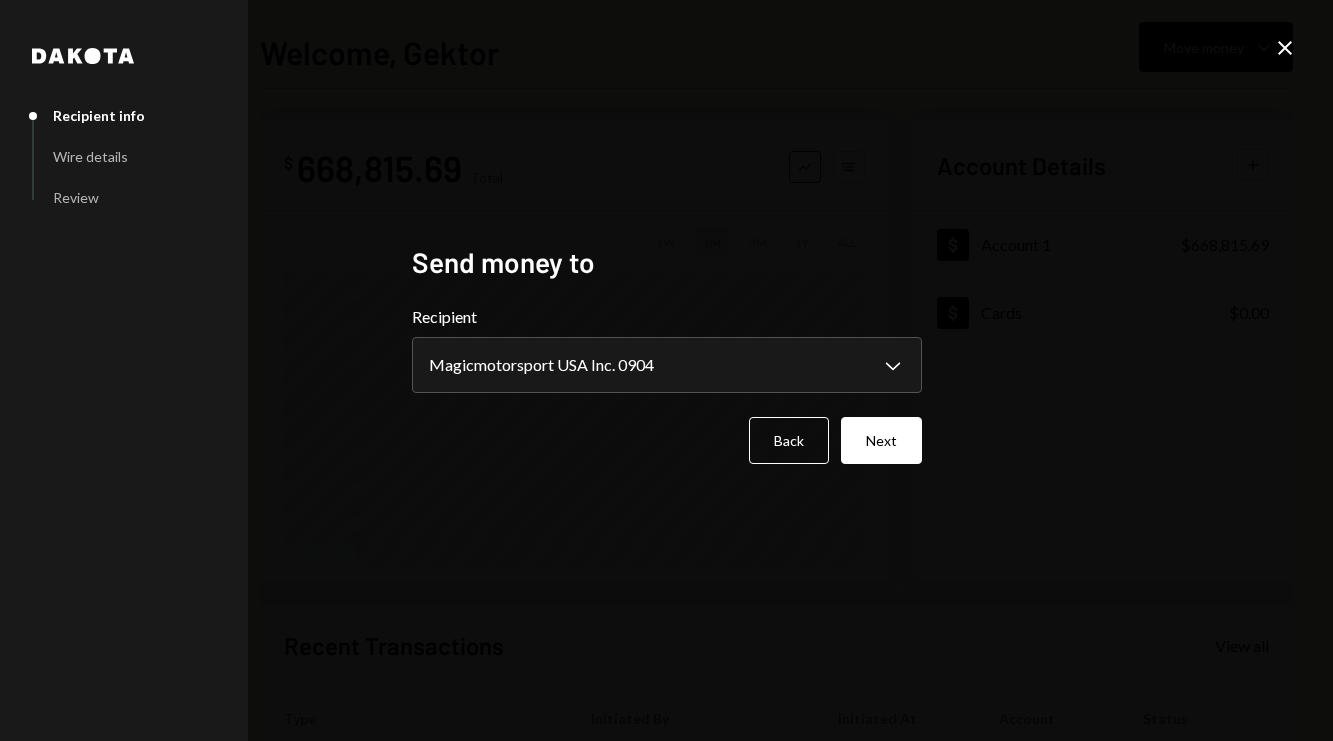 type 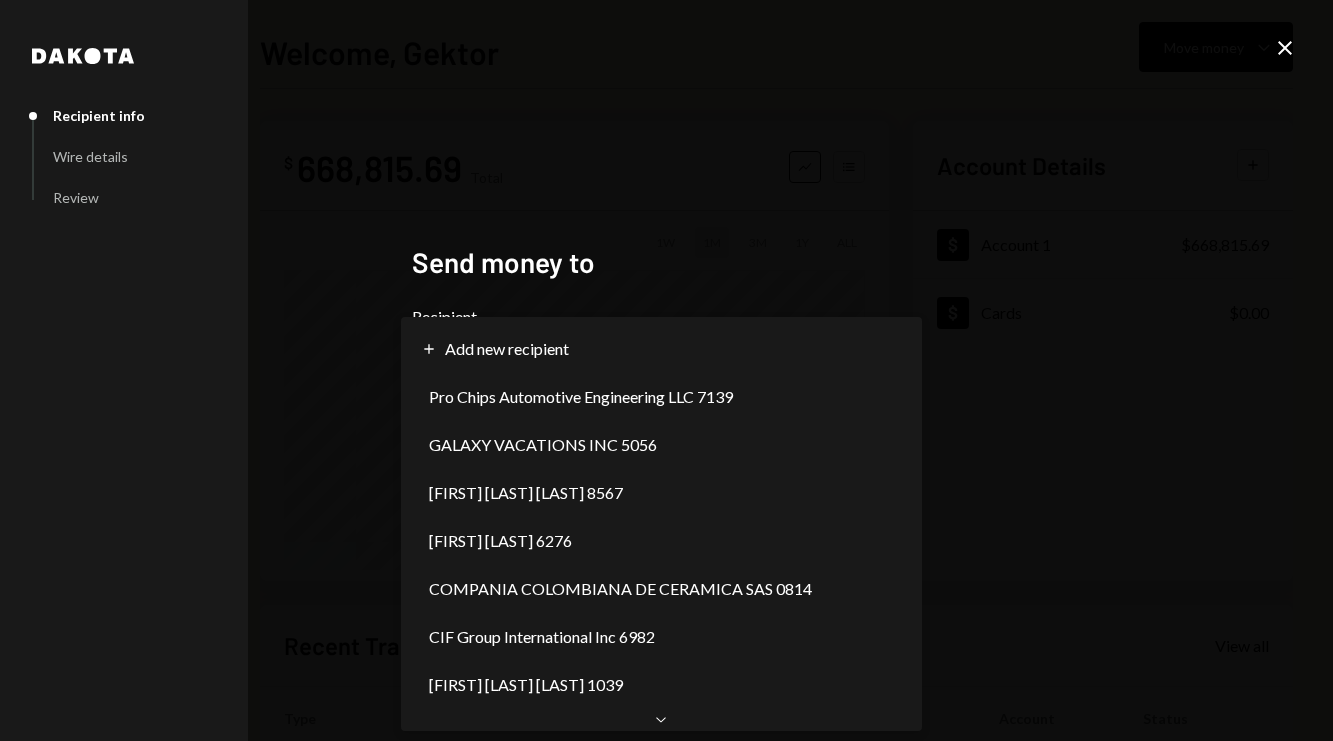 click on "**********" at bounding box center (666, 370) 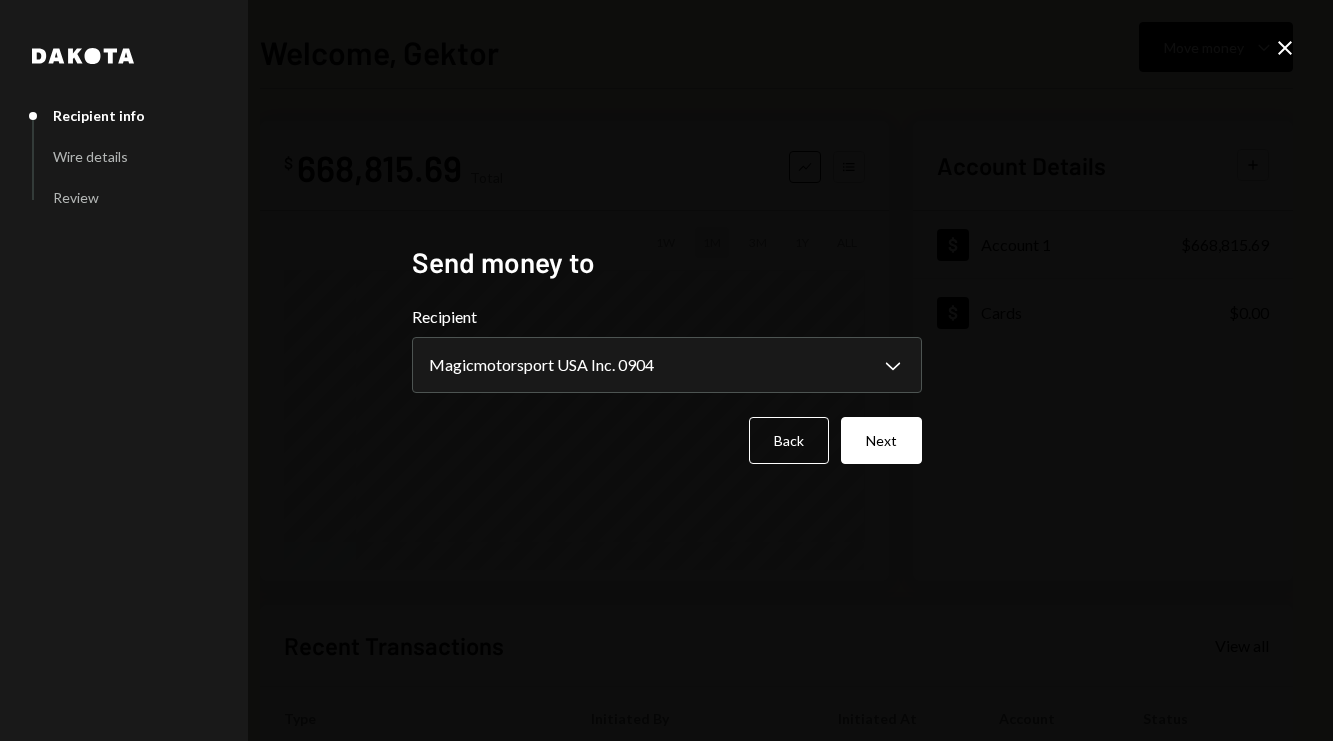 type 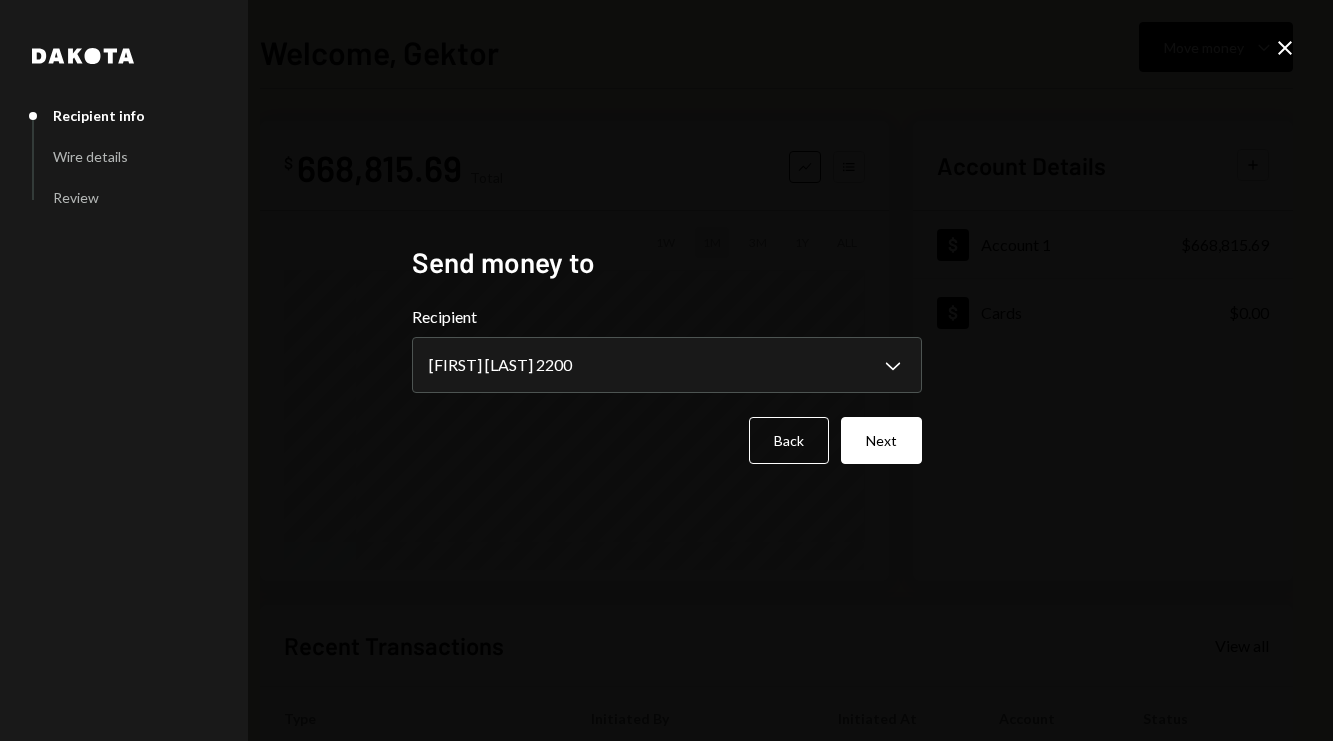 click on "**********" at bounding box center (666, 370) 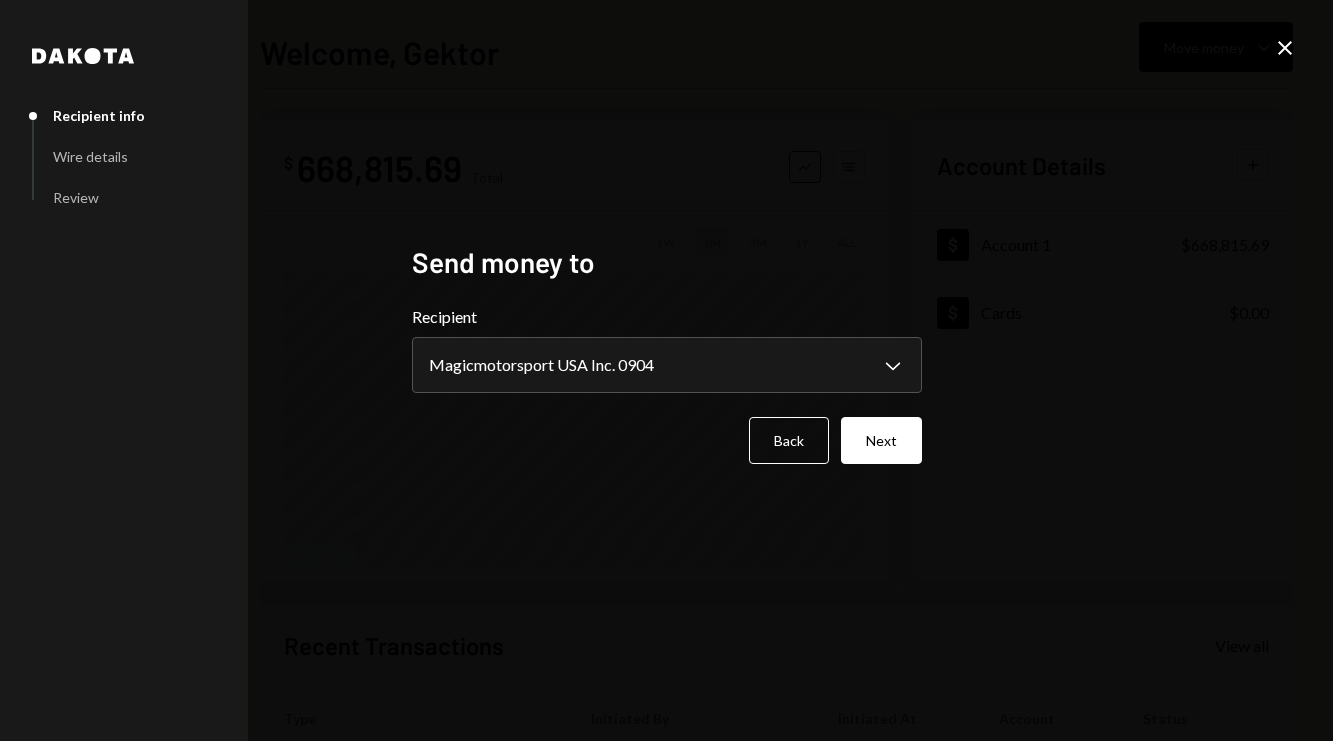select on "**********" 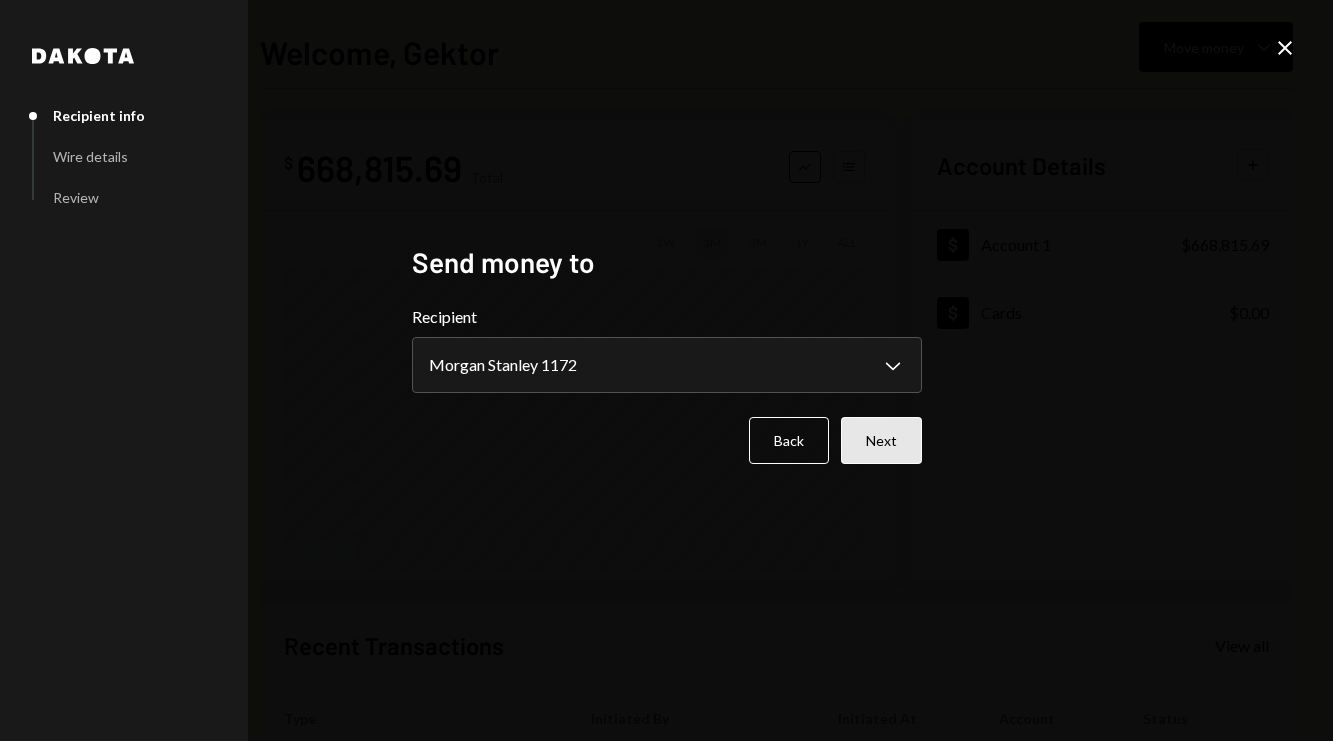 click on "Next" at bounding box center [881, 440] 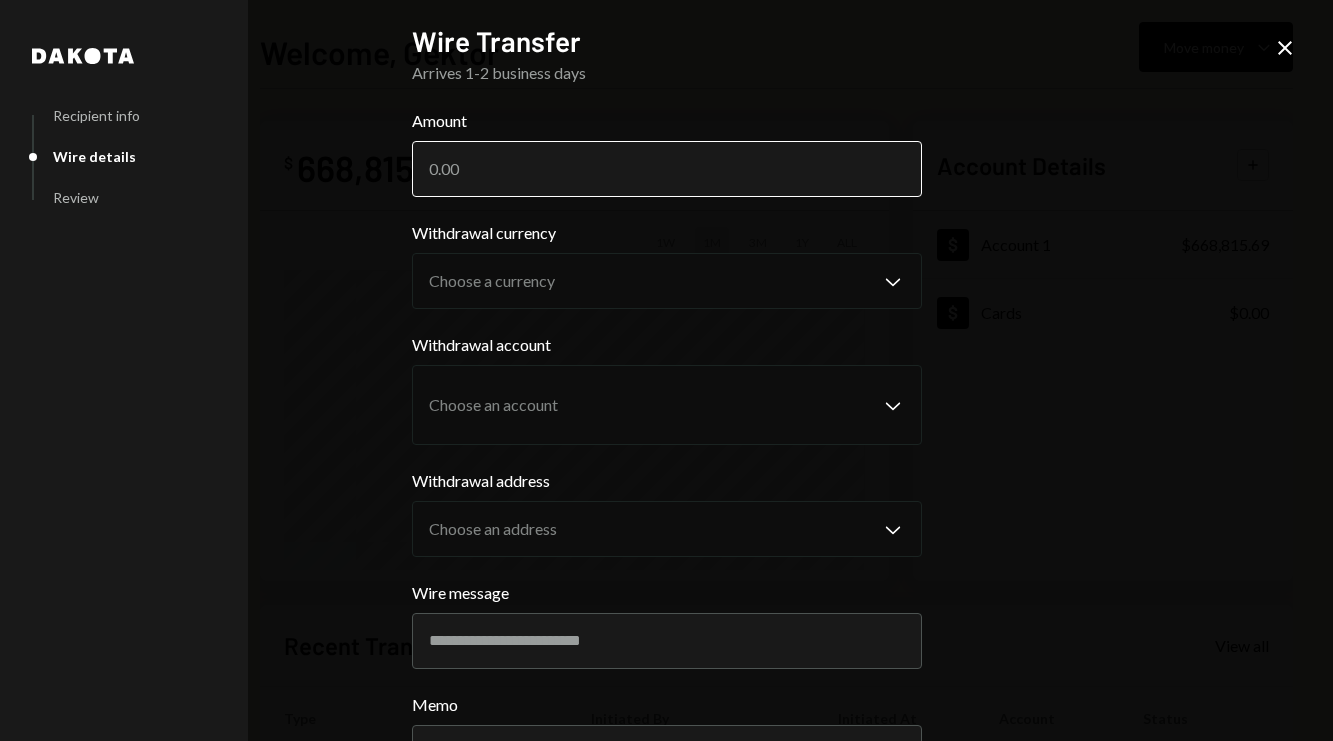 click on "Amount" at bounding box center (667, 169) 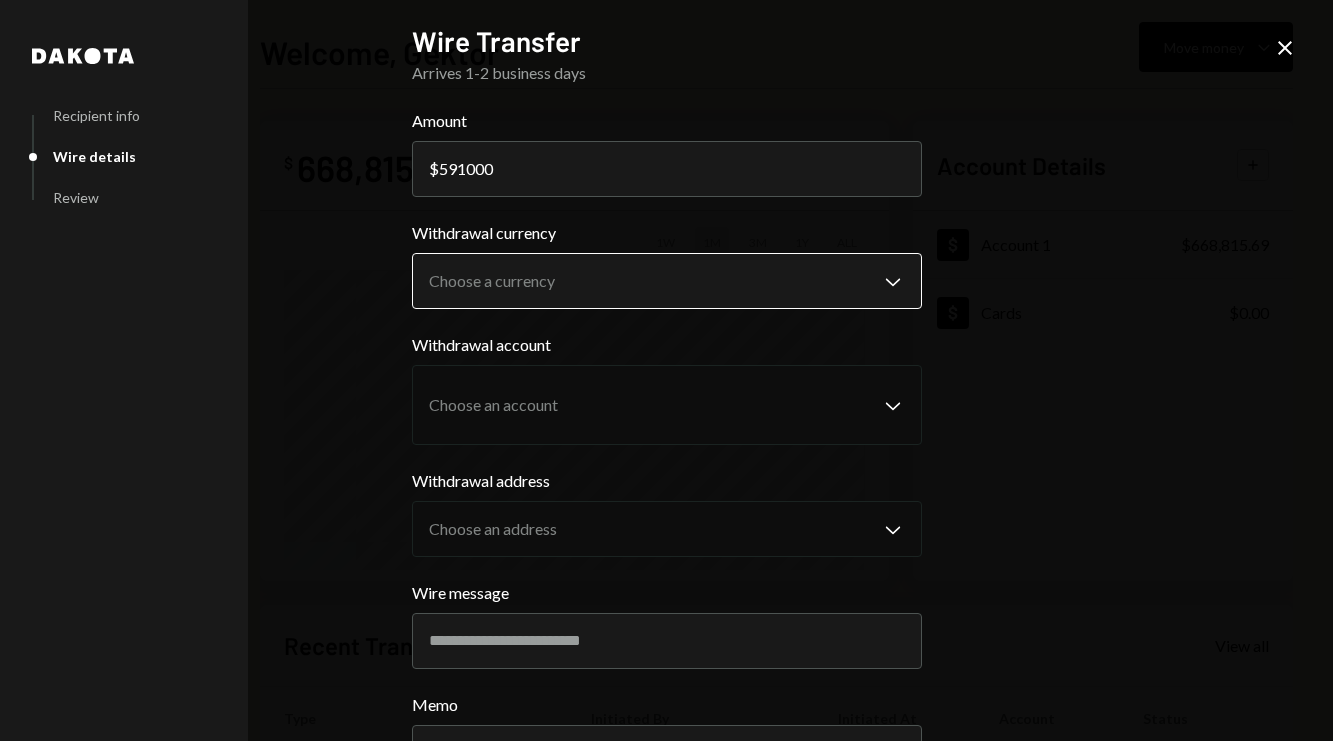 type on "591000" 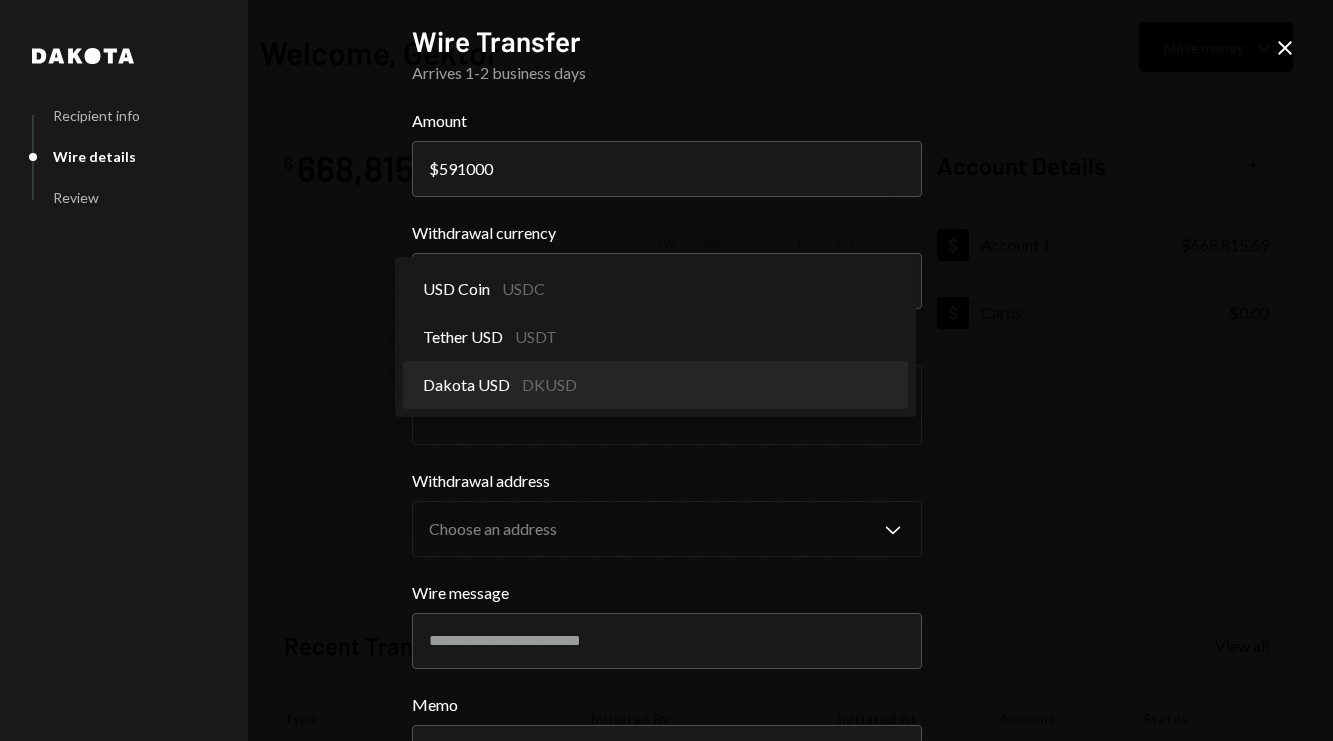 select on "*****" 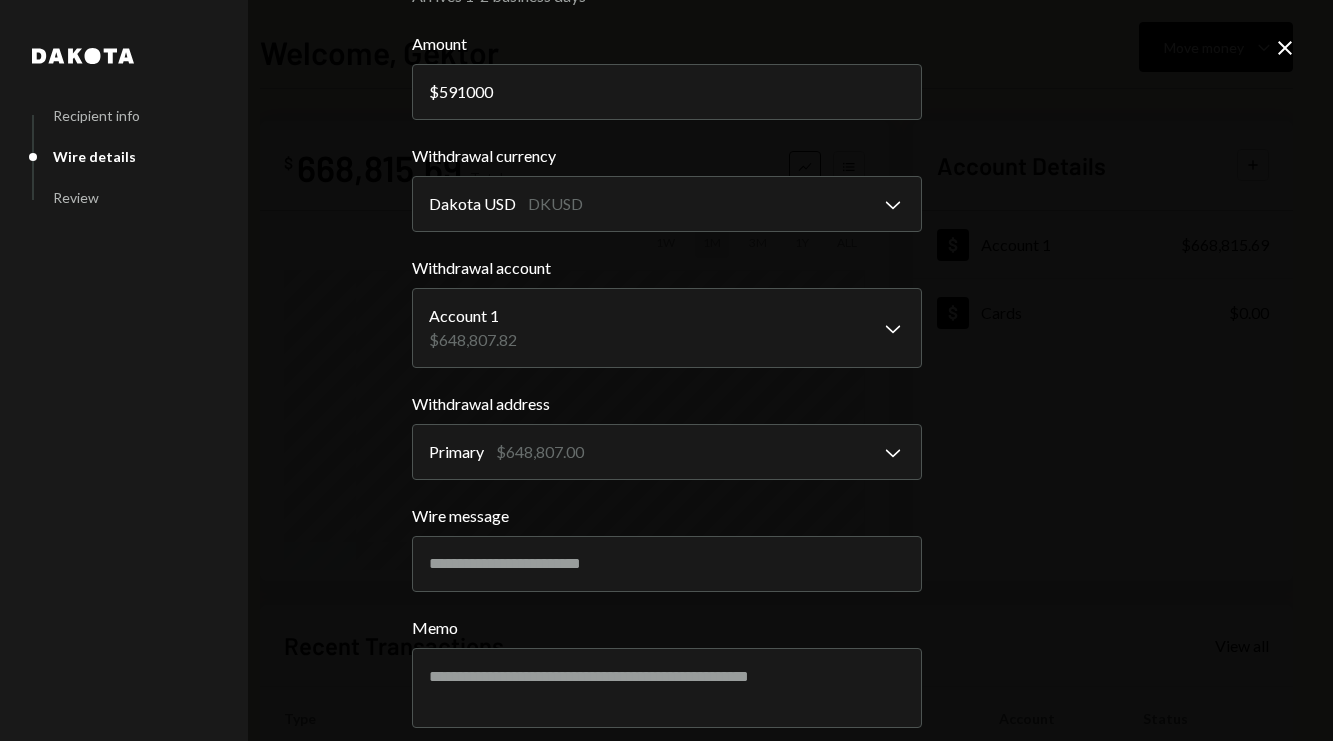 scroll, scrollTop: 166, scrollLeft: 0, axis: vertical 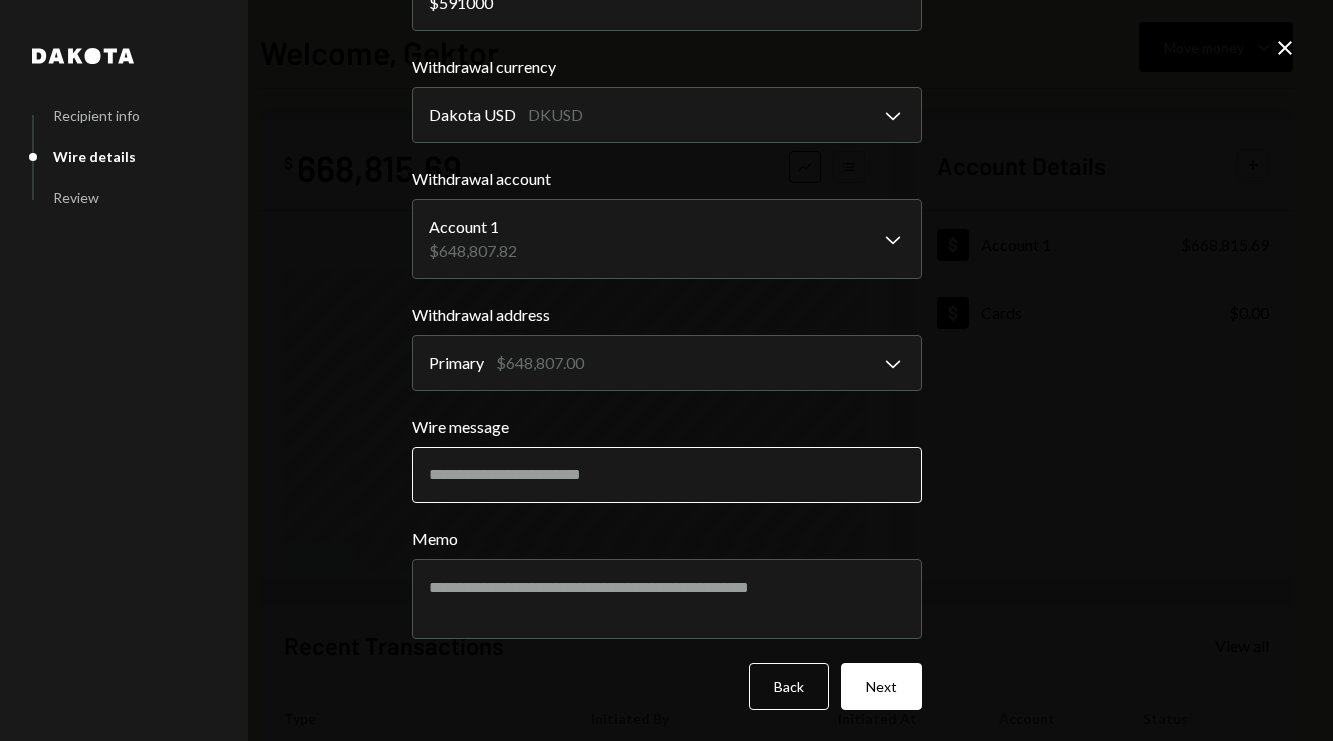 click on "Wire message" at bounding box center [667, 475] 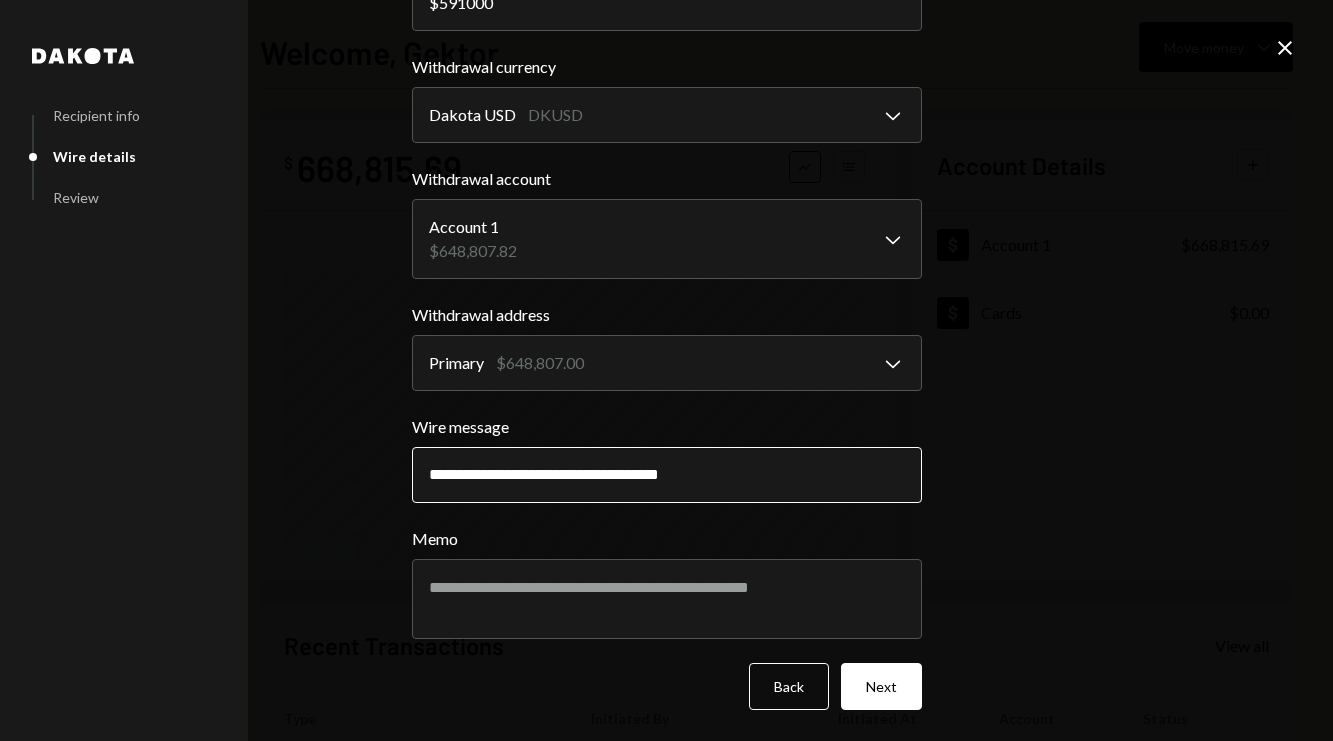 click on "**********" at bounding box center (667, 475) 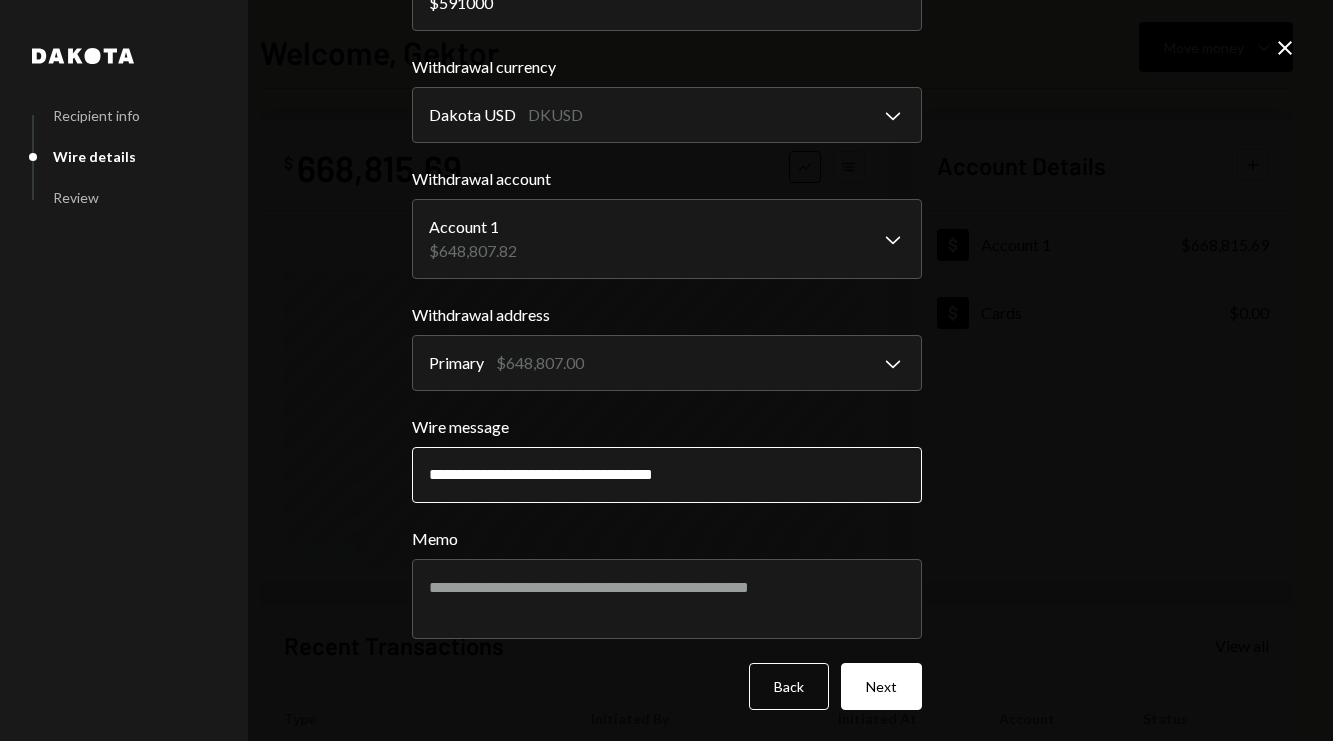 click on "**********" at bounding box center (667, 475) 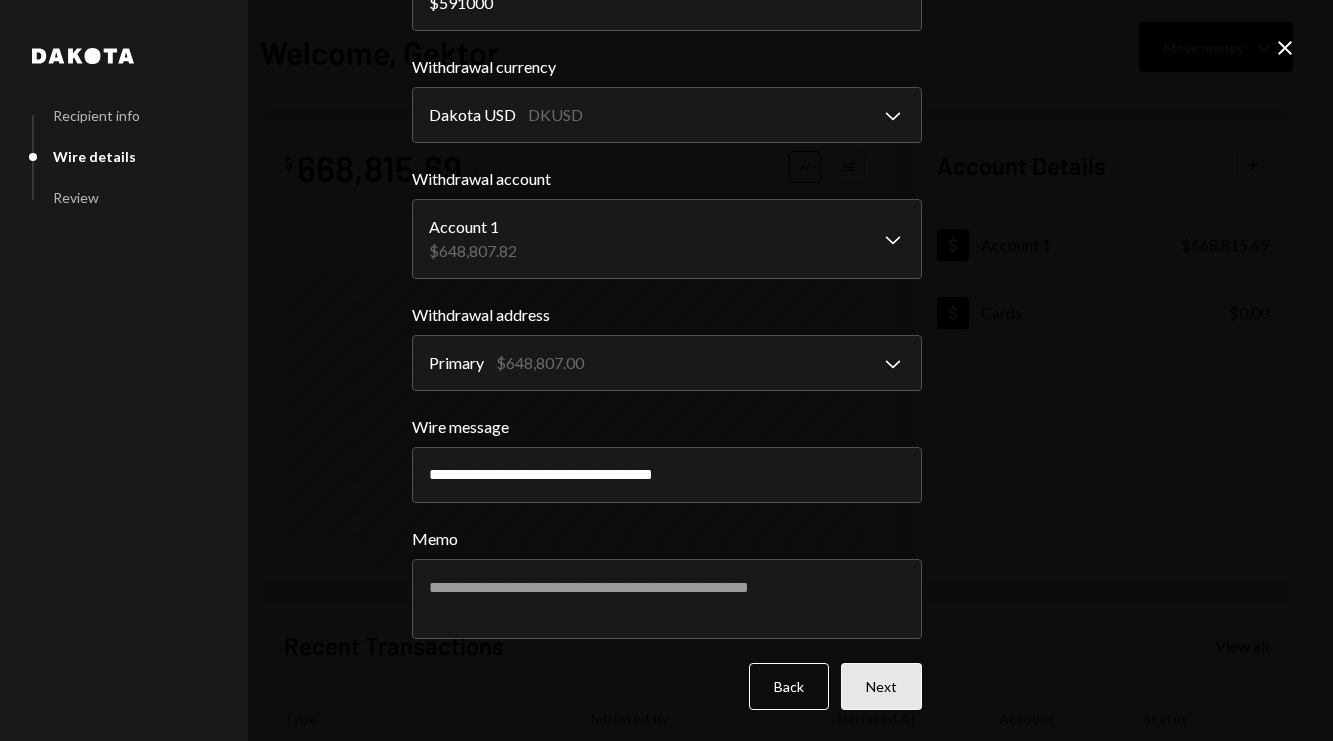 type on "**********" 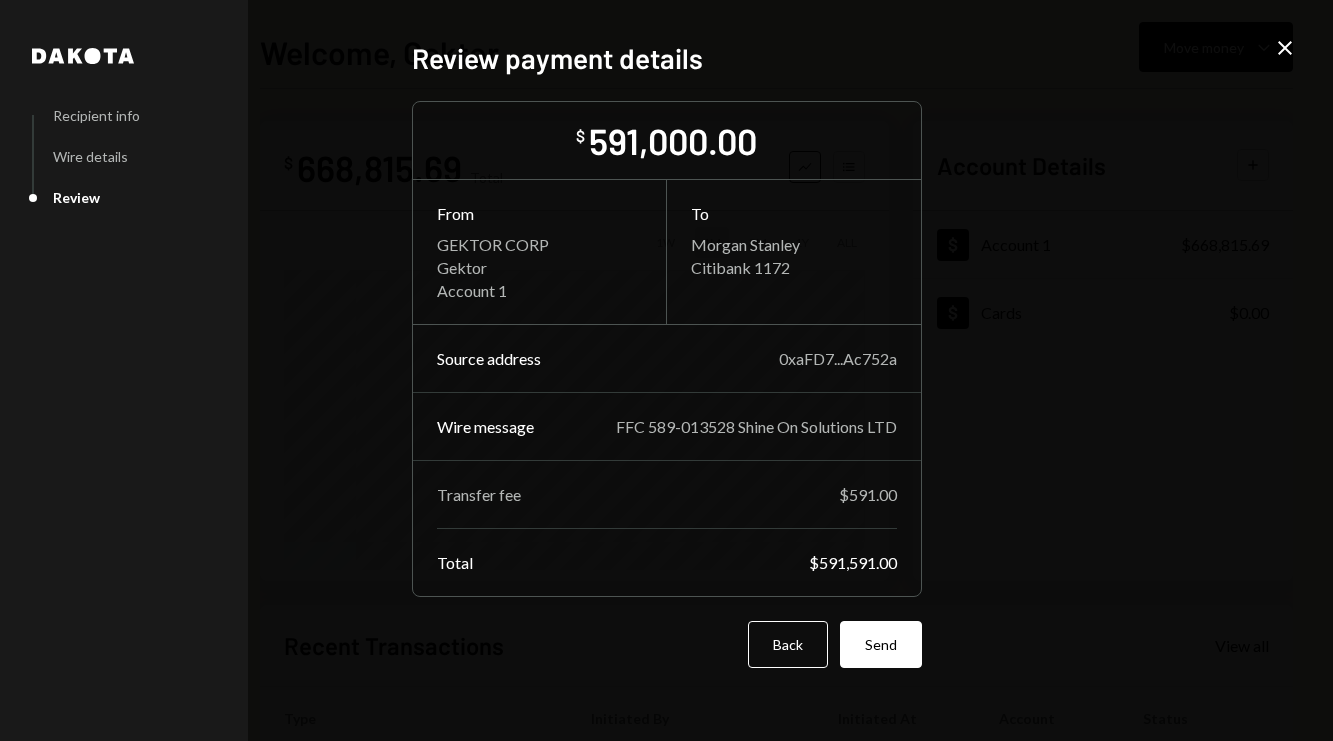 scroll, scrollTop: 0, scrollLeft: 0, axis: both 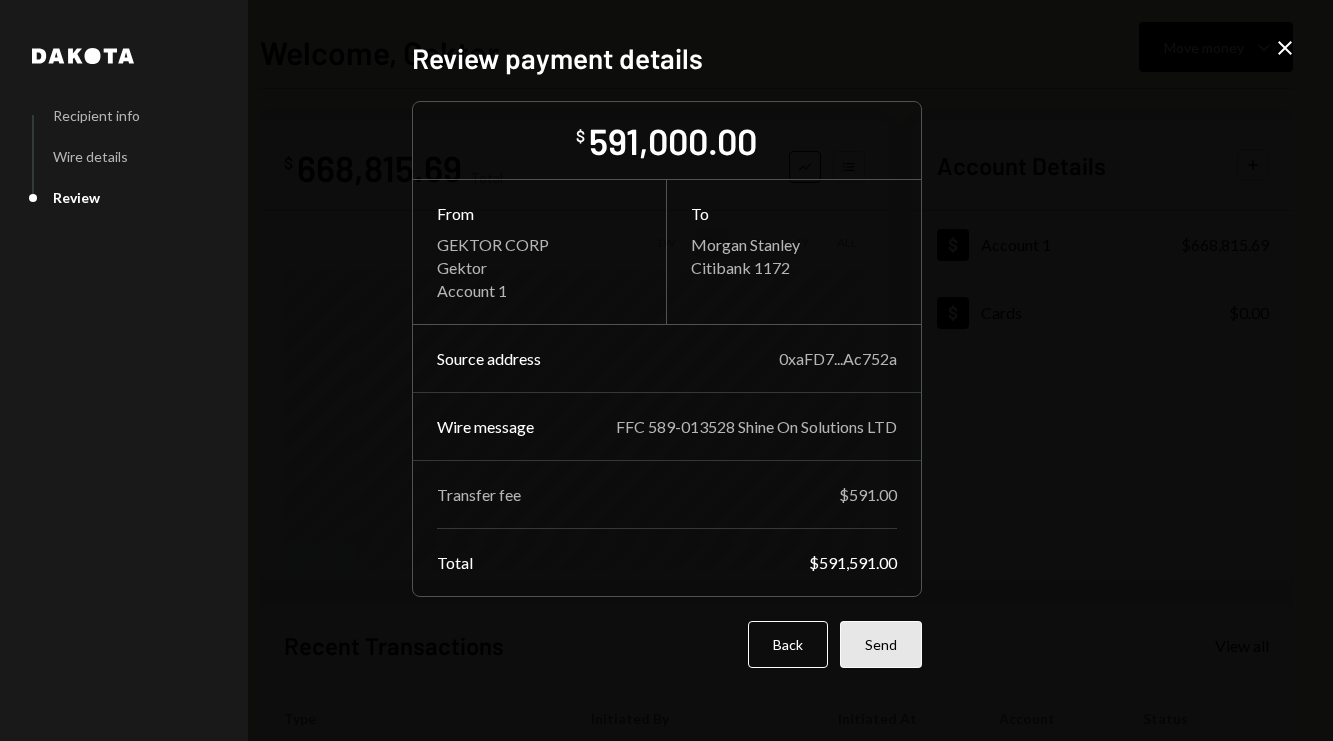 click on "Send" at bounding box center [881, 644] 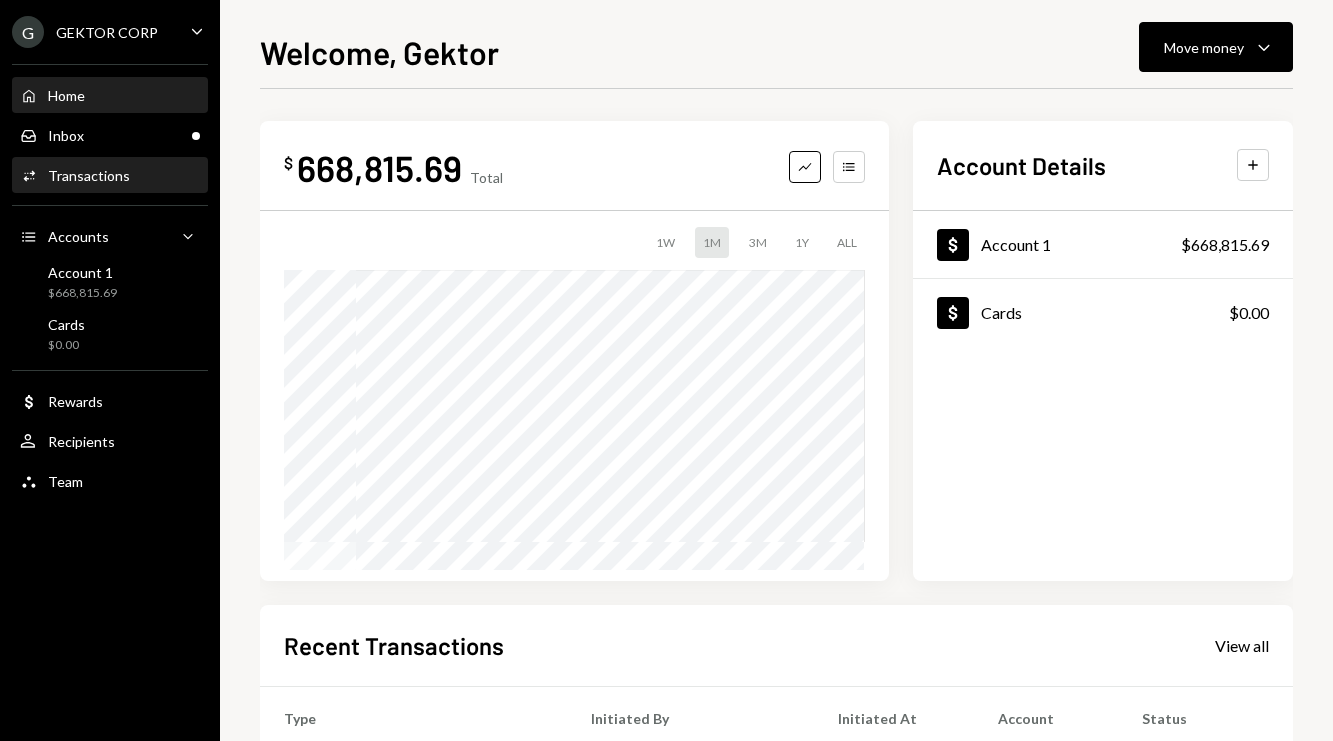 click on "Transactions" at bounding box center (89, 175) 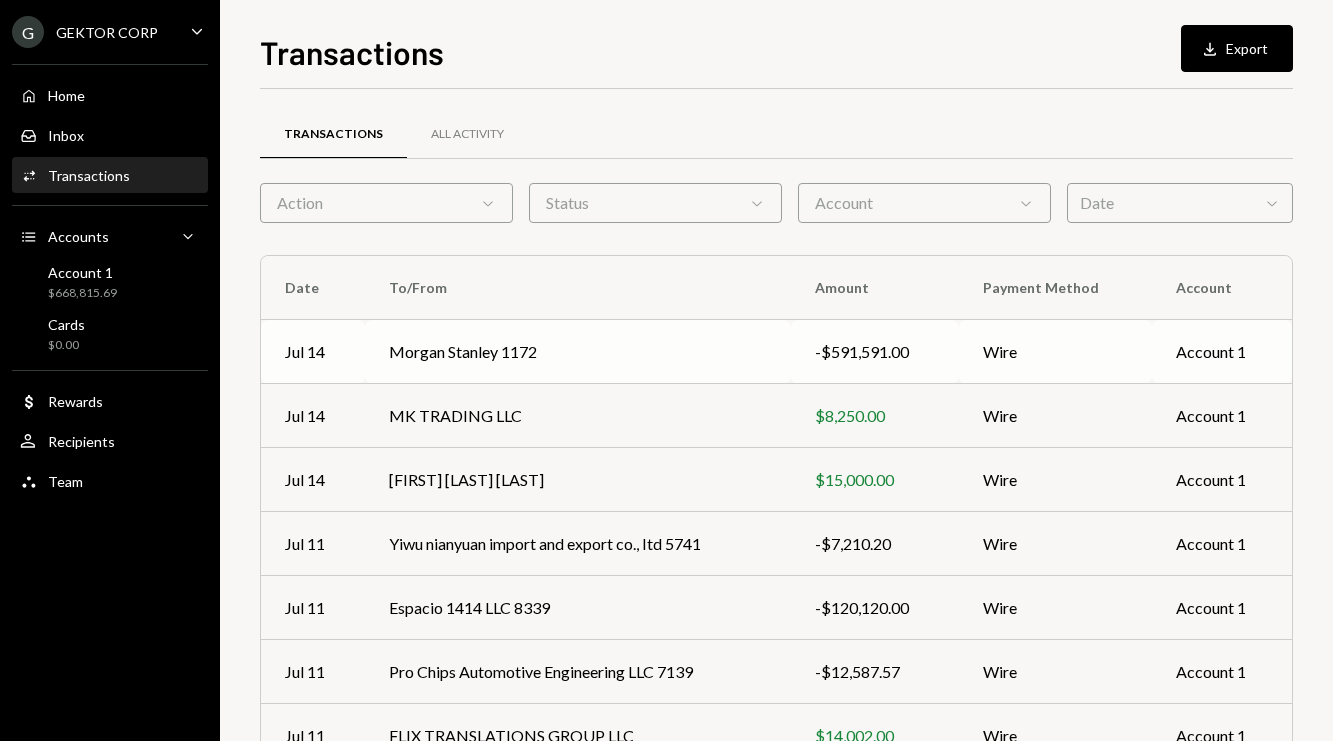 click on "Morgan Stanley 1172" at bounding box center (578, 352) 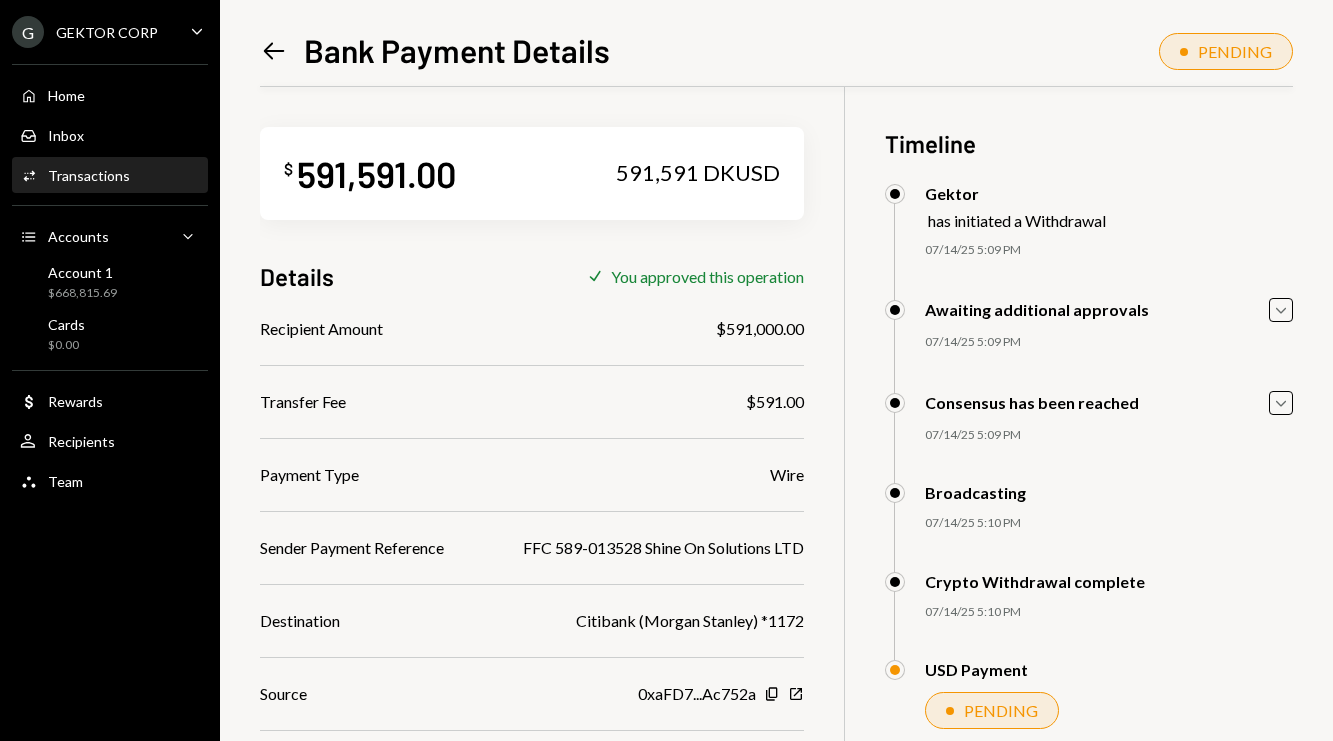 scroll, scrollTop: 110, scrollLeft: 0, axis: vertical 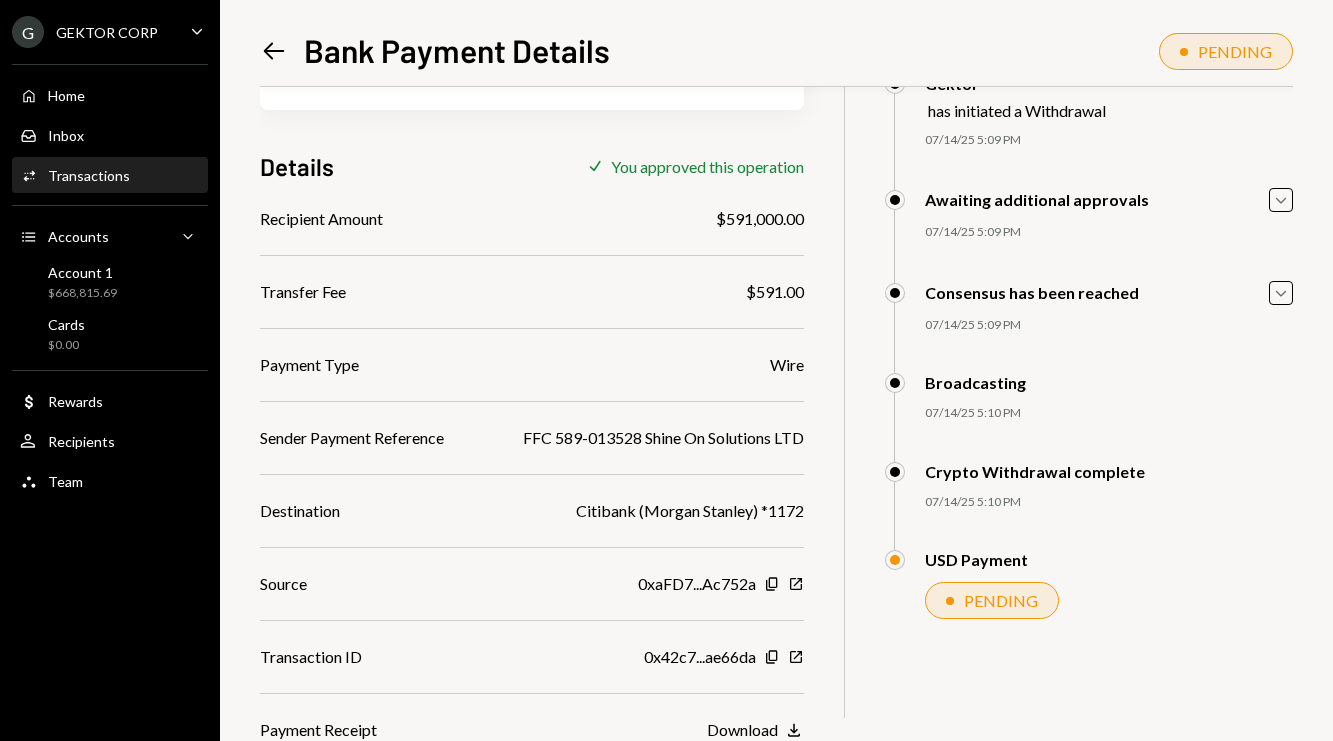 click on "Download" at bounding box center (742, 729) 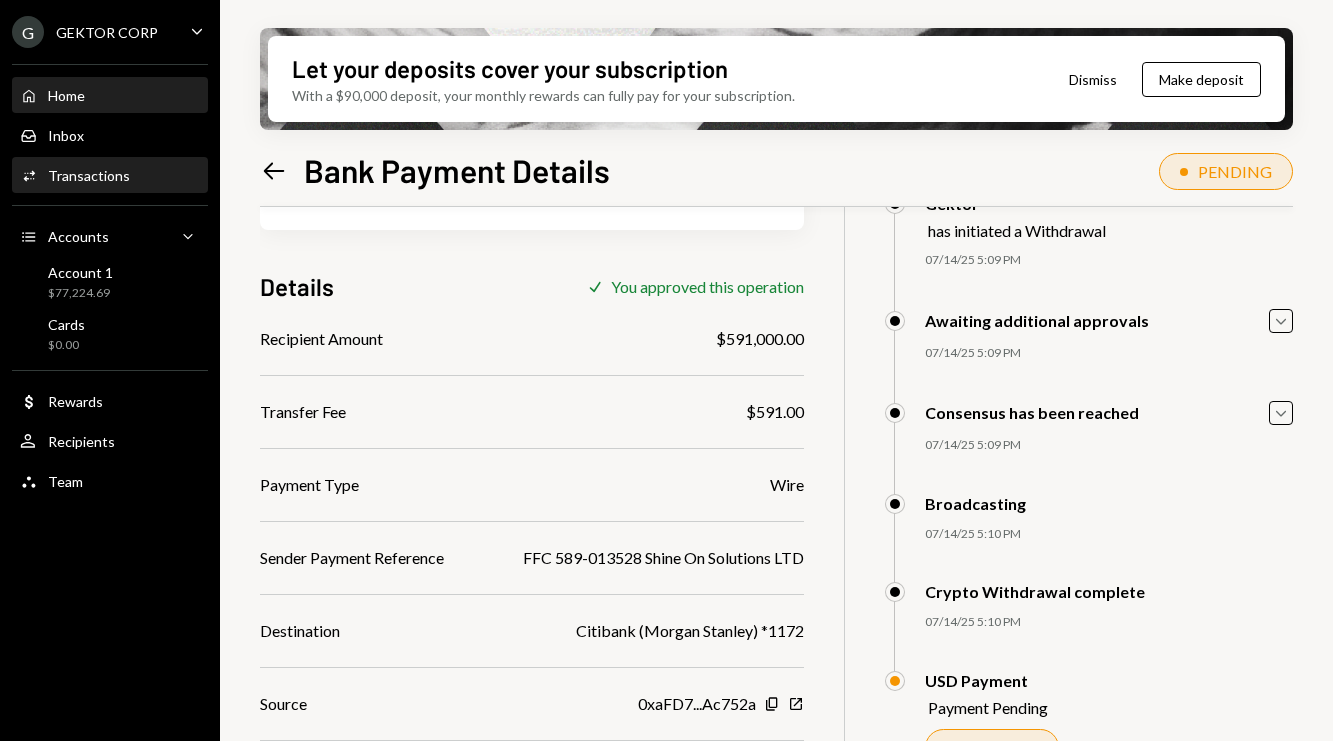 click on "Home Home" at bounding box center [110, 96] 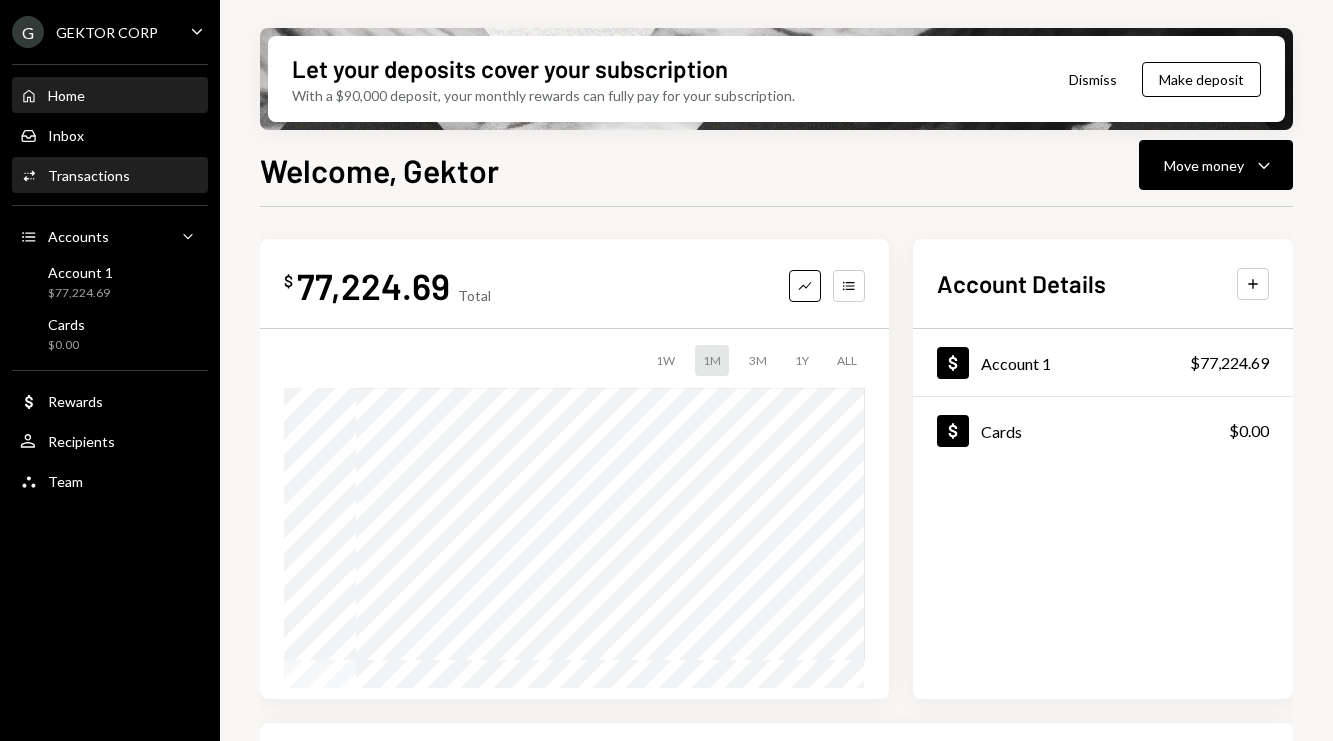 click on "Activities Transactions" at bounding box center (110, 176) 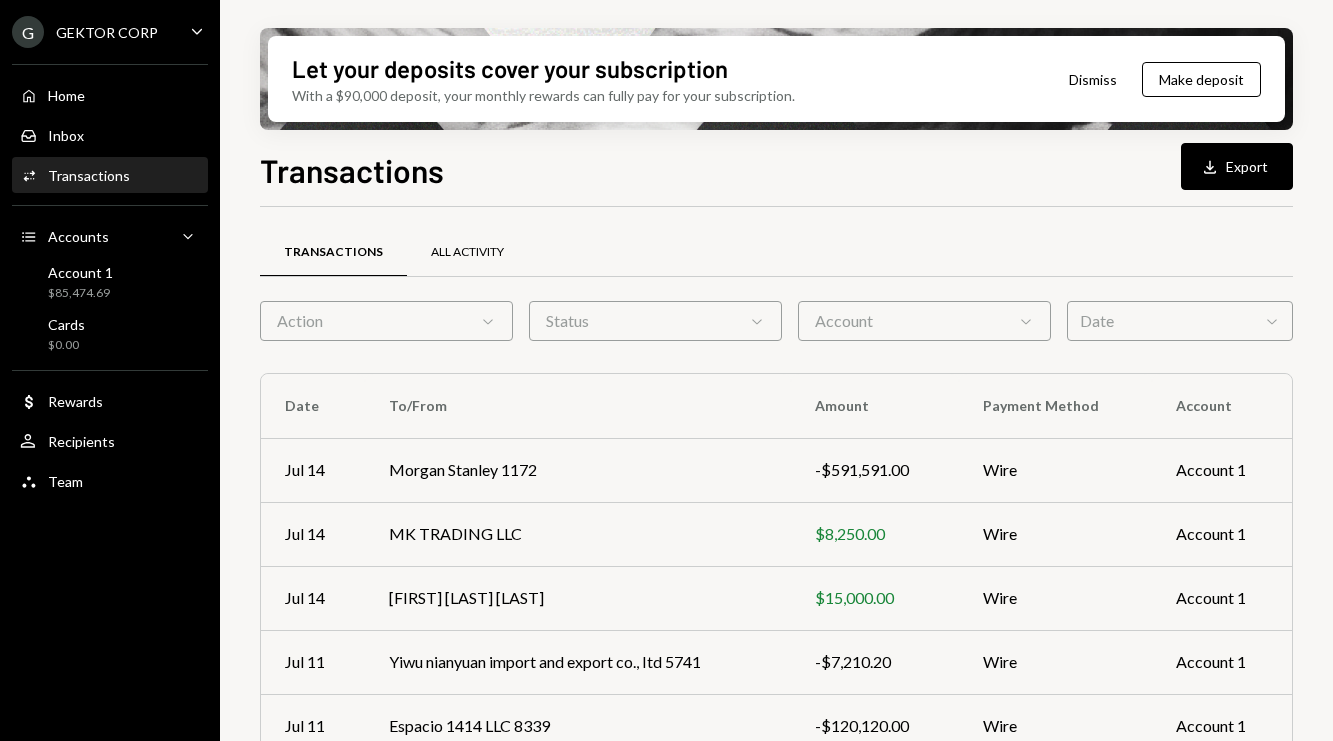 click on "All Activity" at bounding box center [467, 252] 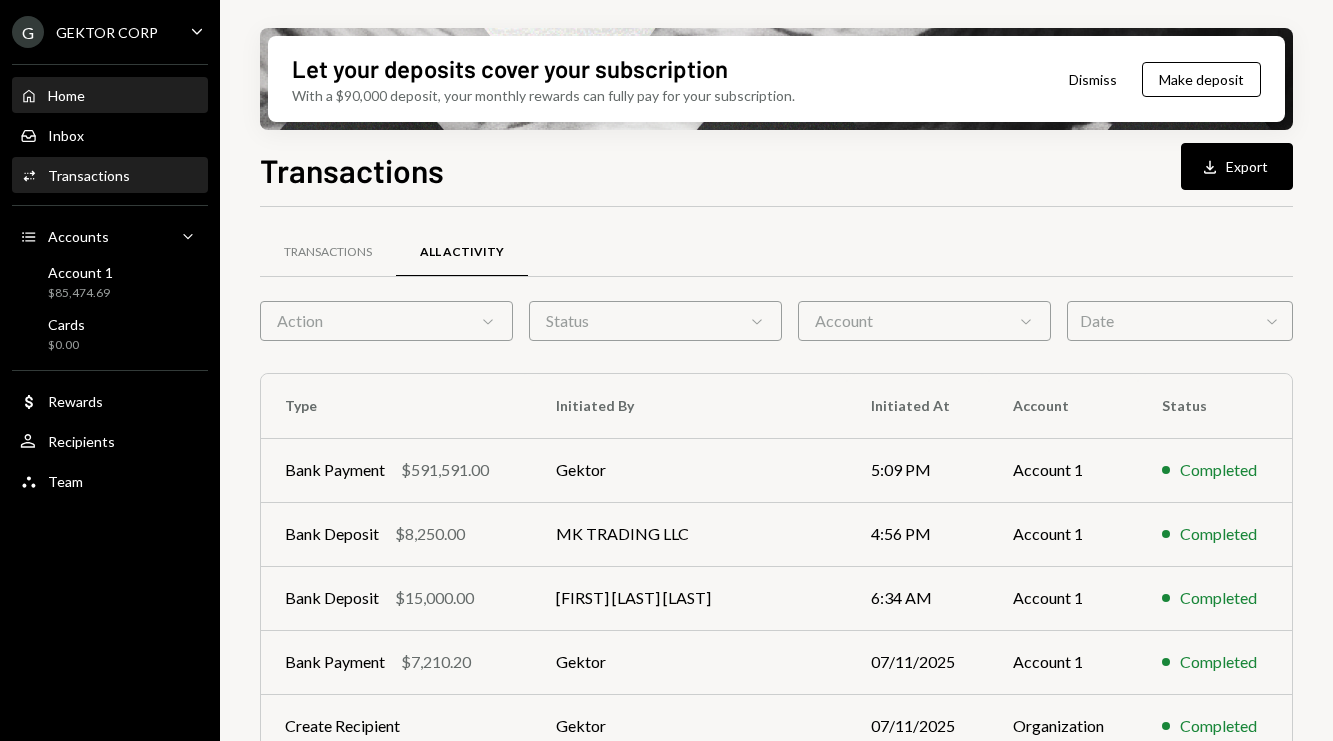 click on "Home Home" at bounding box center (110, 96) 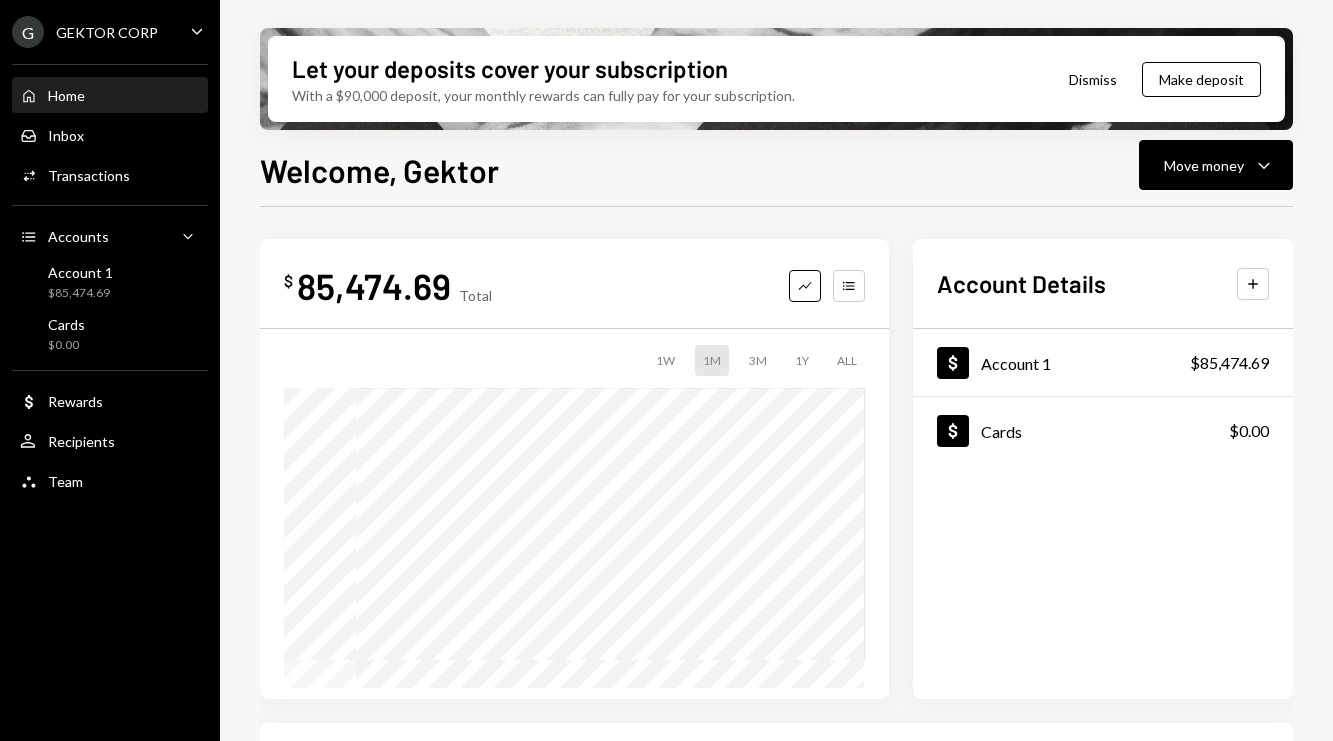 scroll, scrollTop: 0, scrollLeft: 0, axis: both 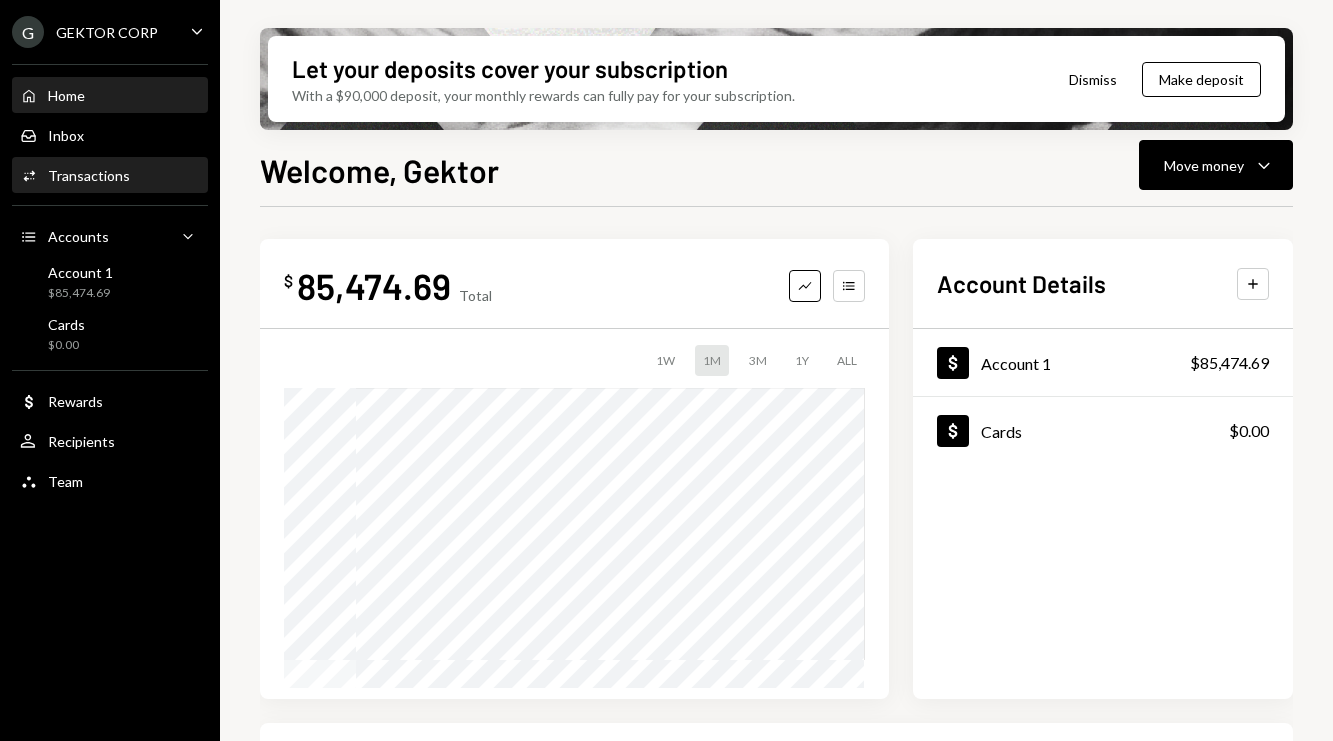 click on "Transactions" at bounding box center (89, 175) 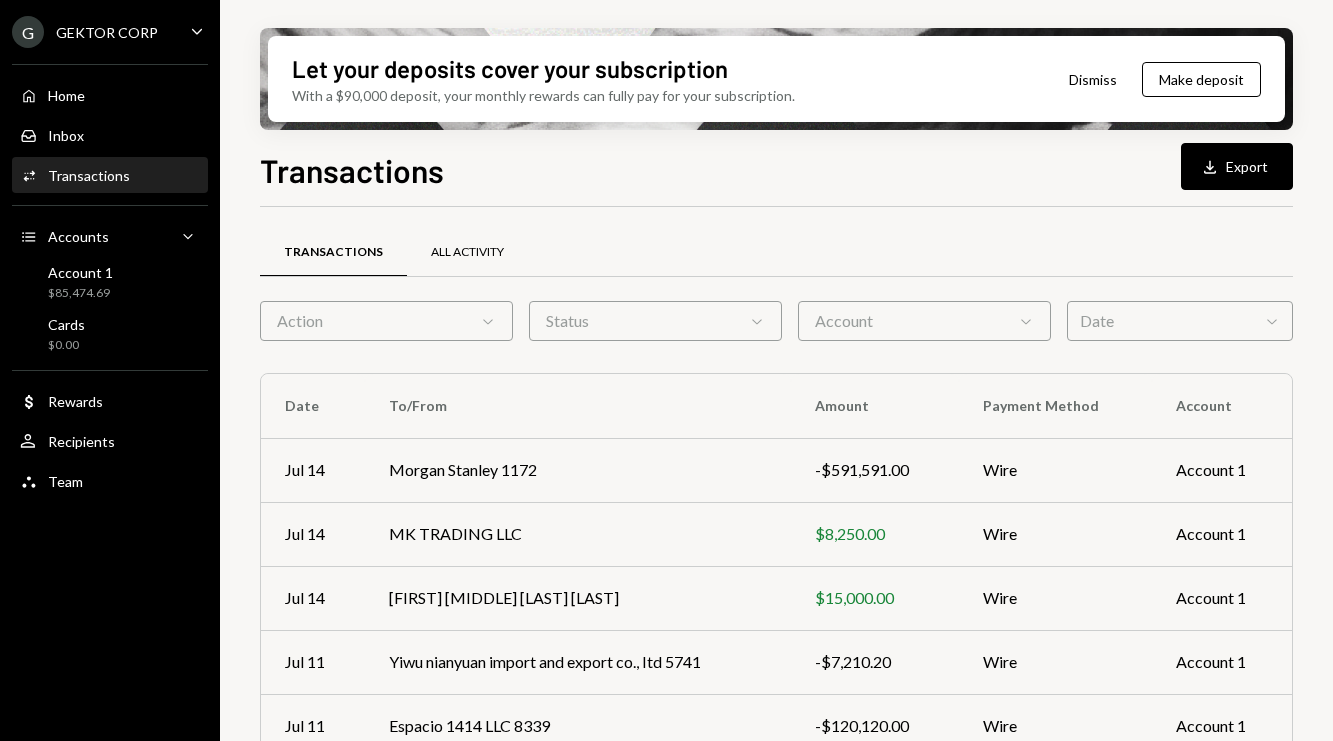 click on "All Activity" at bounding box center [467, 252] 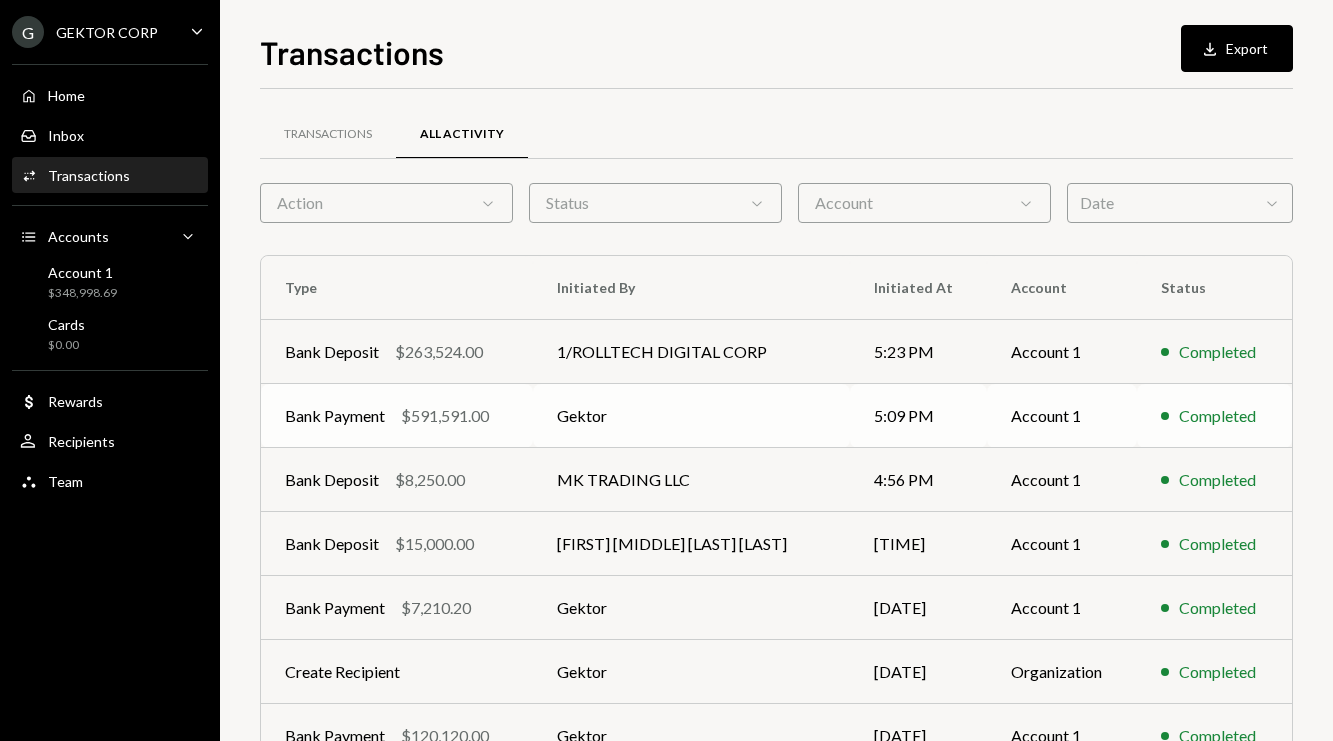 click on "Bank Payment" at bounding box center [335, 416] 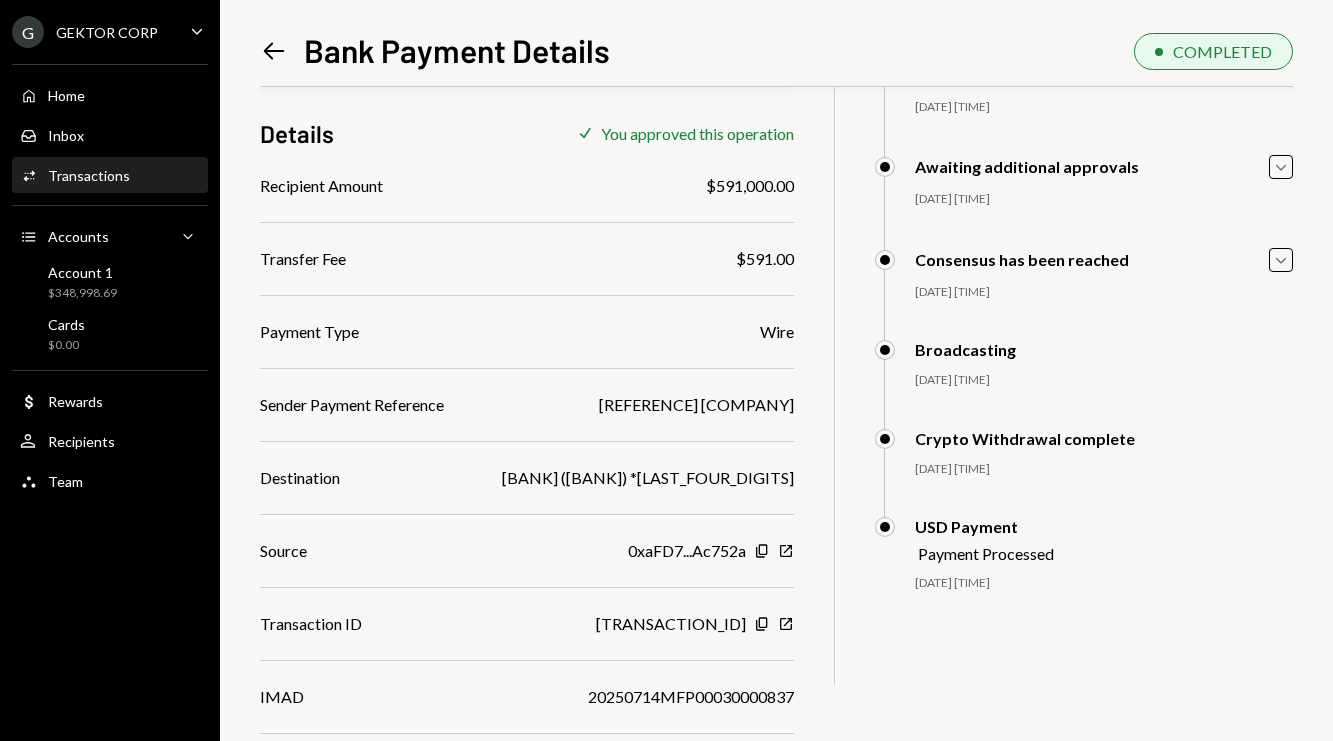 scroll, scrollTop: 183, scrollLeft: 0, axis: vertical 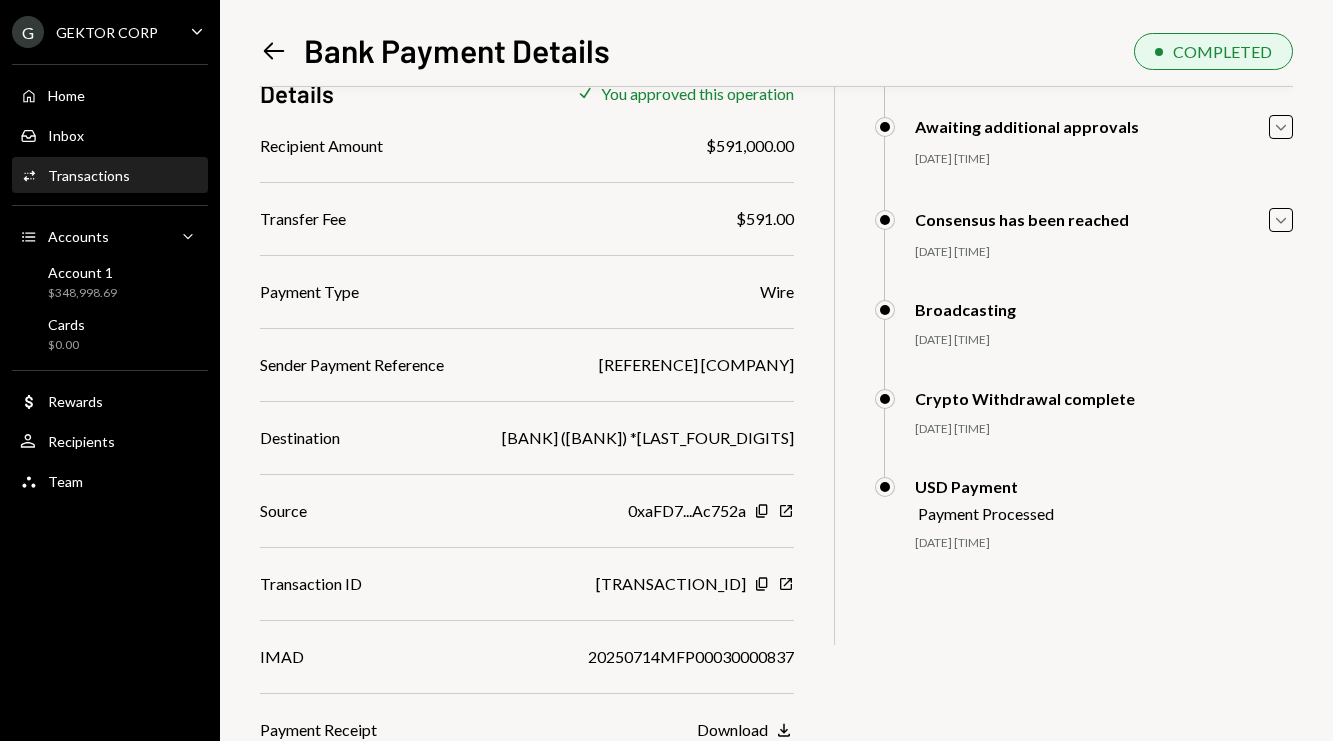 click on "Download" at bounding box center (732, 729) 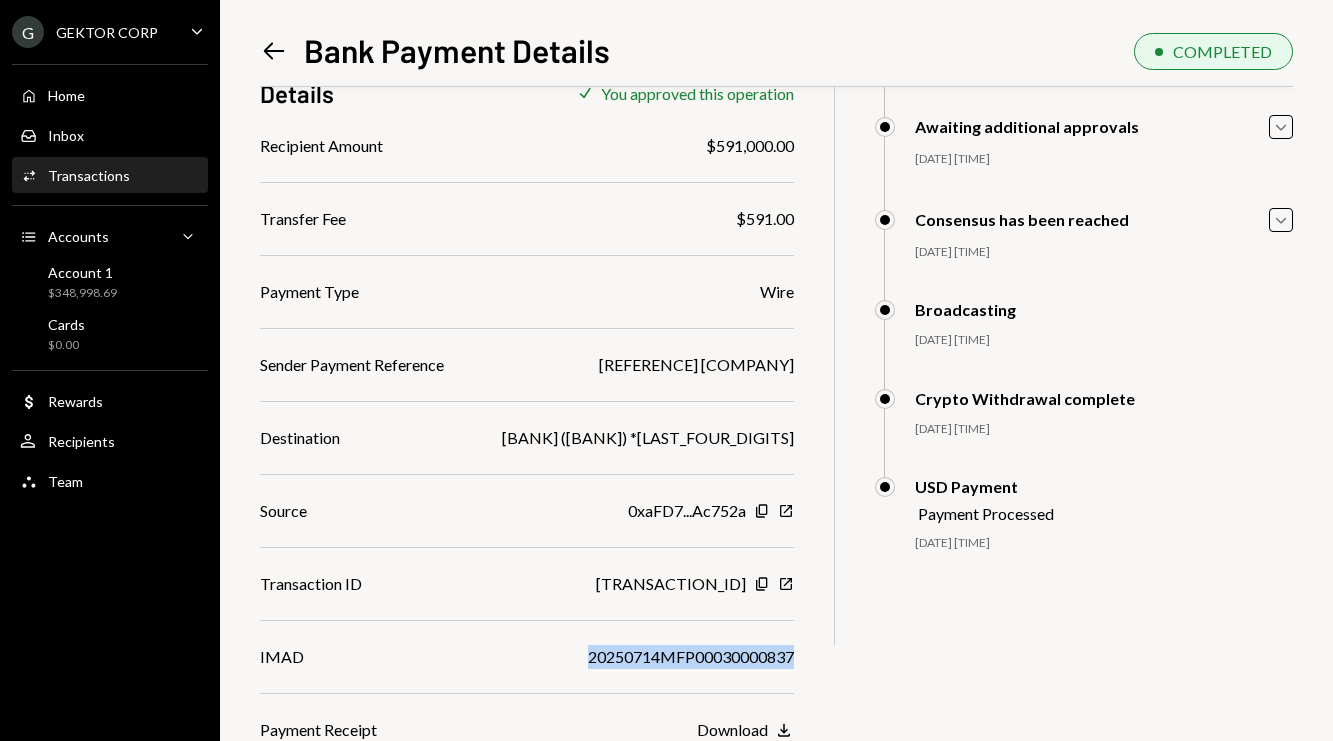 drag, startPoint x: 638, startPoint y: 654, endPoint x: 856, endPoint y: 647, distance: 218.11235 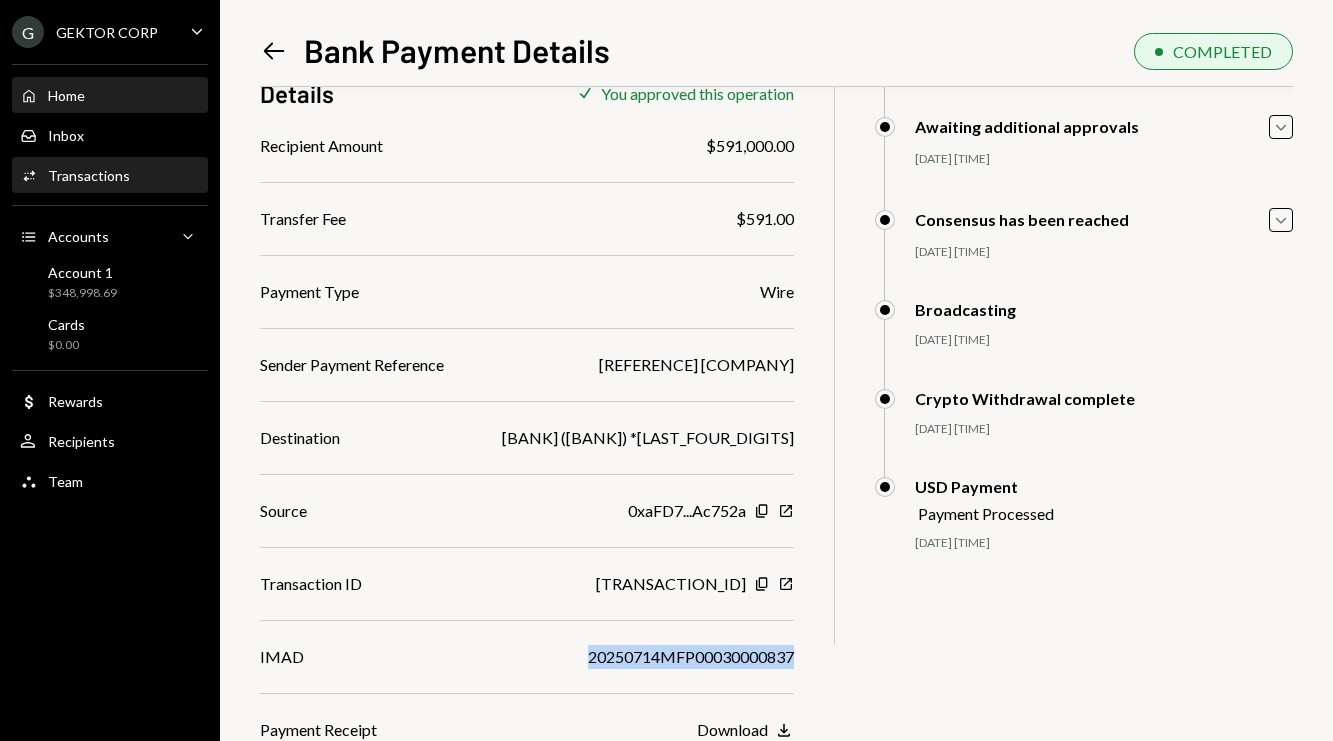 click on "Home Home" at bounding box center (110, 96) 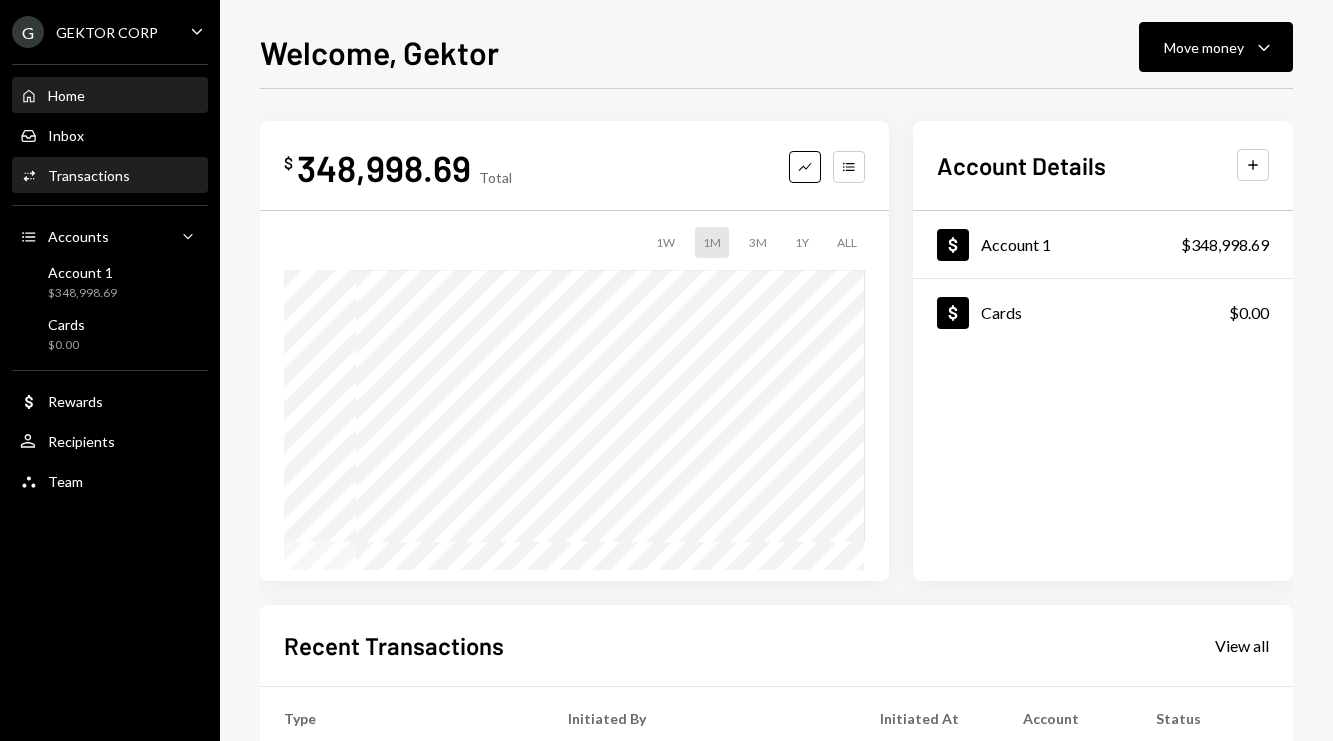 click on "Activities Transactions" at bounding box center (110, 176) 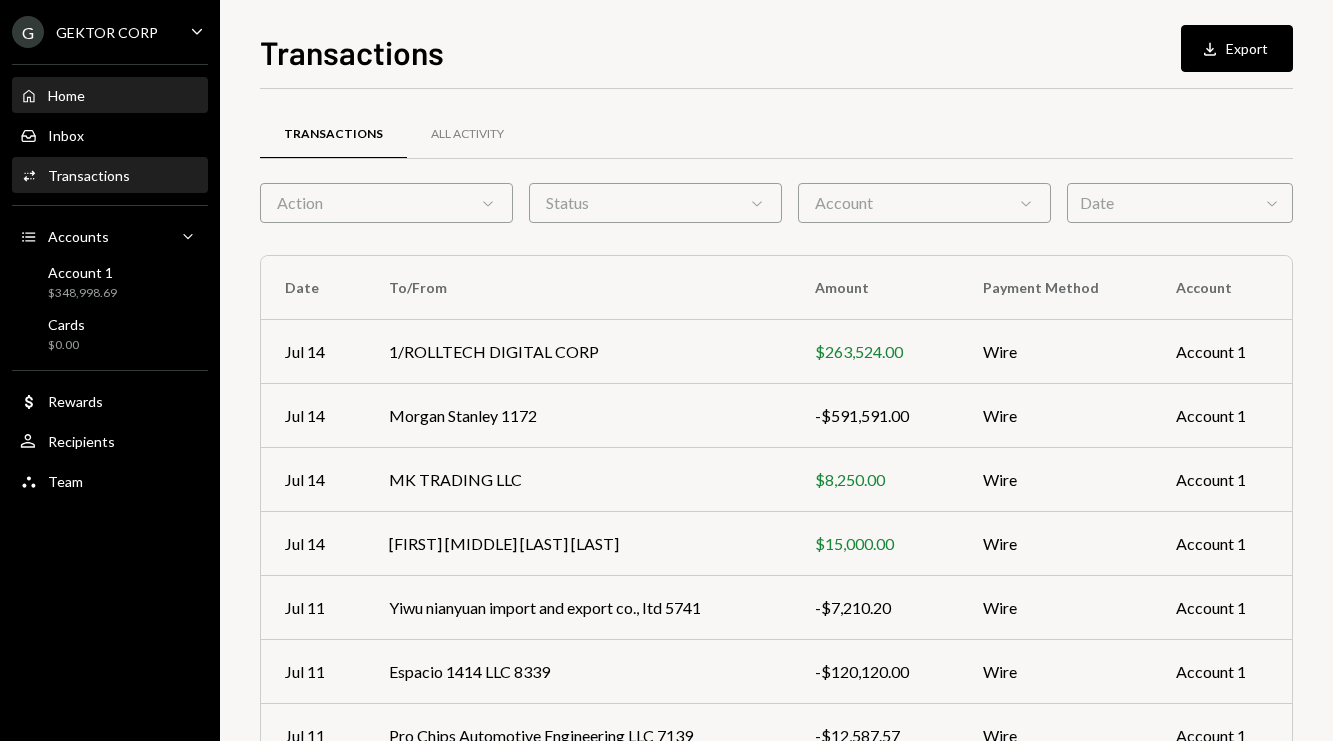 click on "Home Home" at bounding box center [110, 96] 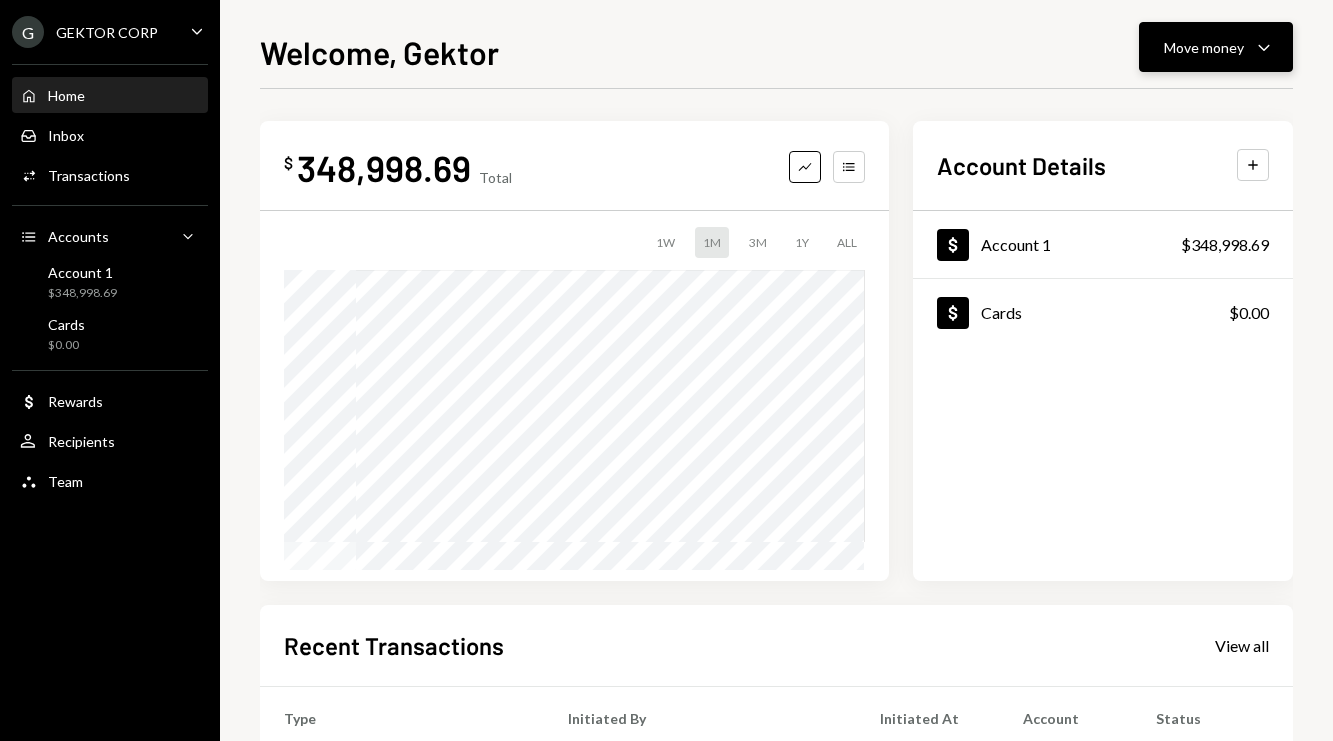 click on "Move money" at bounding box center [1204, 47] 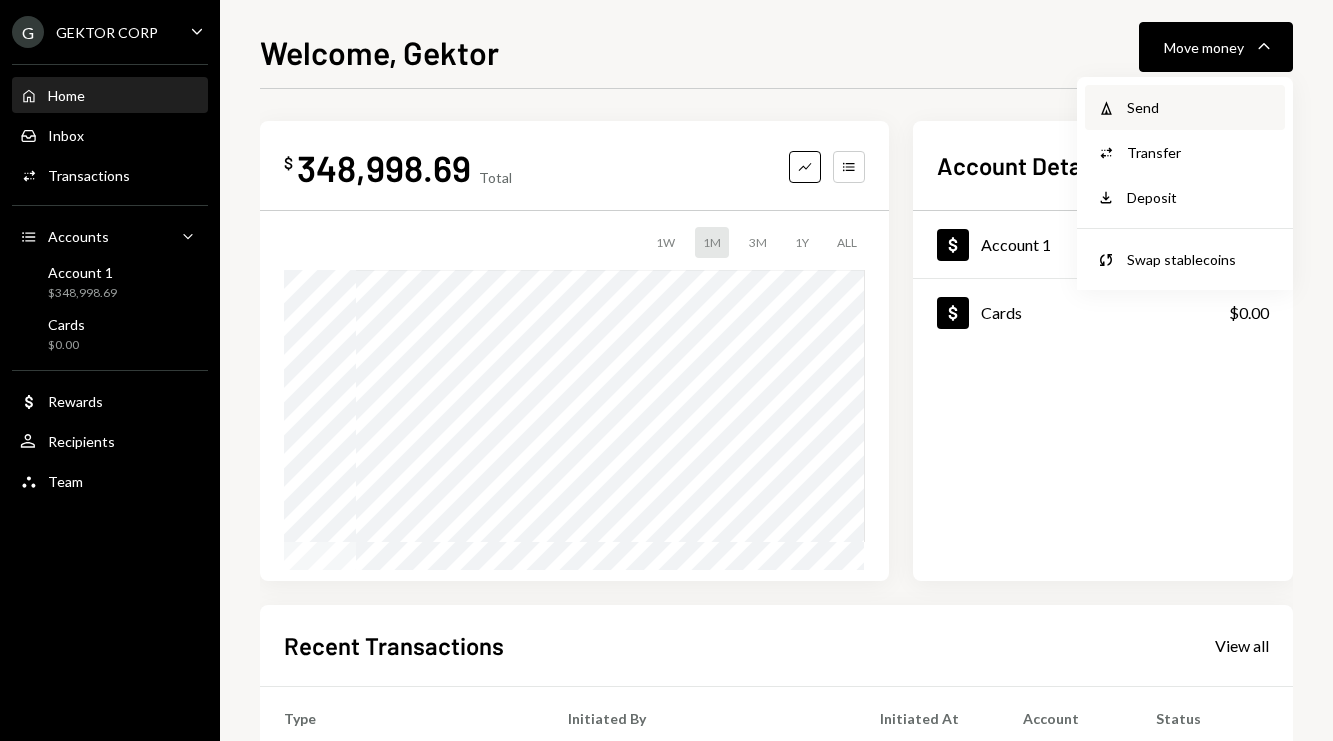 click on "Send" at bounding box center (1200, 107) 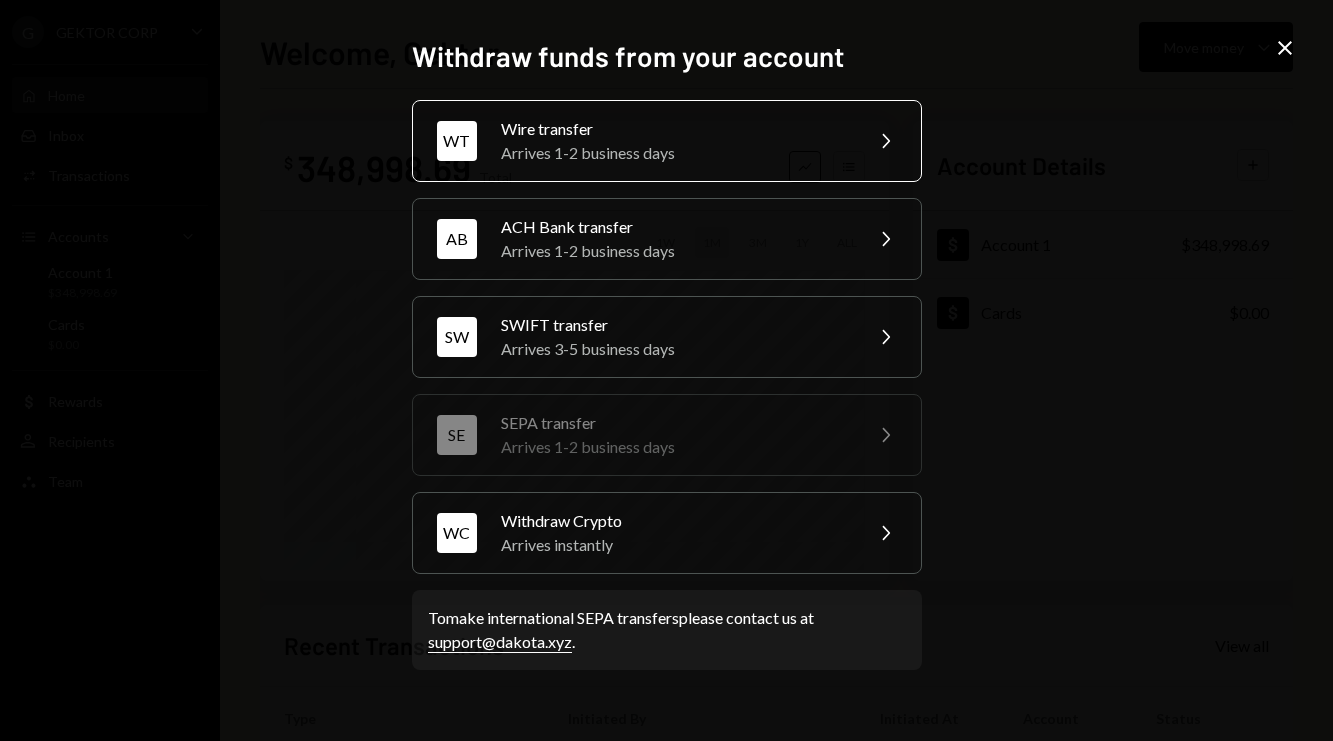 click on "Wire transfer" at bounding box center (675, 129) 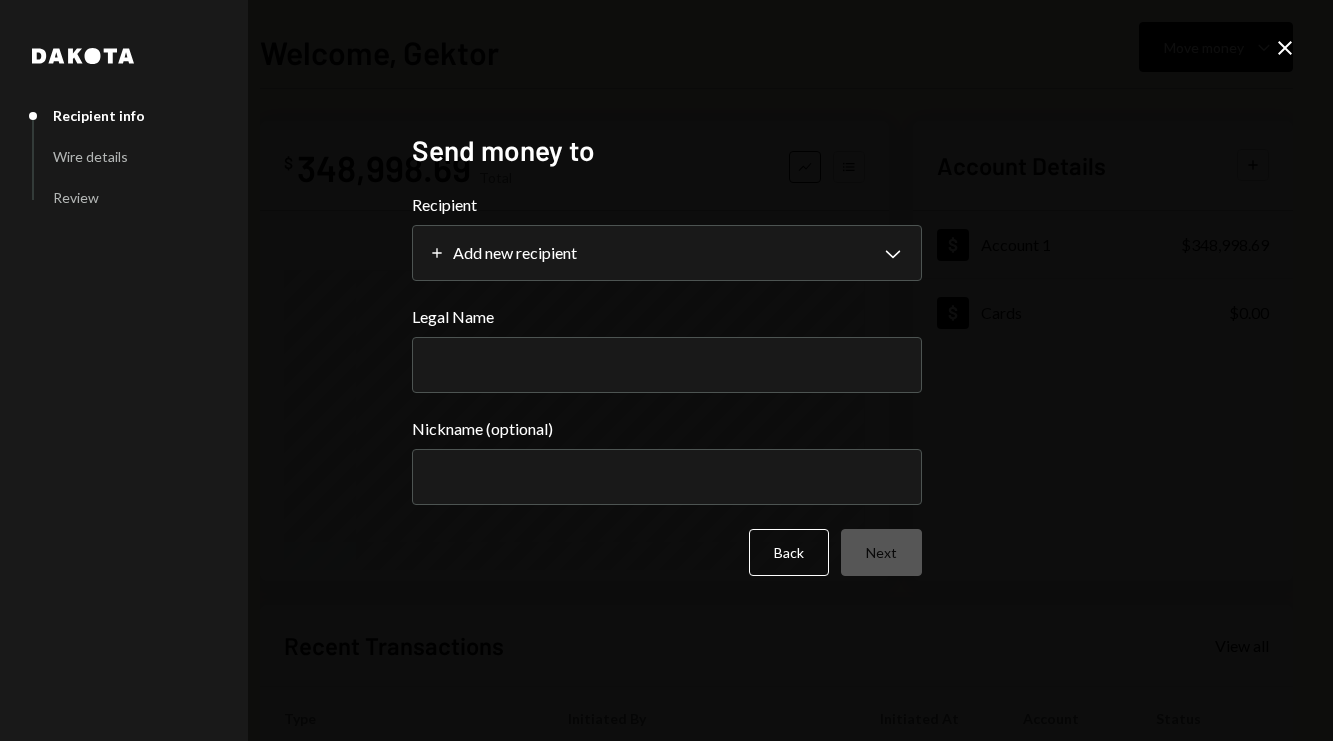 select 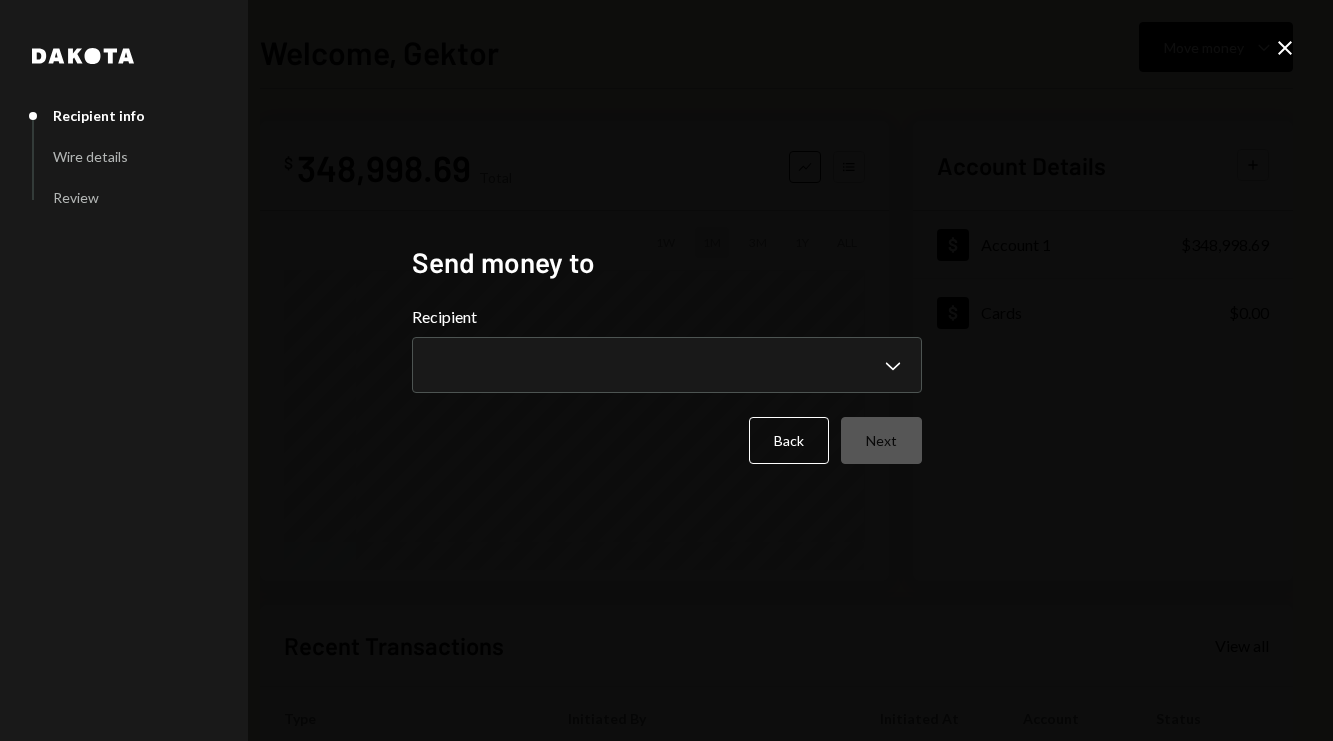 type 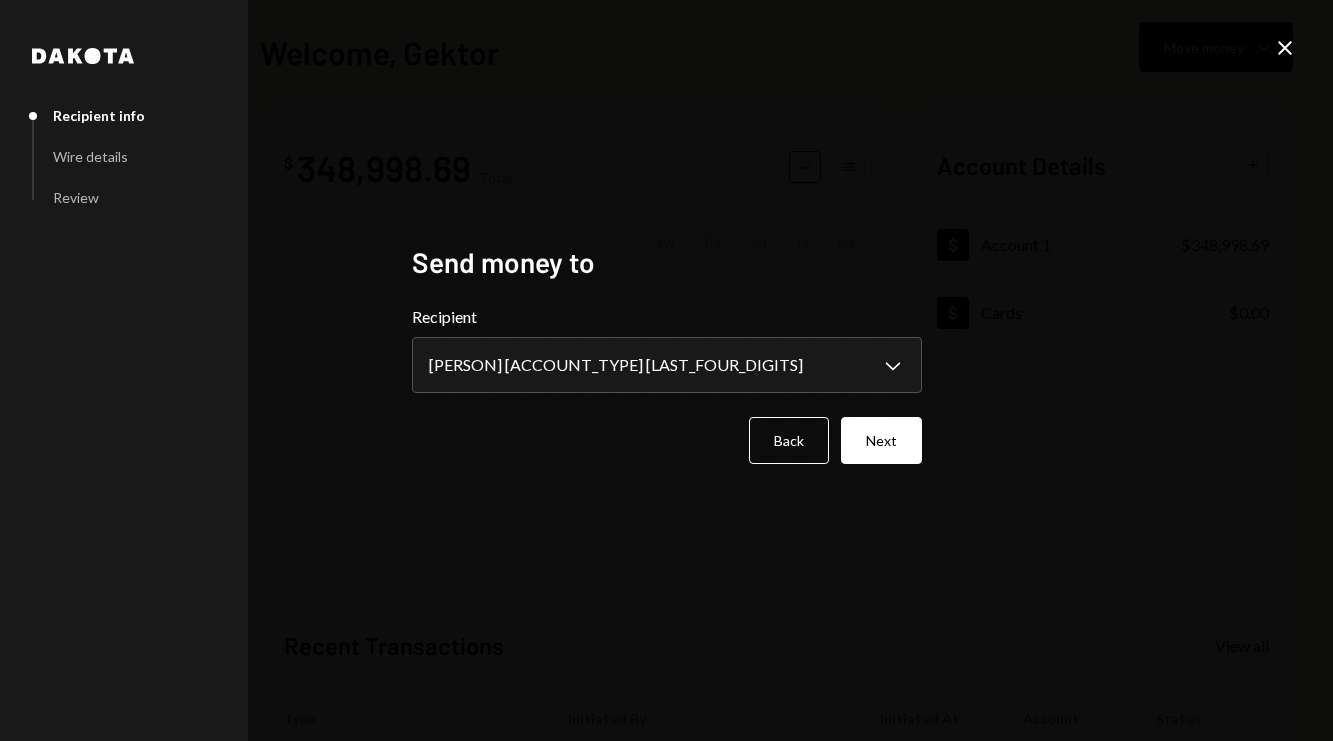 select on "**********" 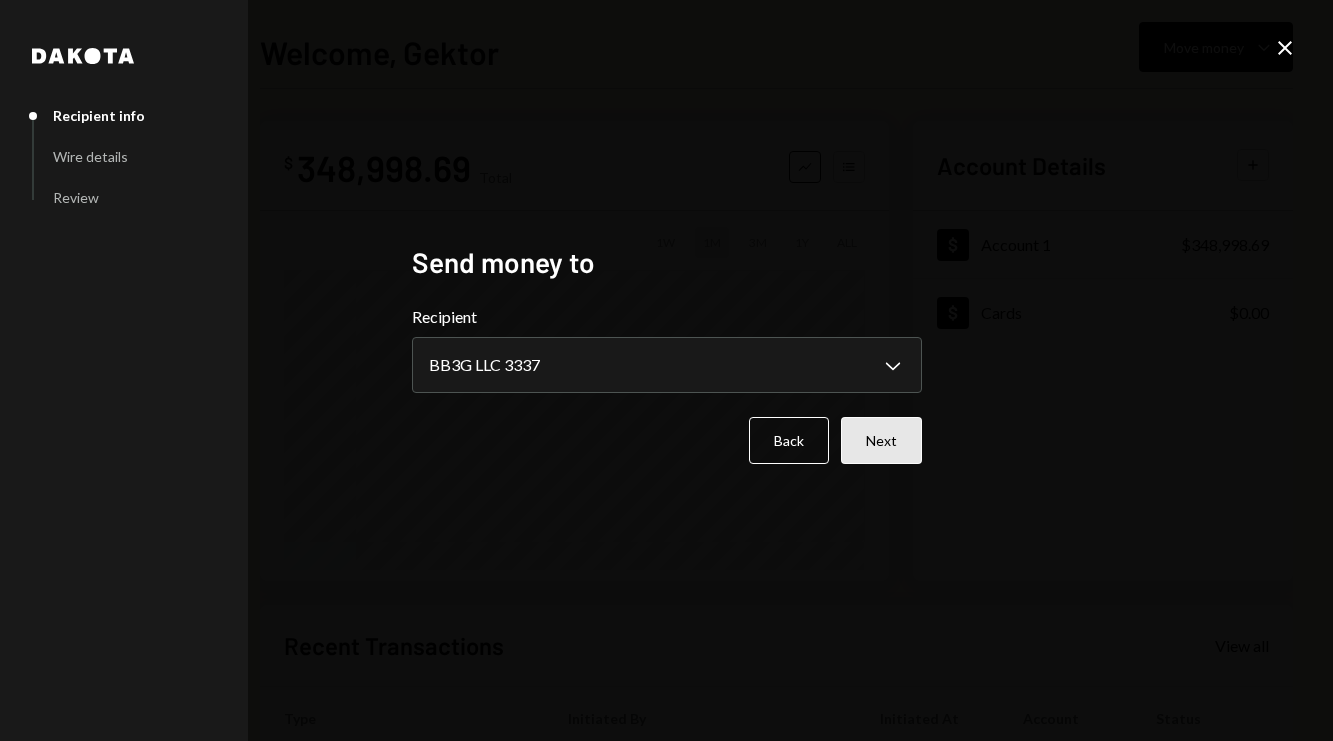 click on "Next" at bounding box center [881, 440] 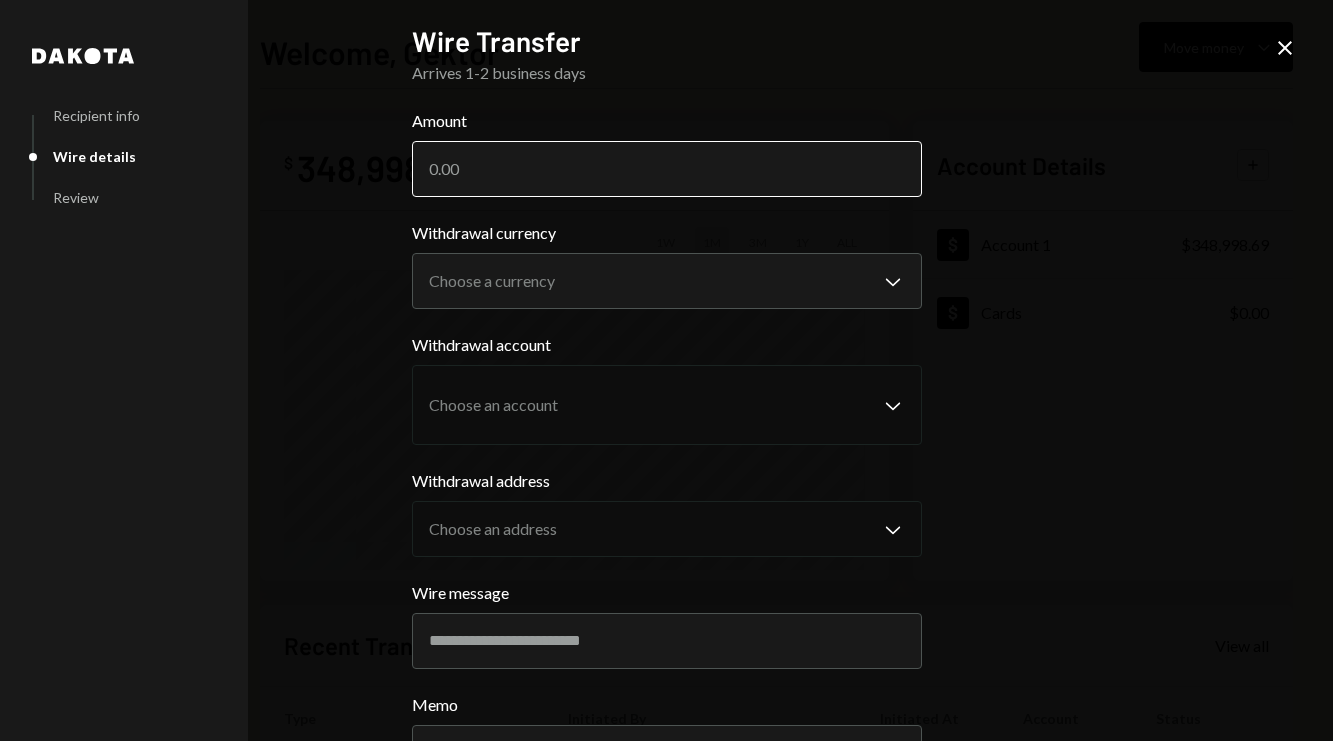 click on "Amount" at bounding box center (667, 169) 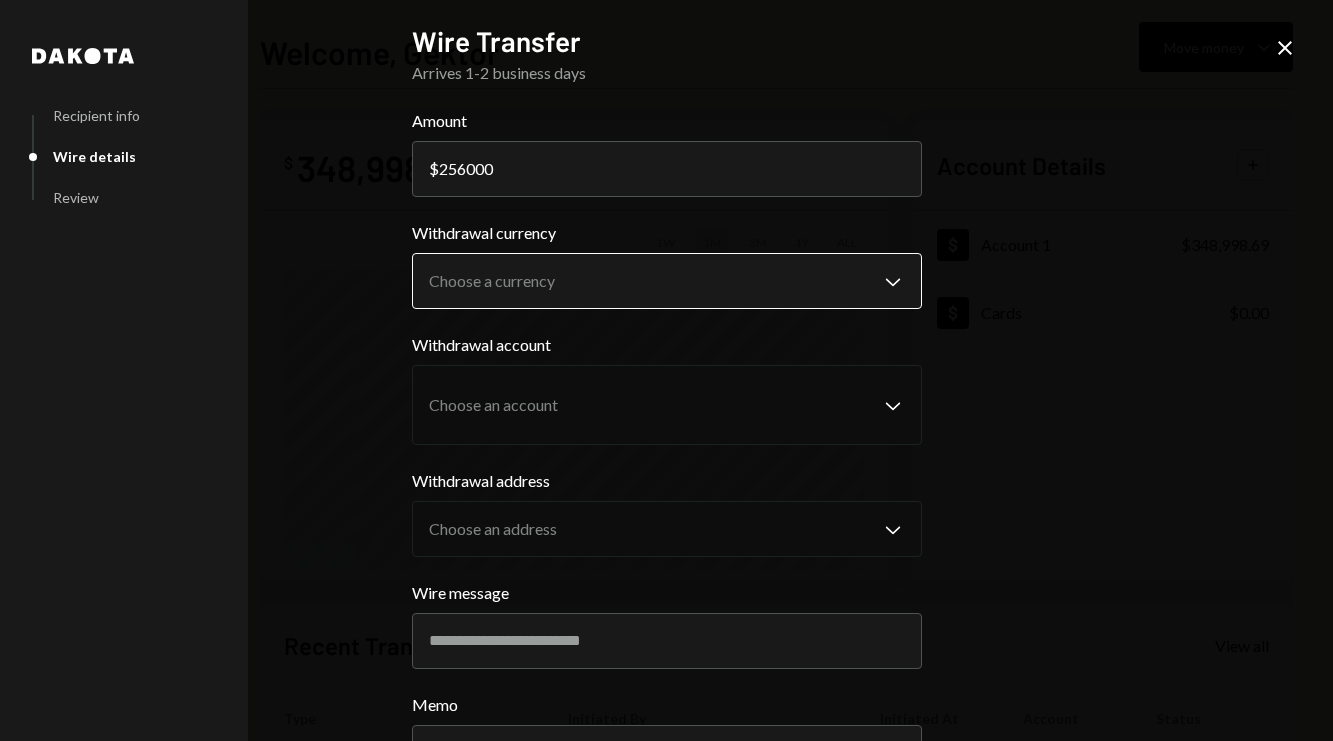 type on "256000" 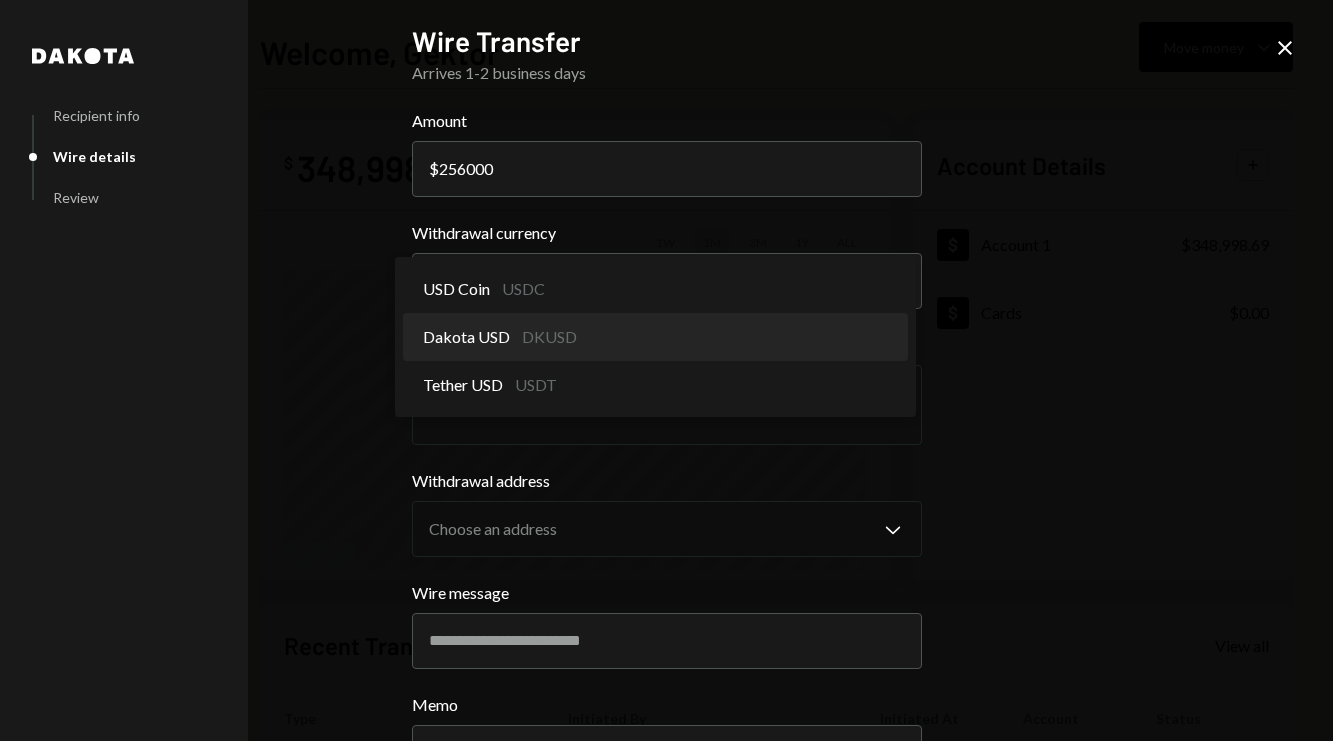 select on "*****" 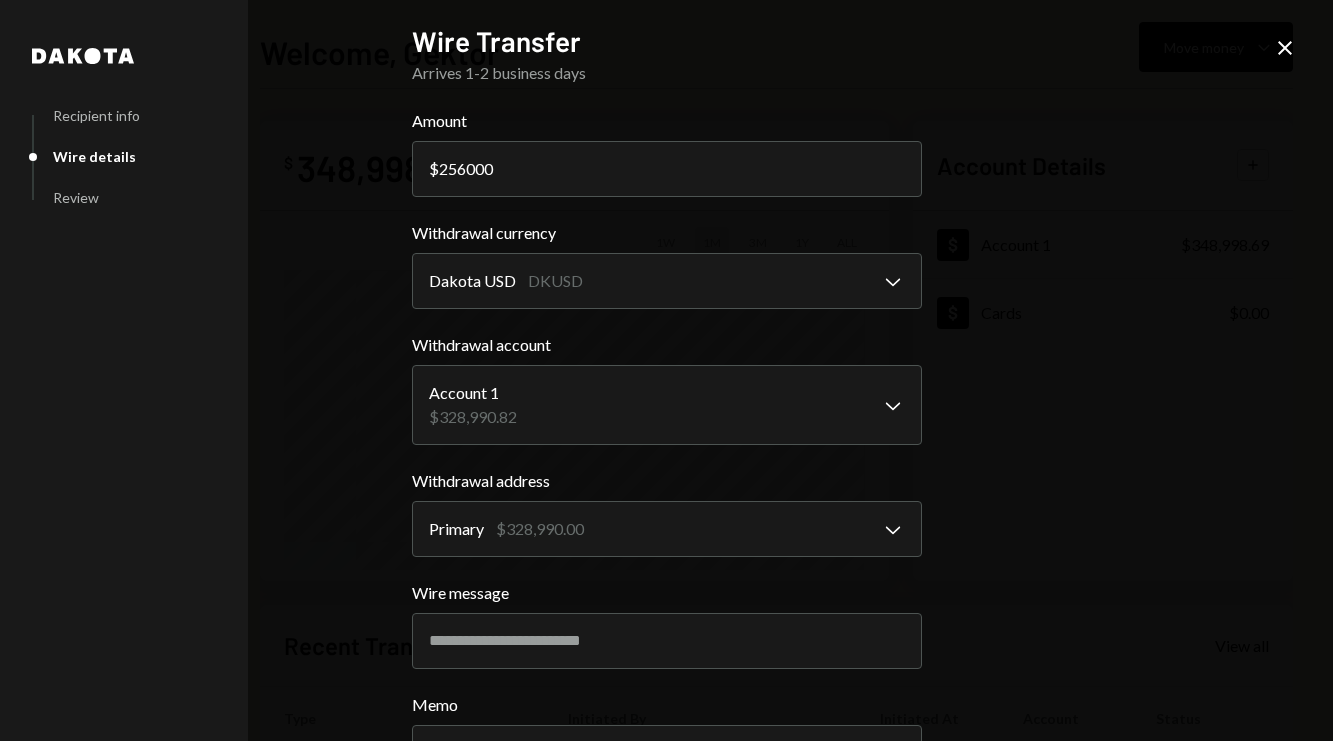 scroll, scrollTop: 166, scrollLeft: 0, axis: vertical 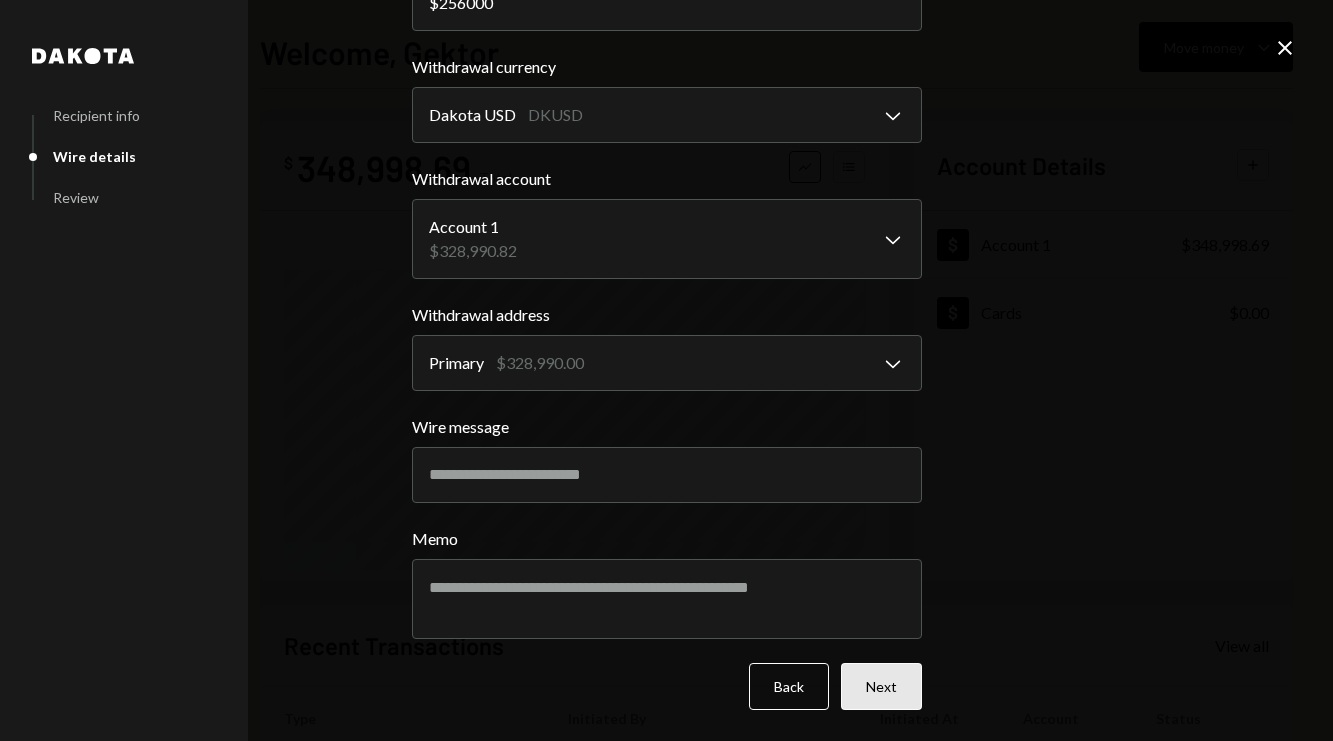 click on "Next" at bounding box center (881, 686) 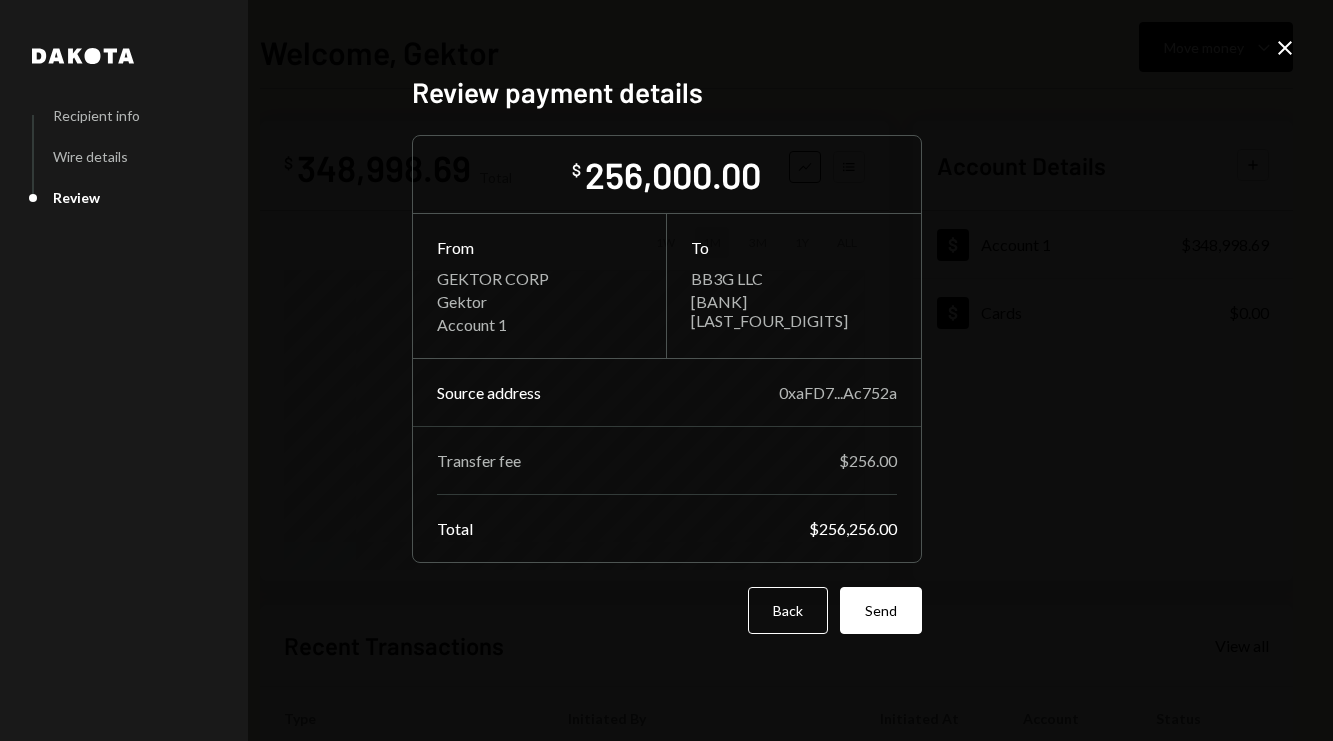 scroll, scrollTop: 0, scrollLeft: 0, axis: both 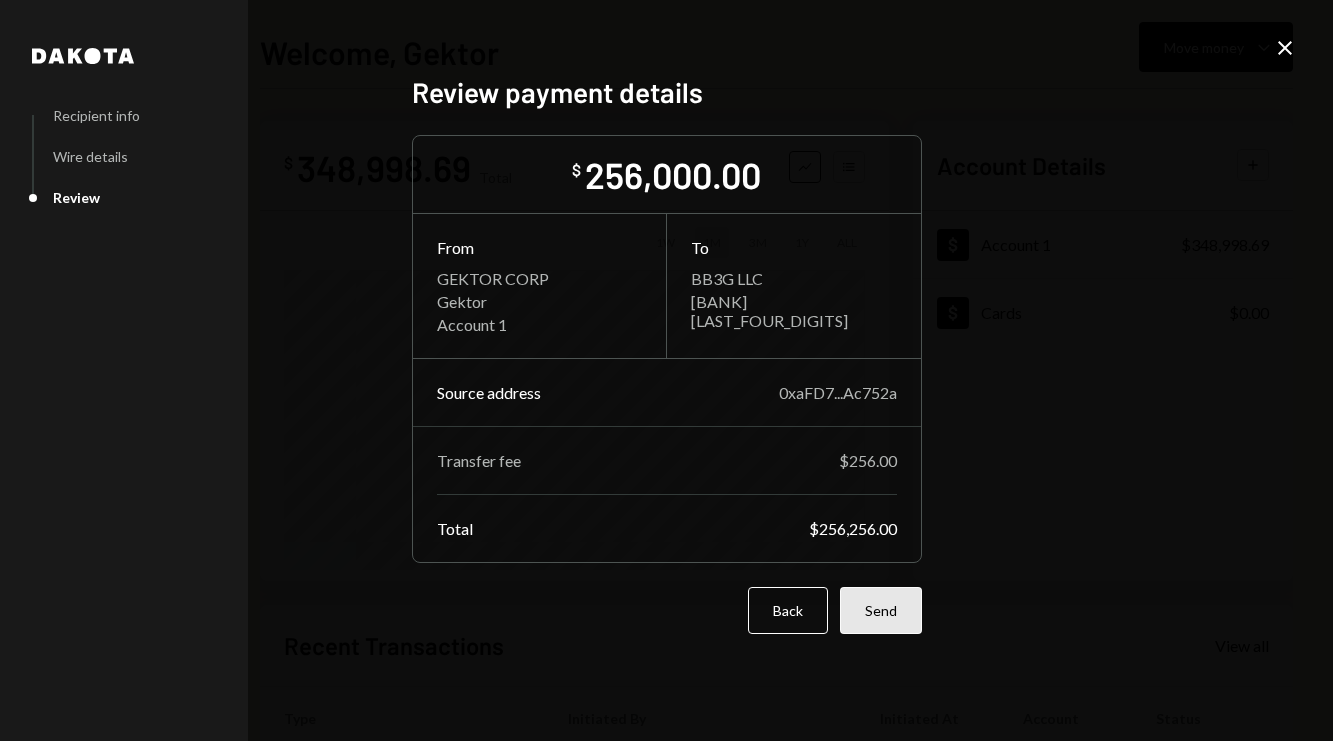 click on "Send" at bounding box center (881, 610) 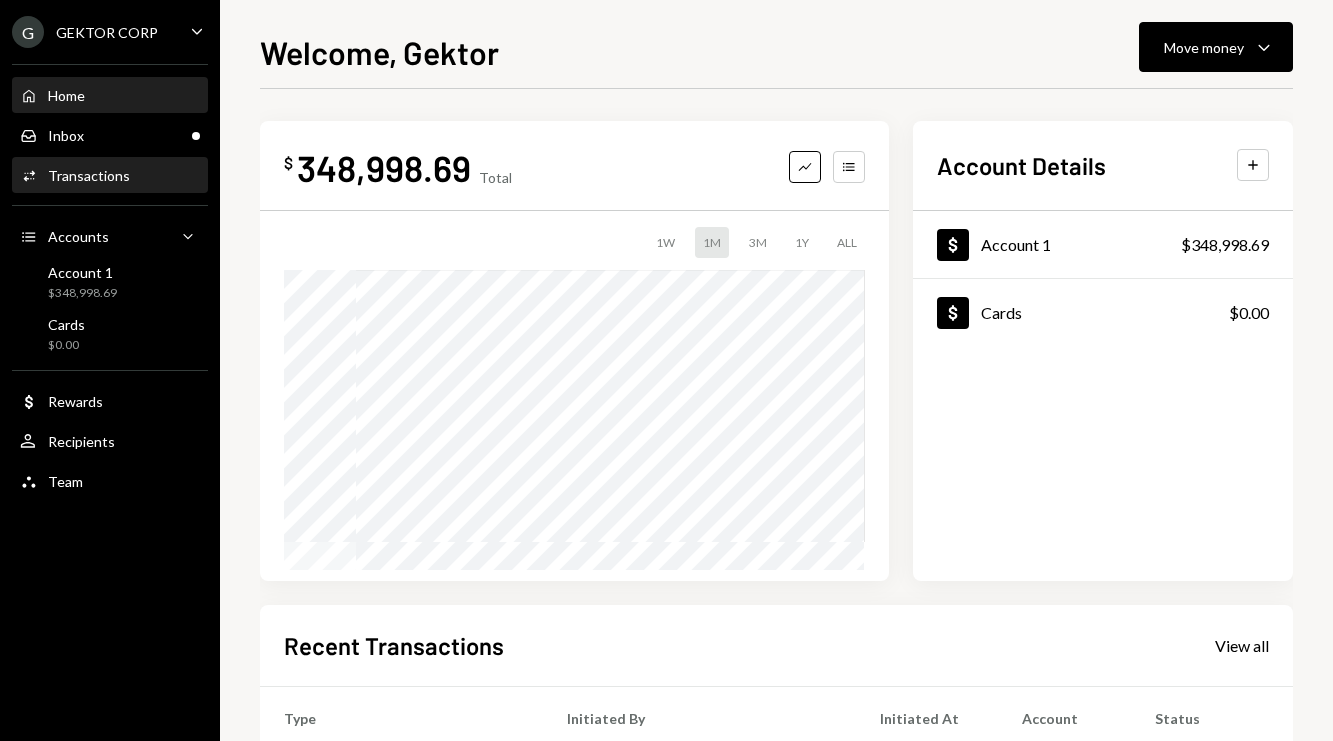 click on "Activities Transactions" at bounding box center (110, 176) 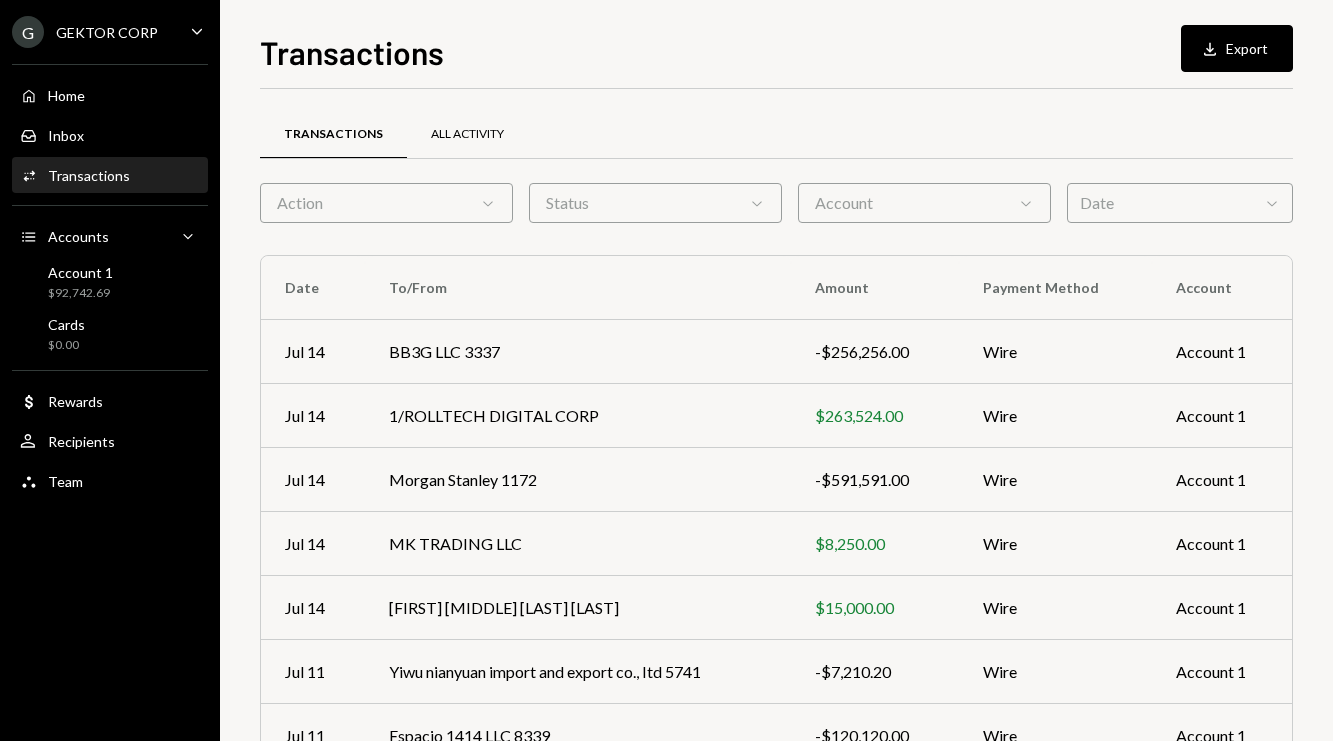 click on "All Activity" at bounding box center (467, 135) 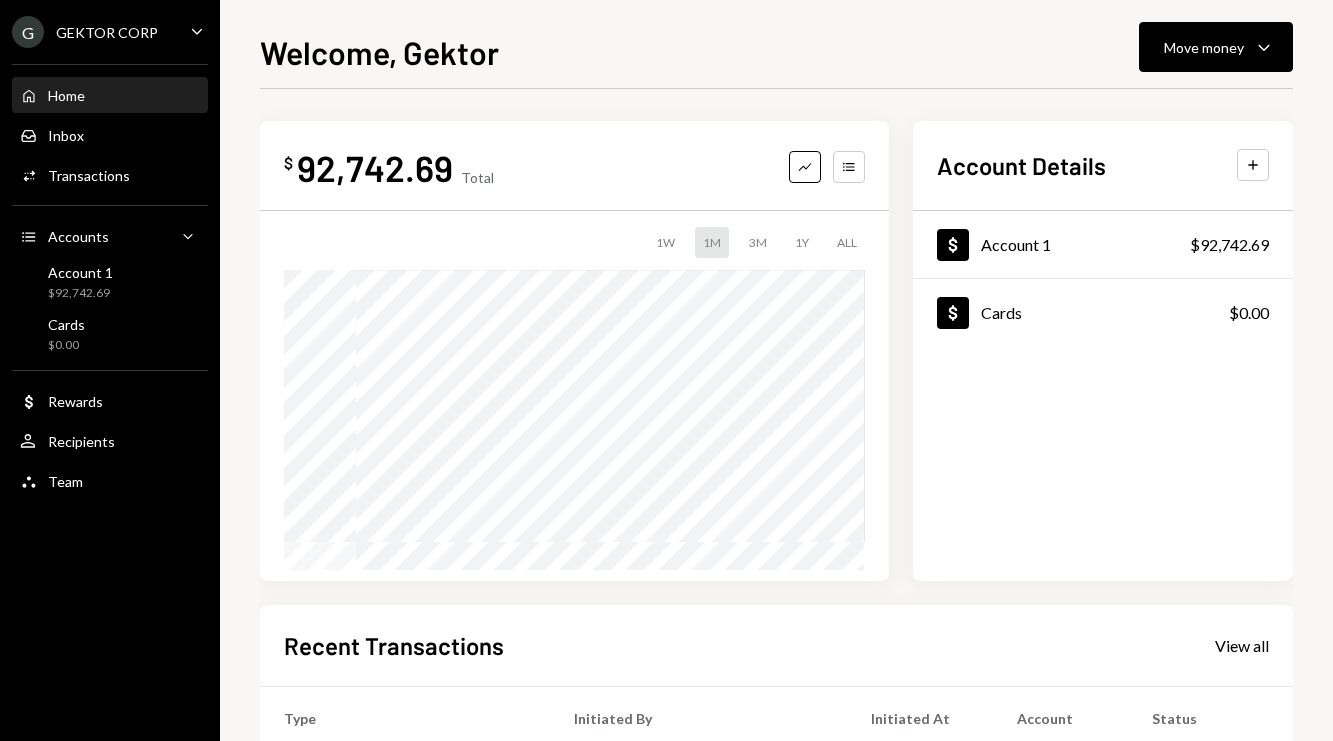 scroll, scrollTop: 0, scrollLeft: 0, axis: both 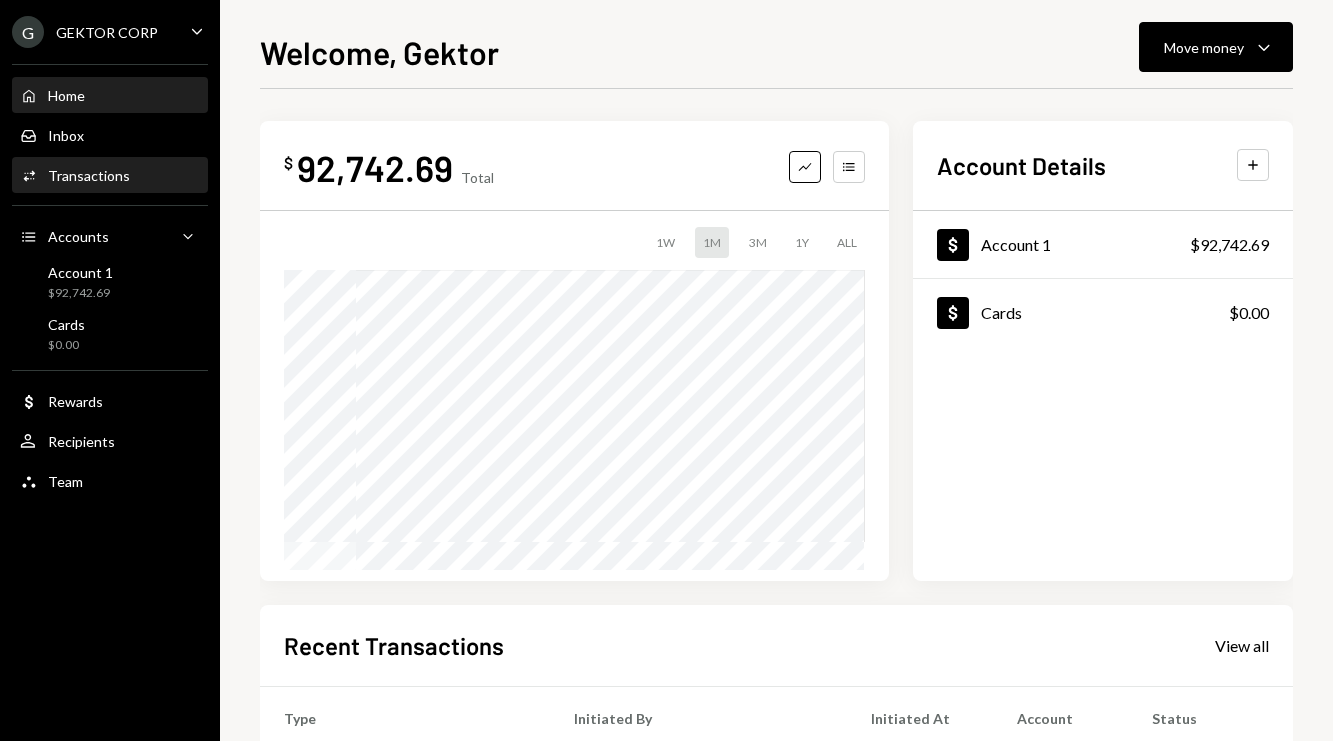 click on "Activities Transactions" at bounding box center [110, 176] 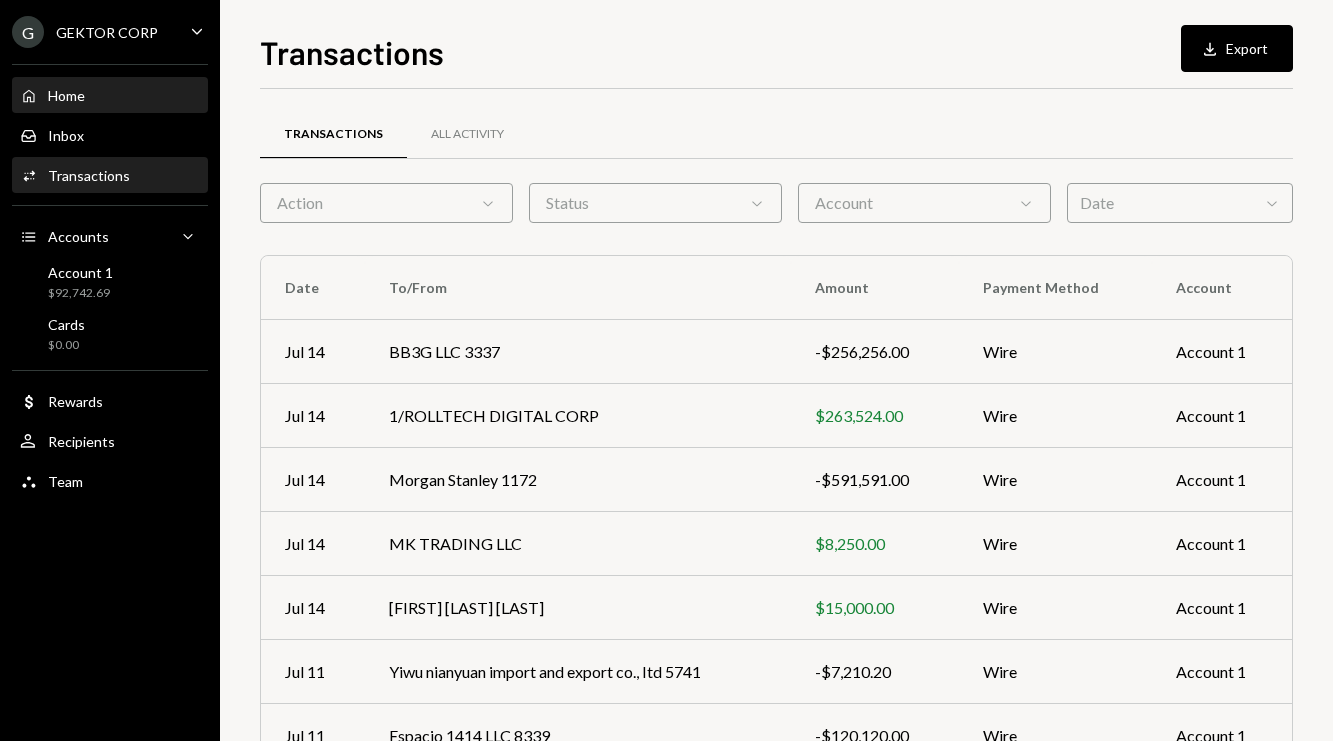 click on "Home Home" at bounding box center [110, 96] 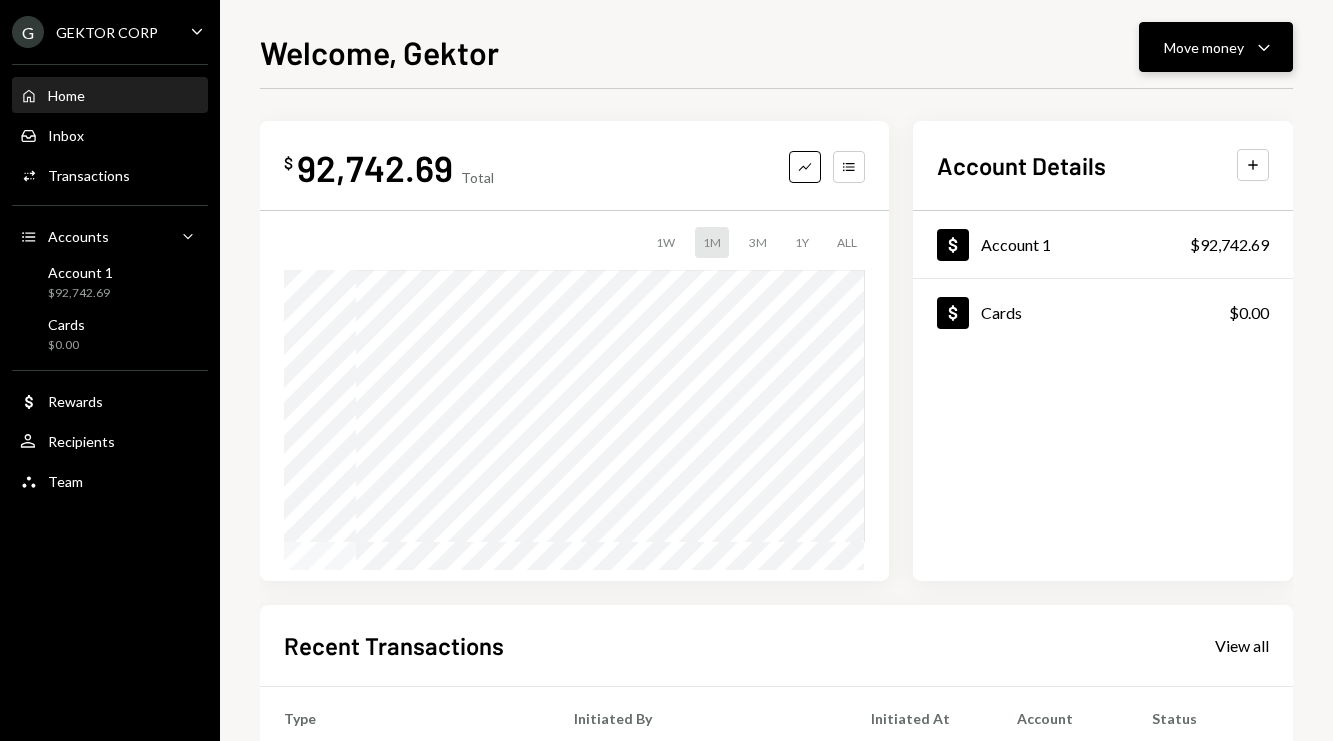 click on "Move money Caret Down" at bounding box center [1216, 47] 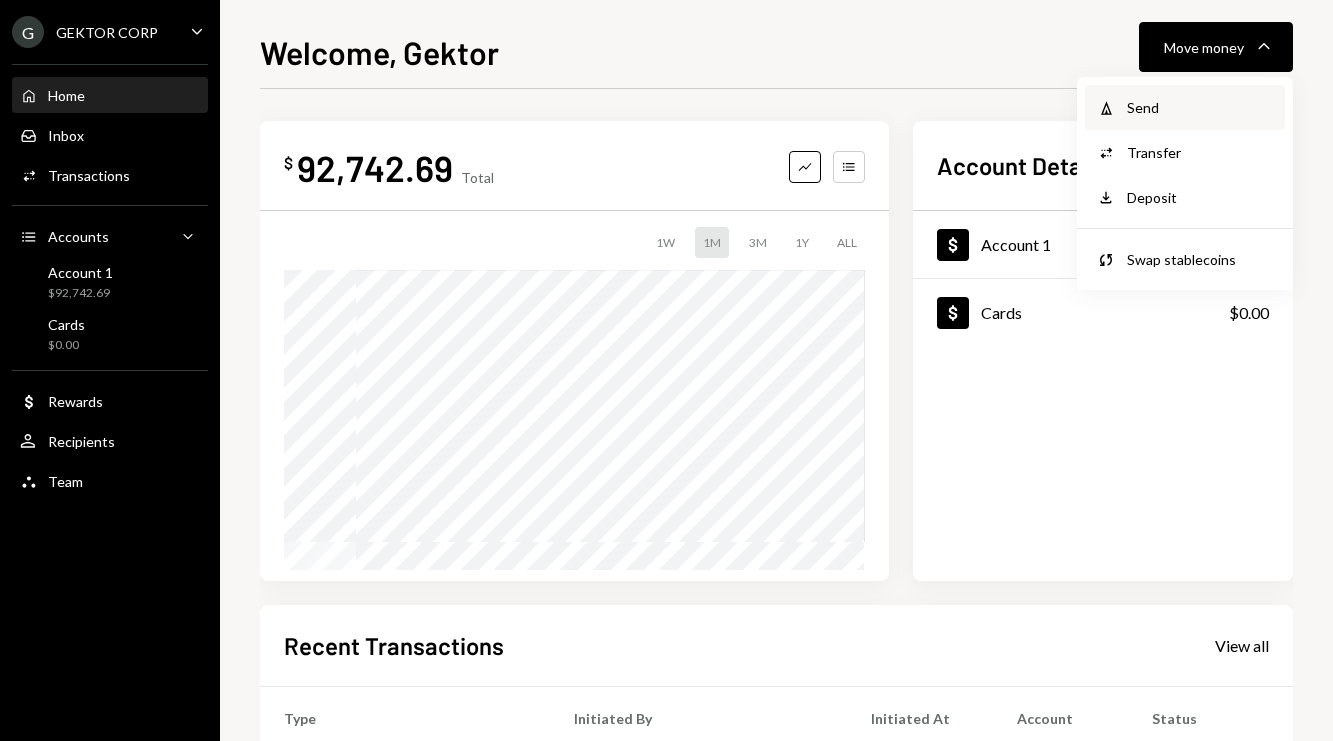 click on "Send" at bounding box center [1200, 107] 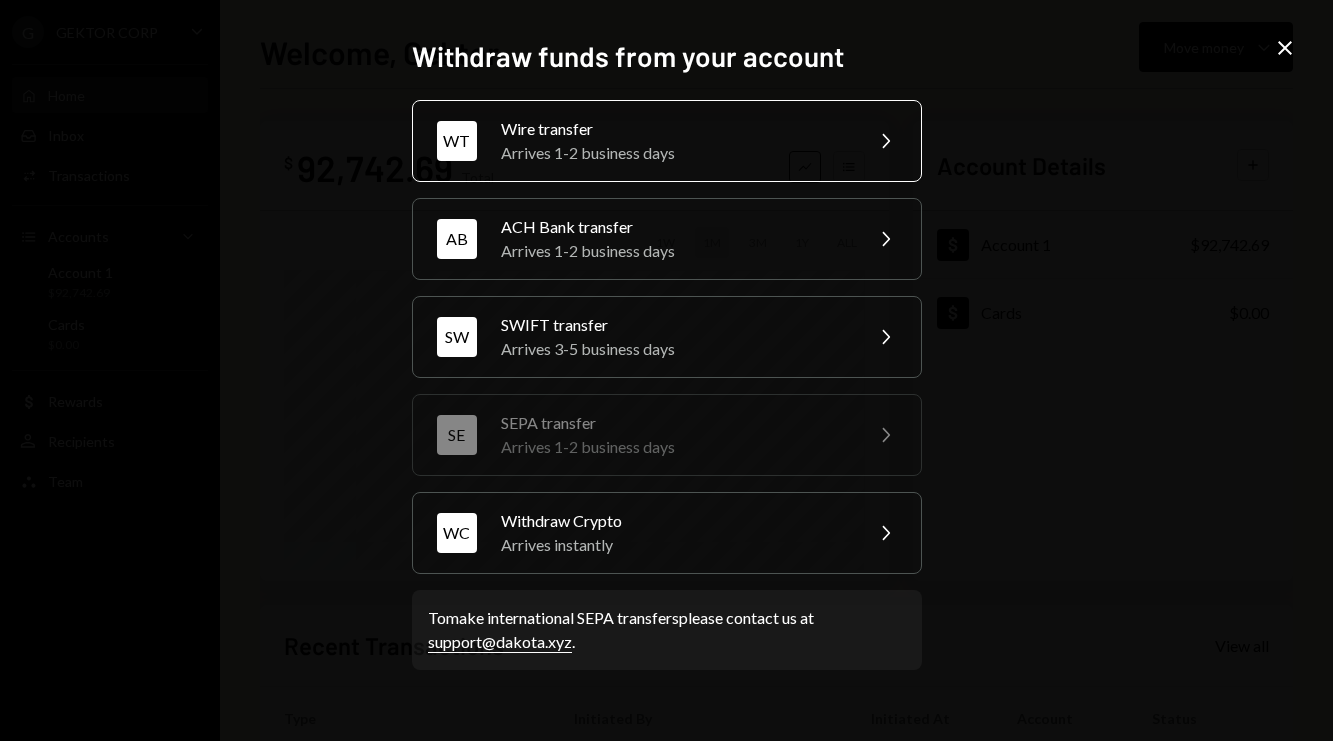 click on "Wire transfer" at bounding box center [675, 129] 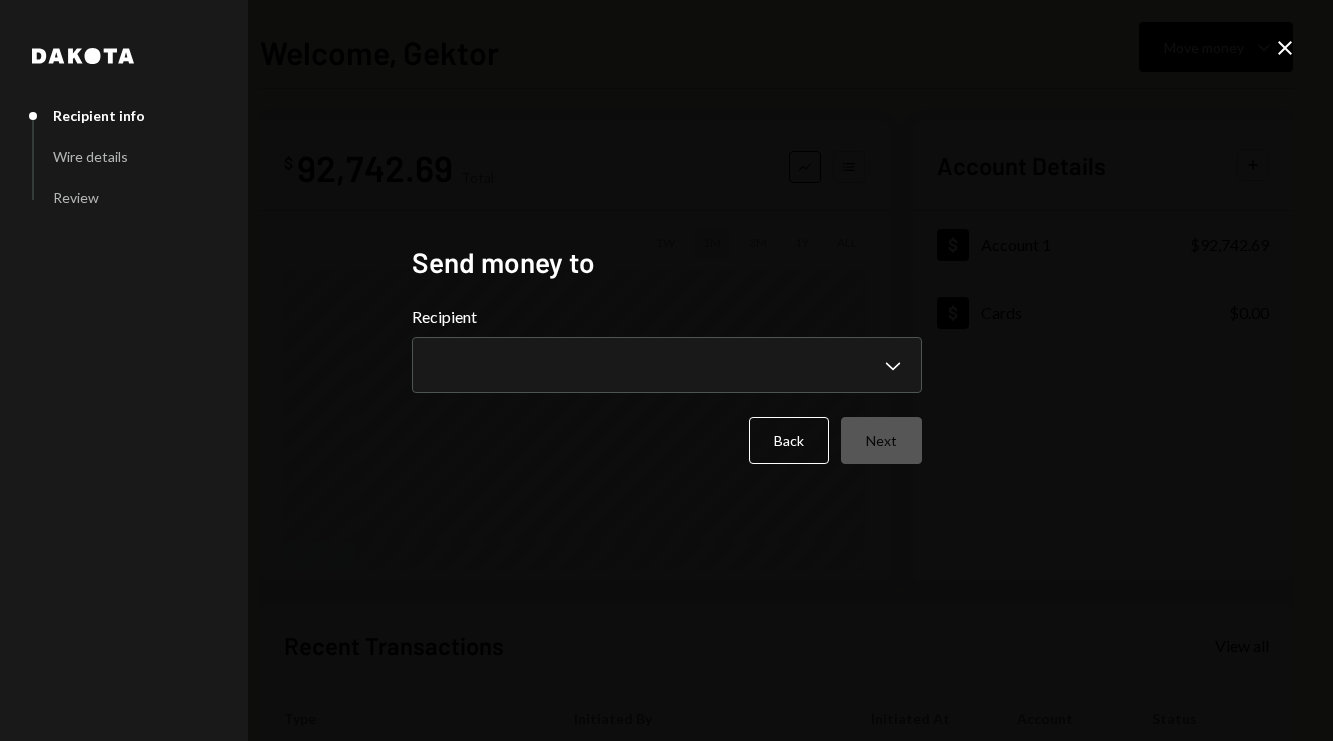 type 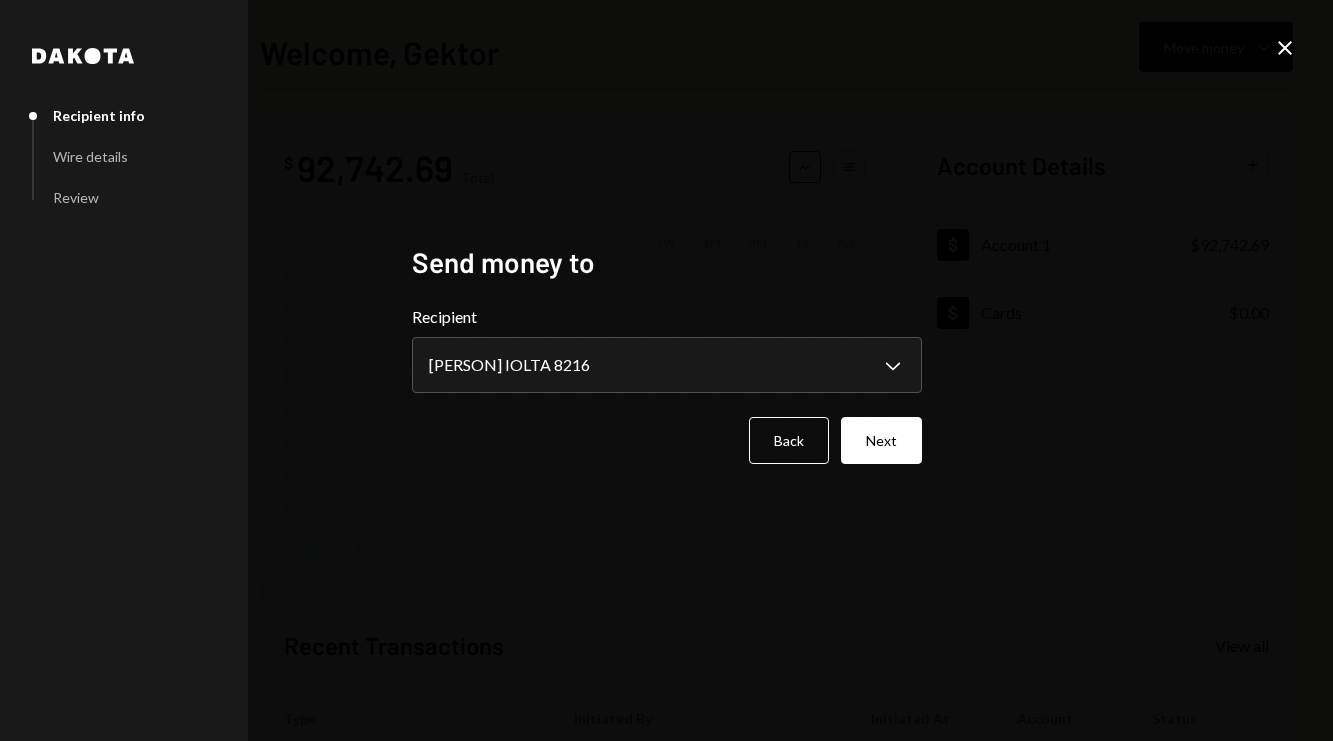 select on "**********" 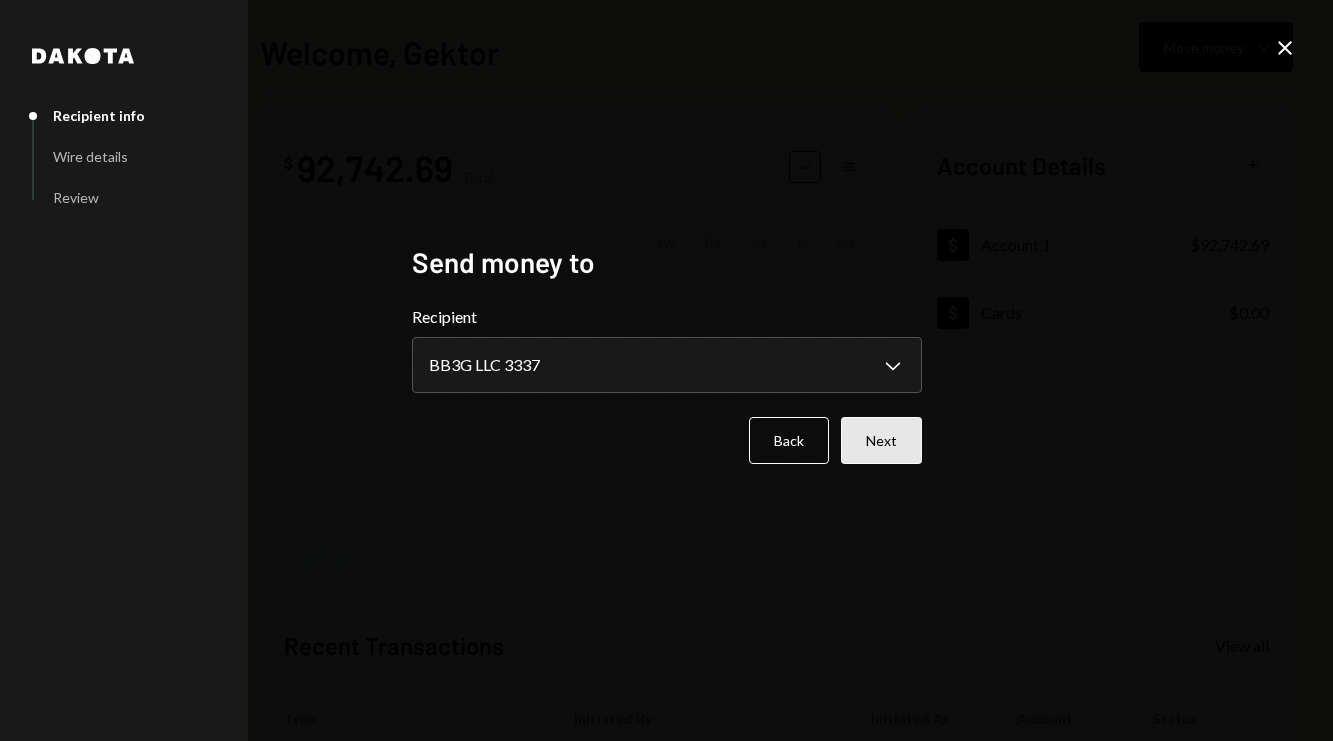 click on "Next" at bounding box center [881, 440] 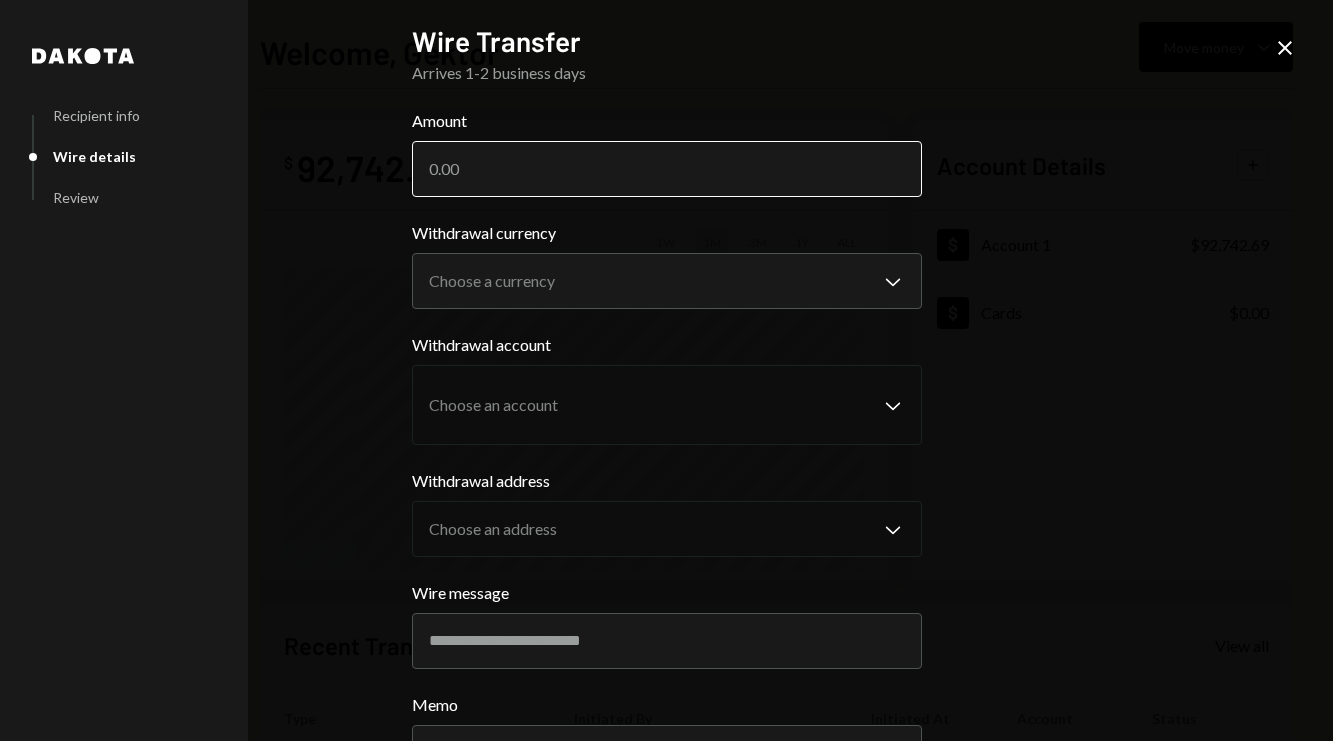 click on "Amount" at bounding box center (667, 169) 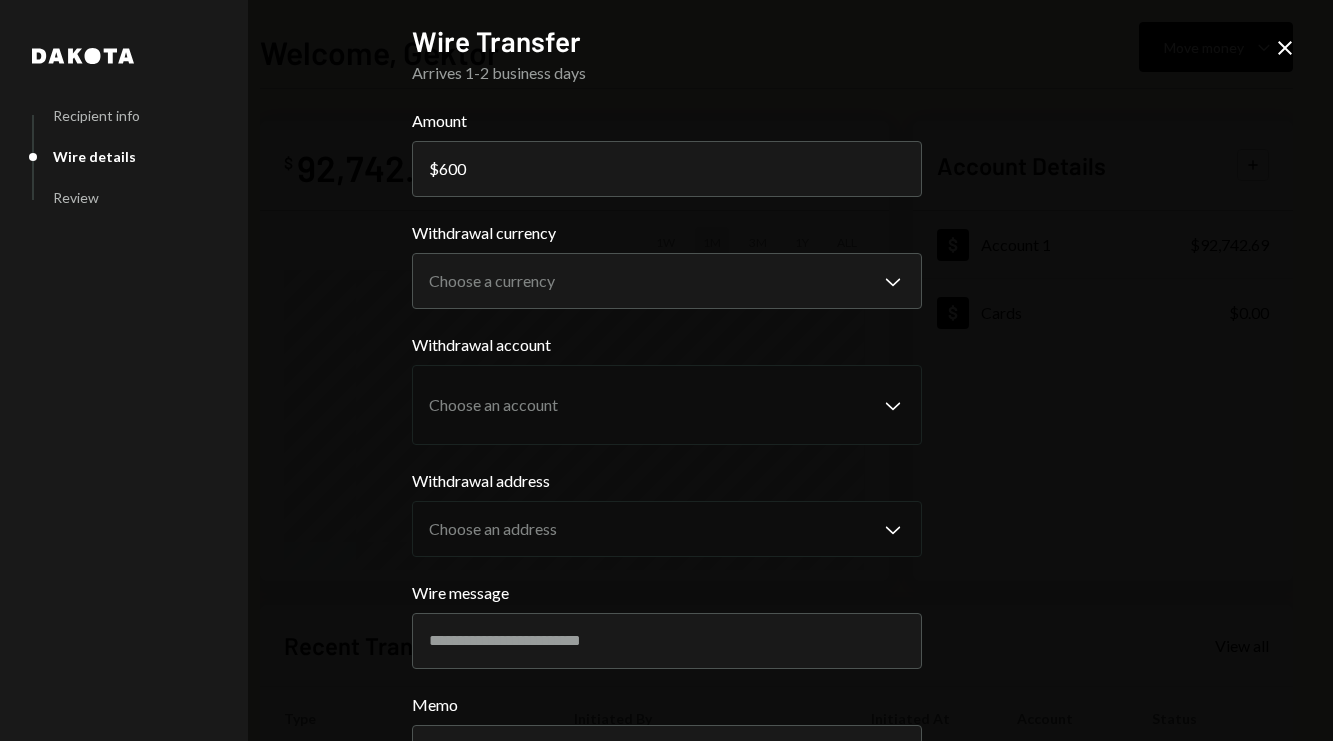 type on "600" 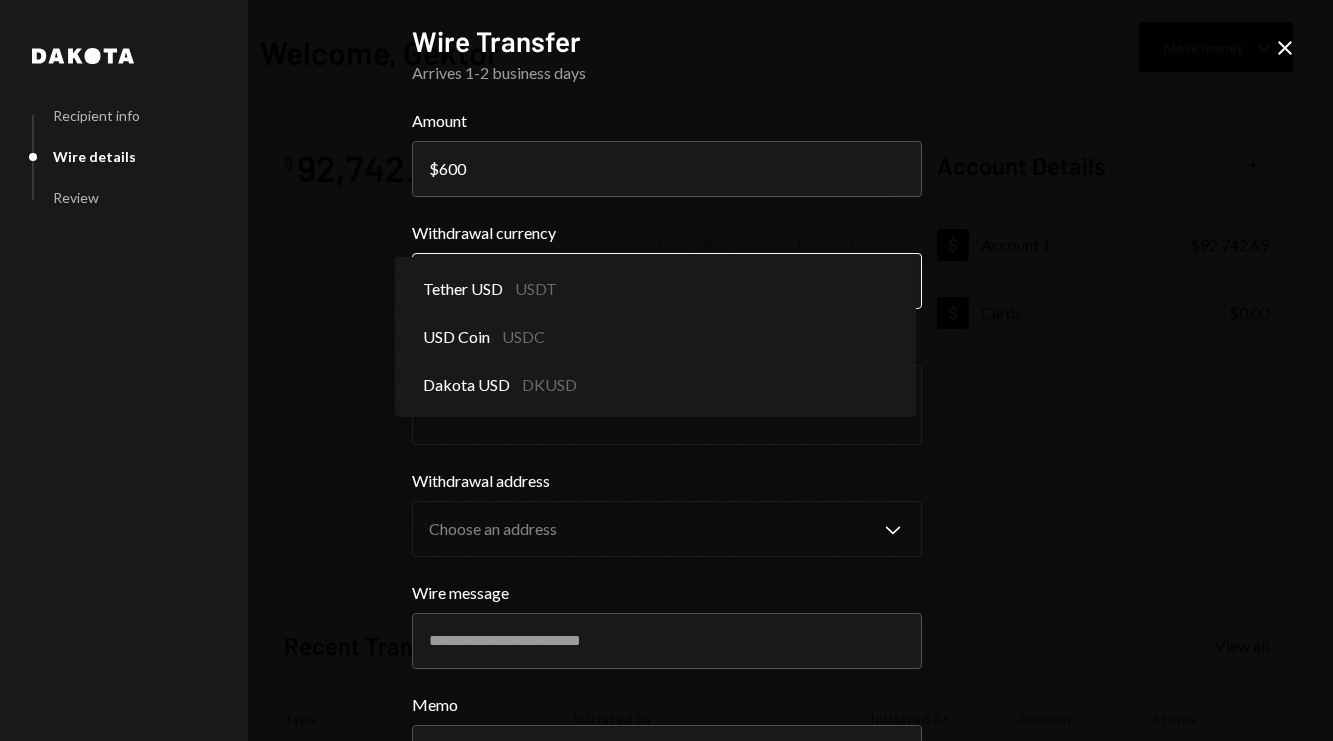 click on "**********" at bounding box center (666, 370) 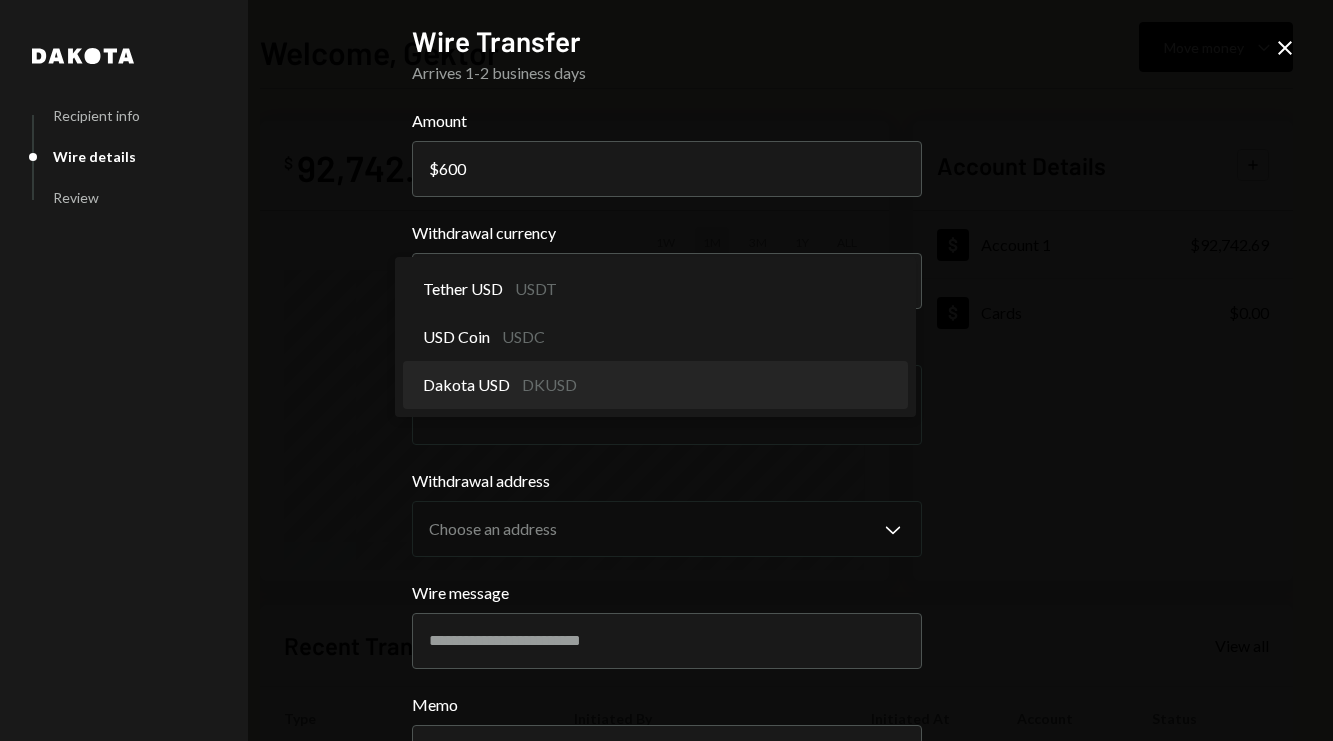 select on "*****" 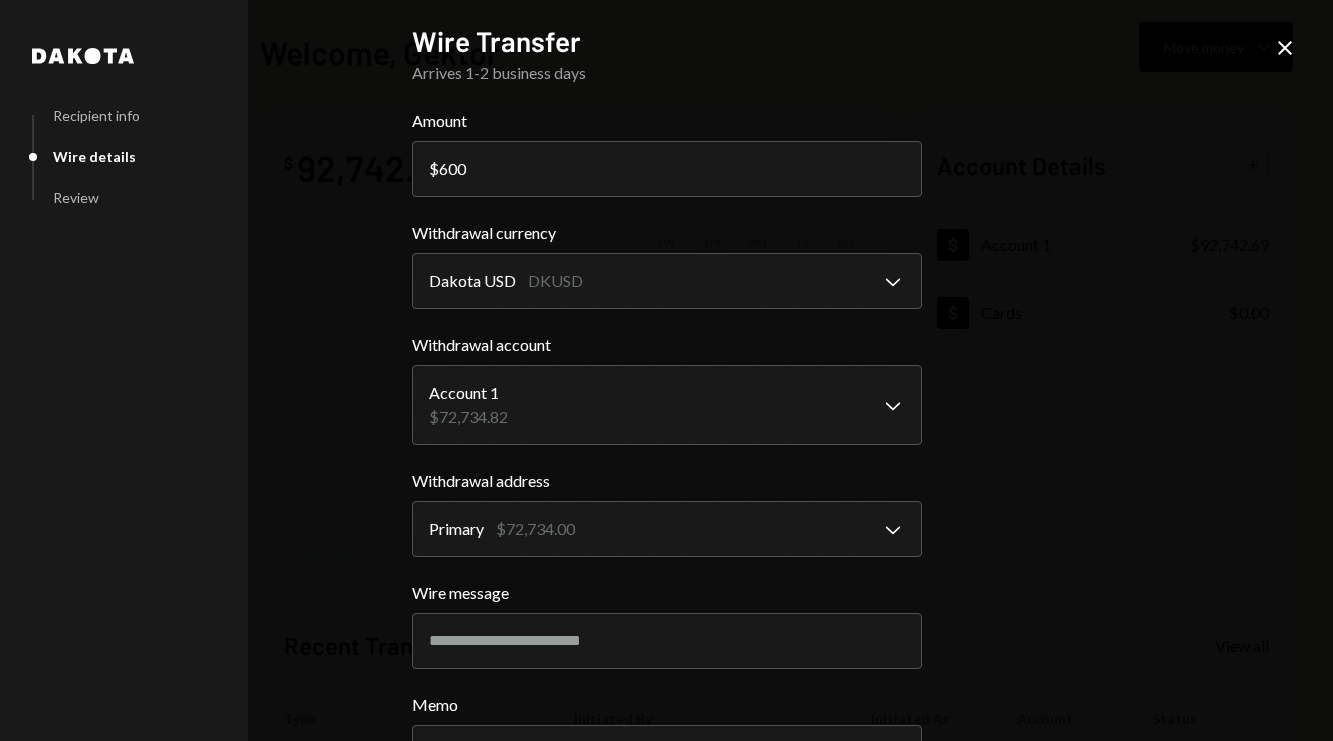 scroll, scrollTop: 166, scrollLeft: 0, axis: vertical 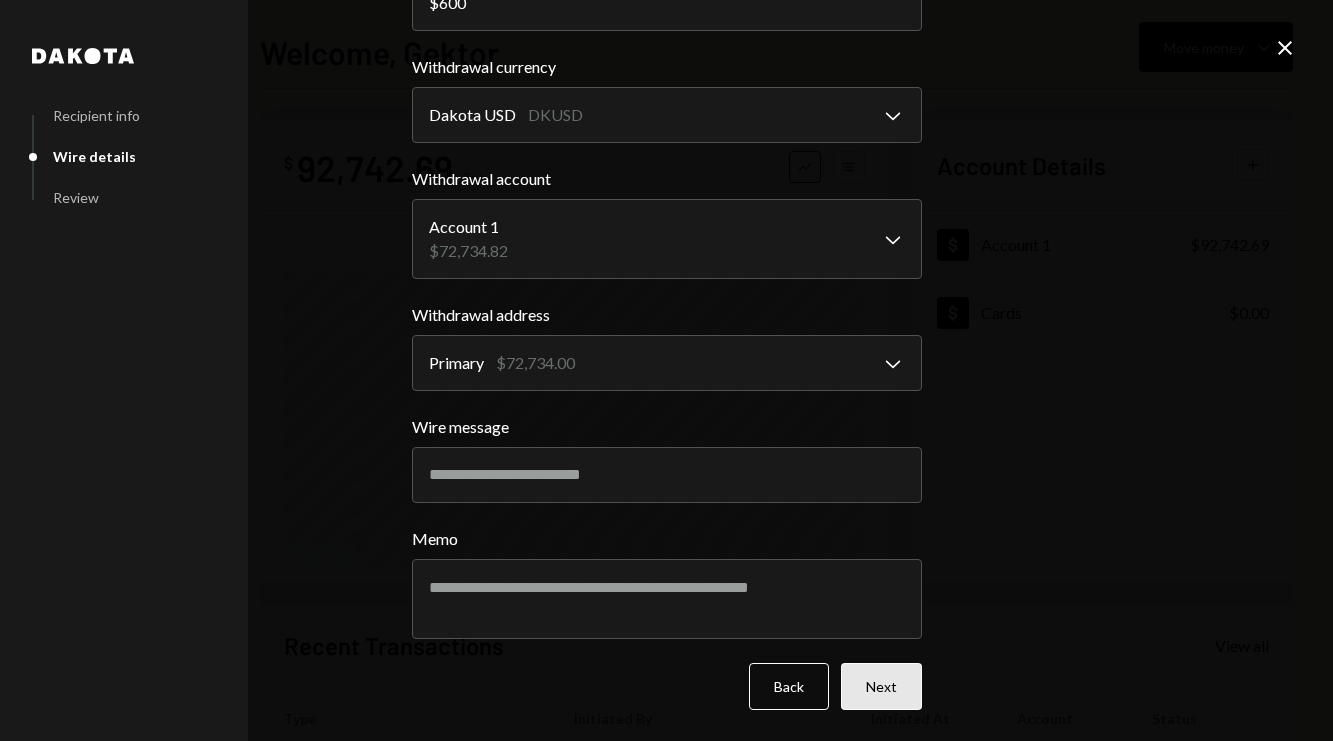 click on "Next" at bounding box center (881, 686) 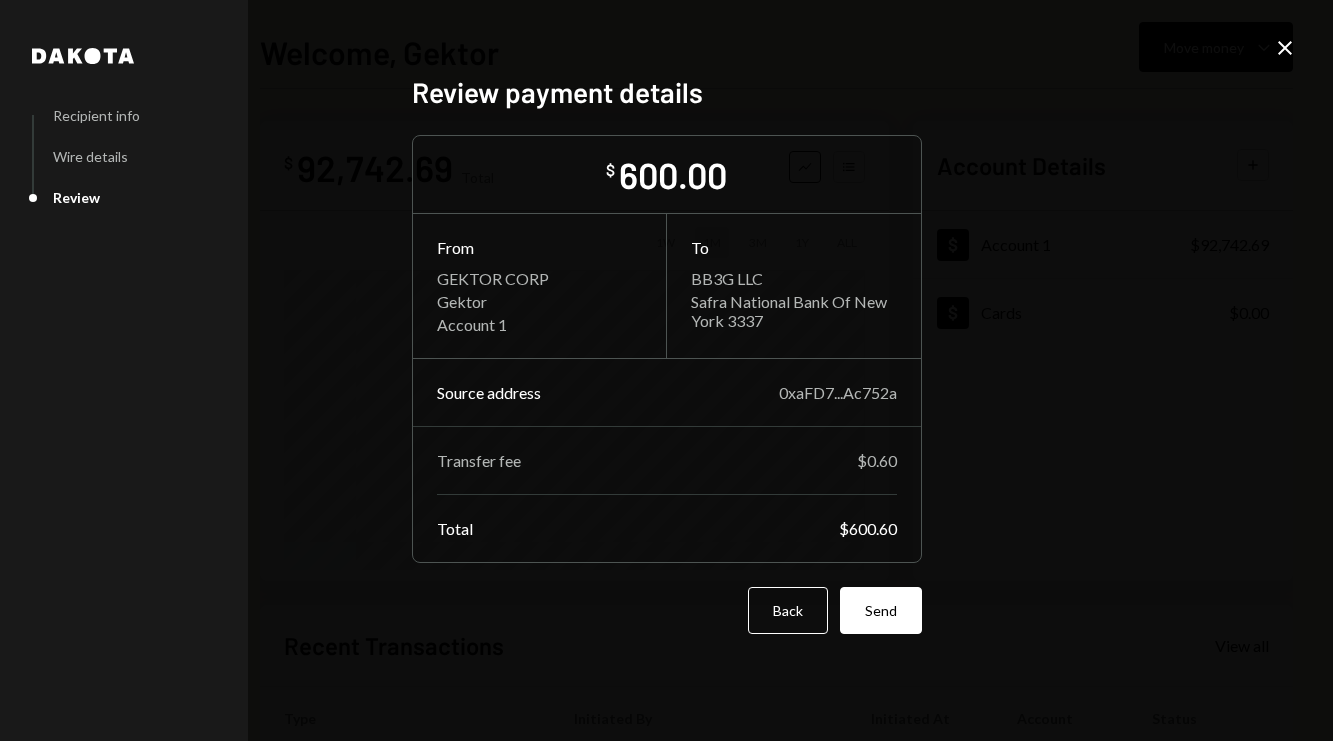 scroll, scrollTop: 0, scrollLeft: 0, axis: both 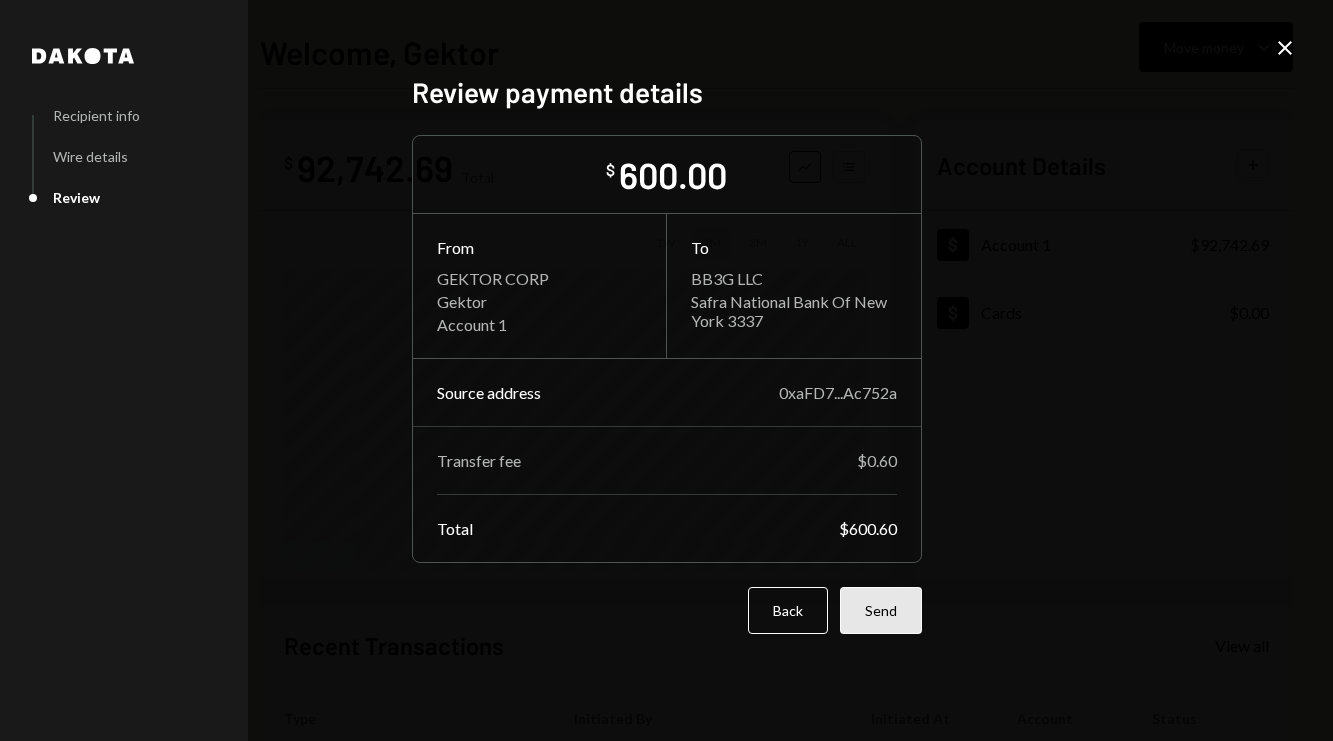 click on "Send" at bounding box center (881, 610) 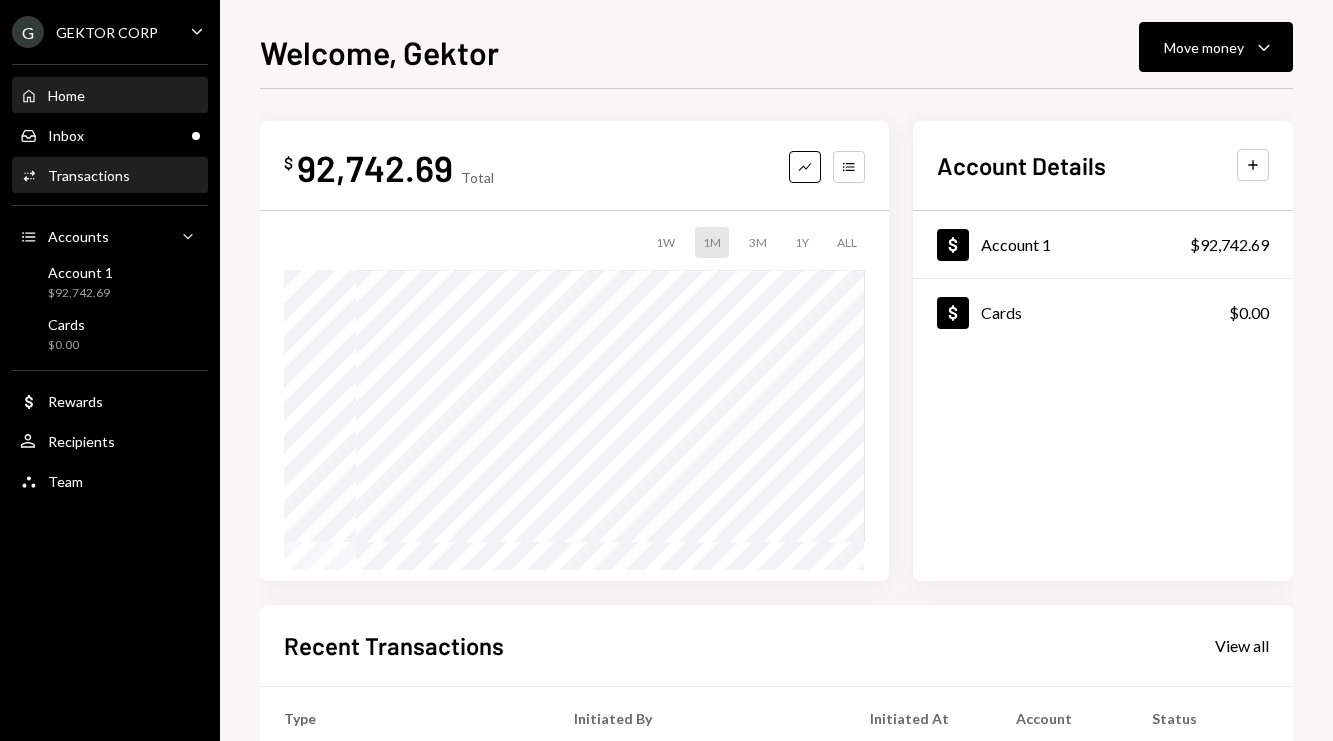 click on "Activities Transactions" at bounding box center (75, 176) 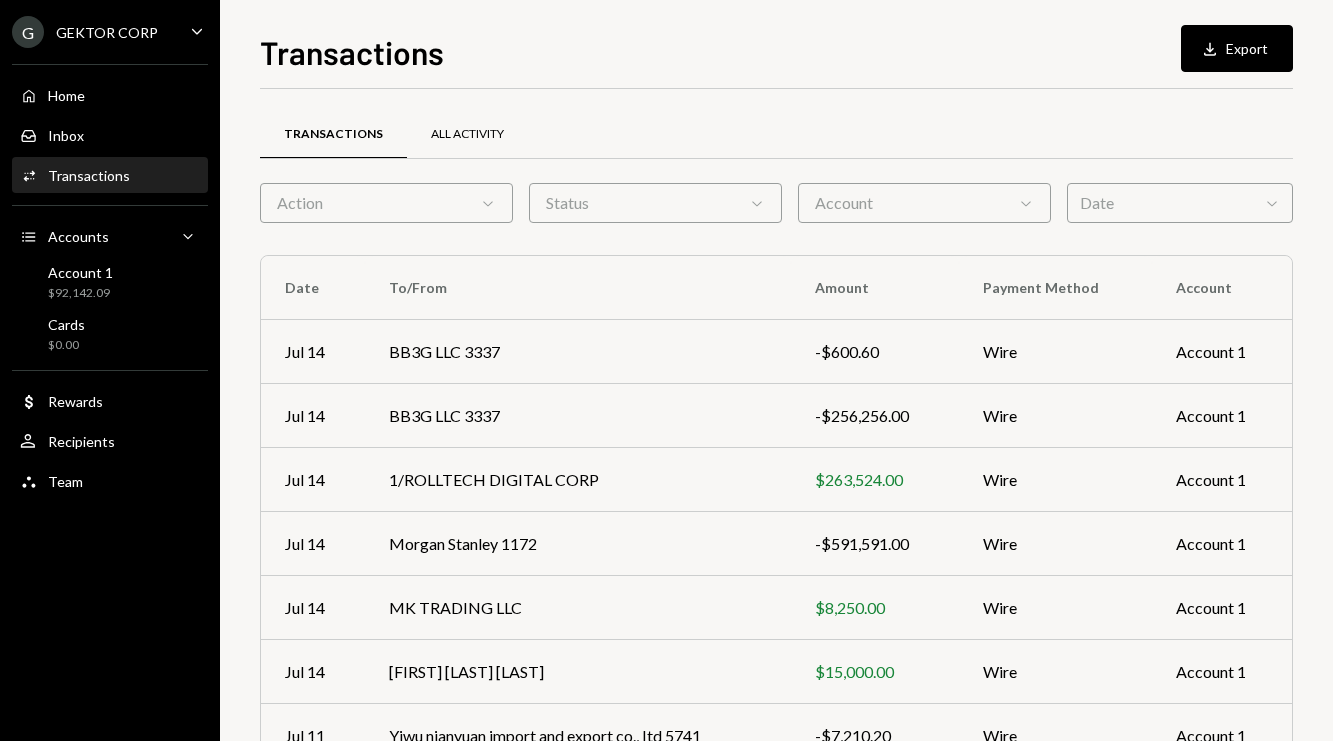 click on "All Activity" at bounding box center [467, 135] 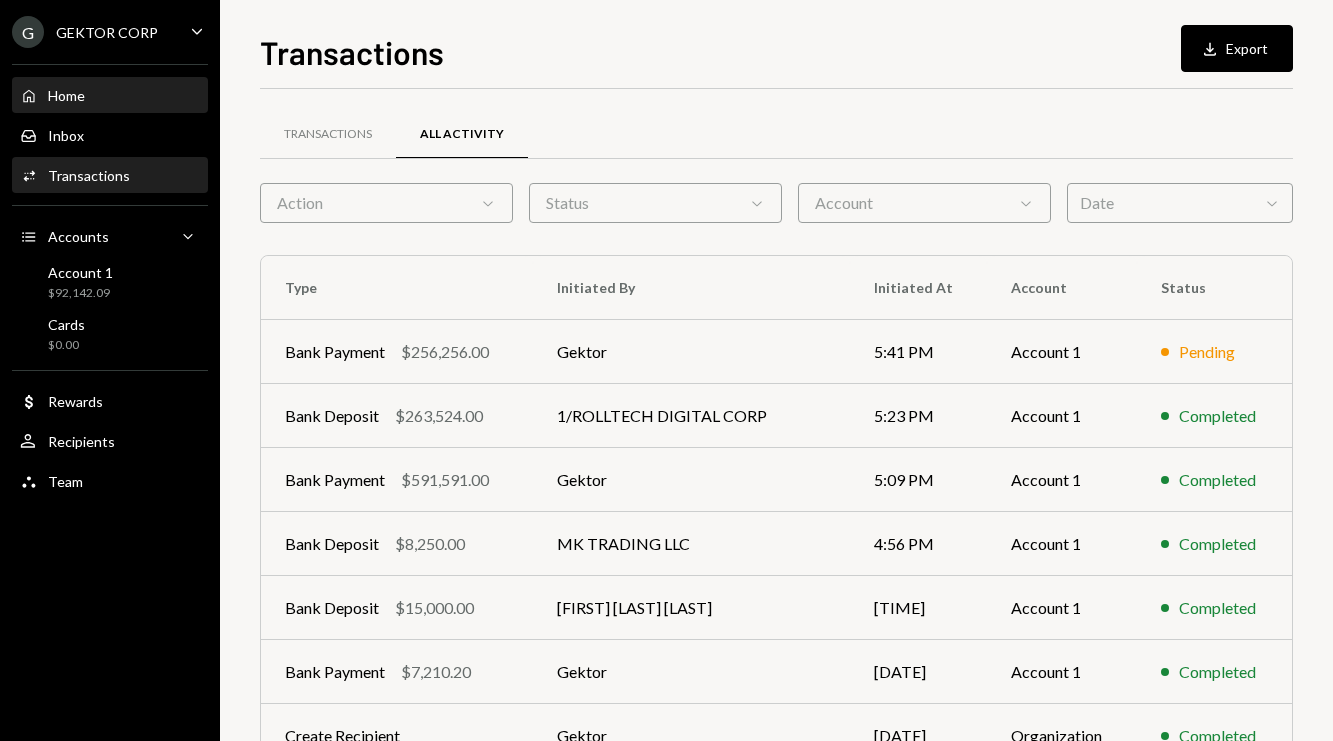 click on "Home Home" at bounding box center (110, 96) 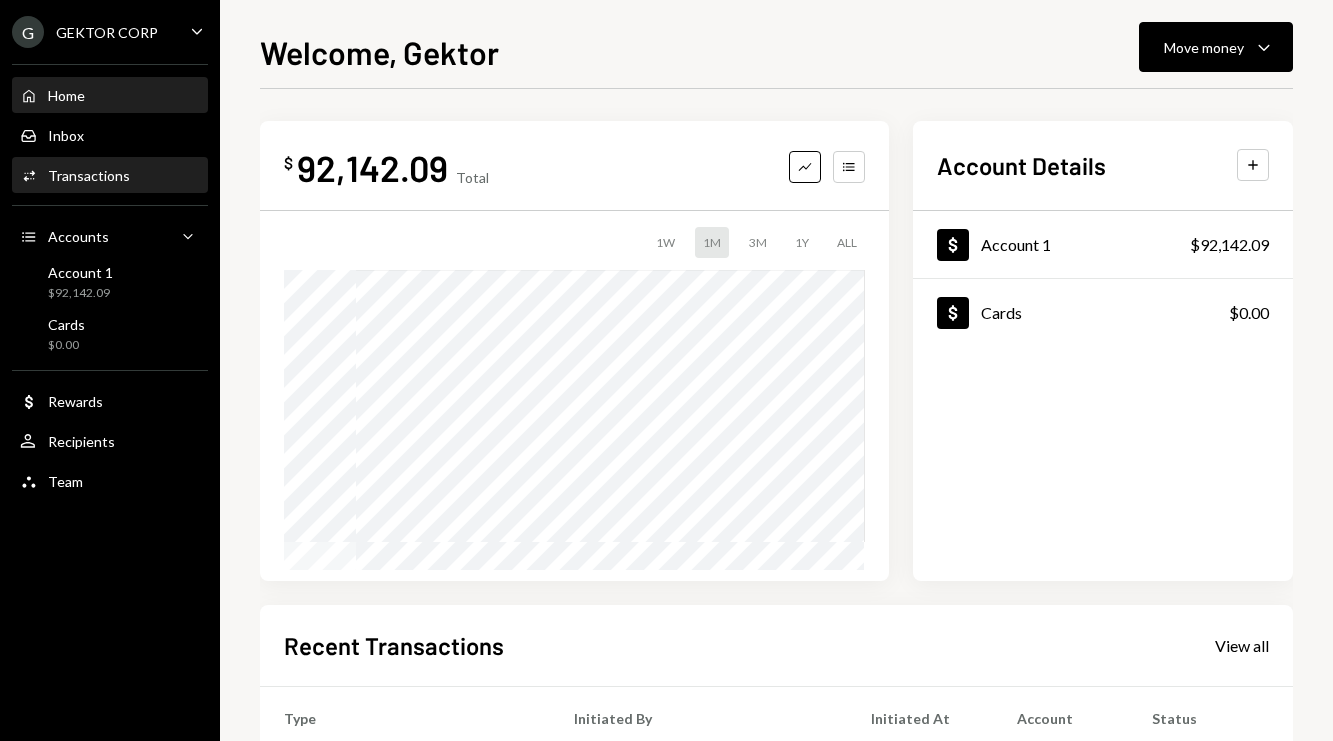 click on "Activities Transactions" at bounding box center [110, 176] 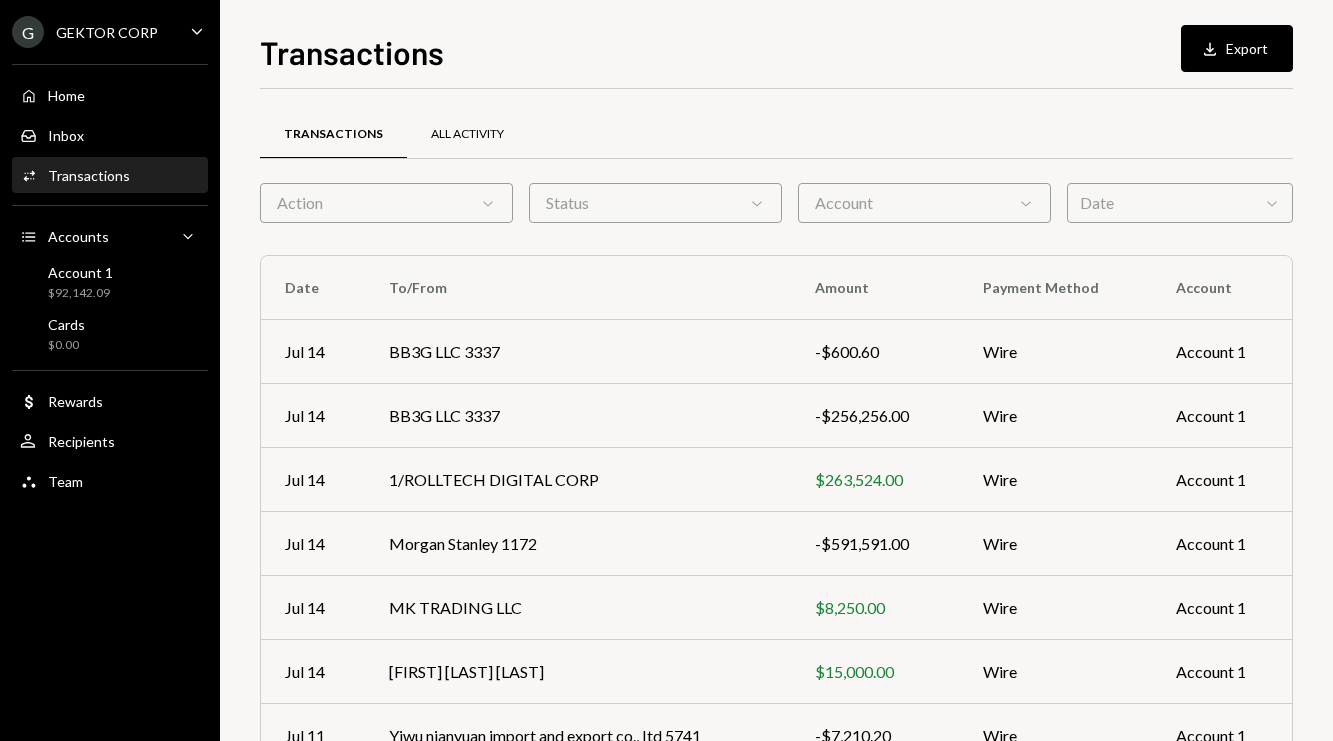click on "All Activity" at bounding box center [467, 134] 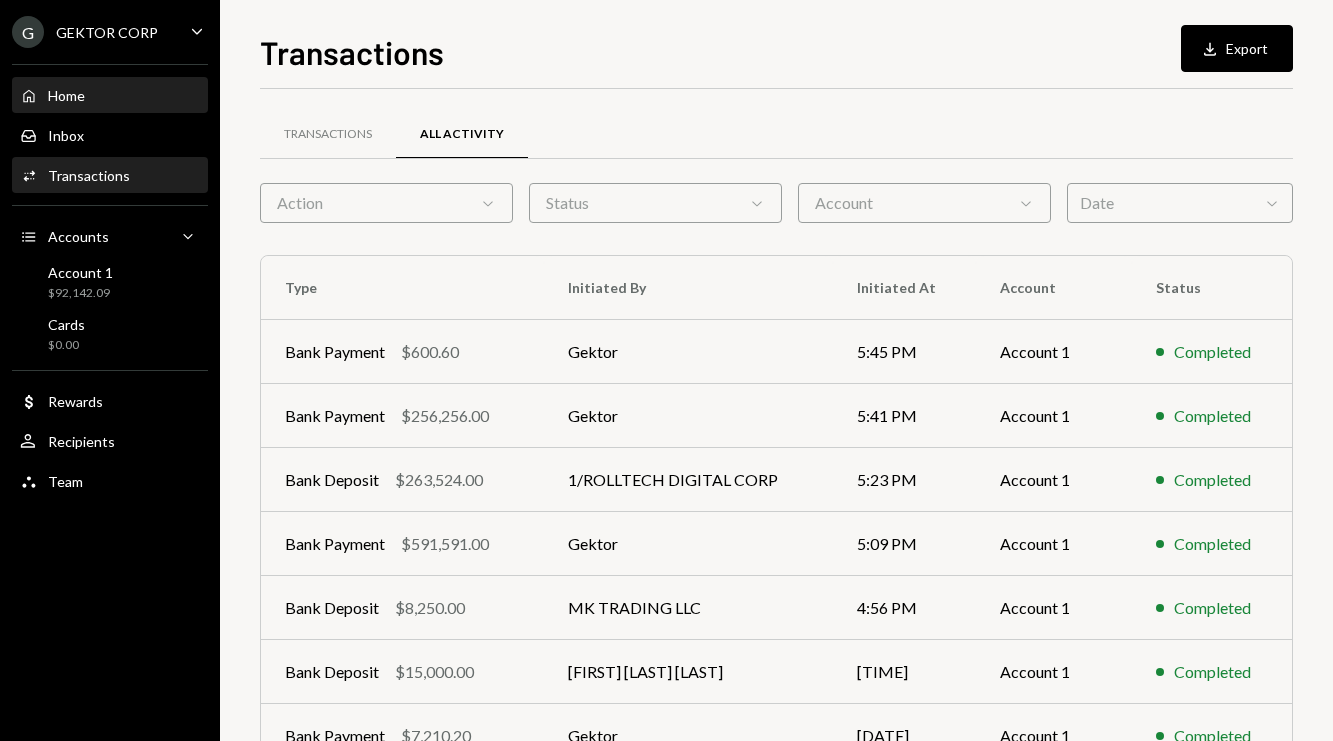 click on "Home Home" at bounding box center (110, 96) 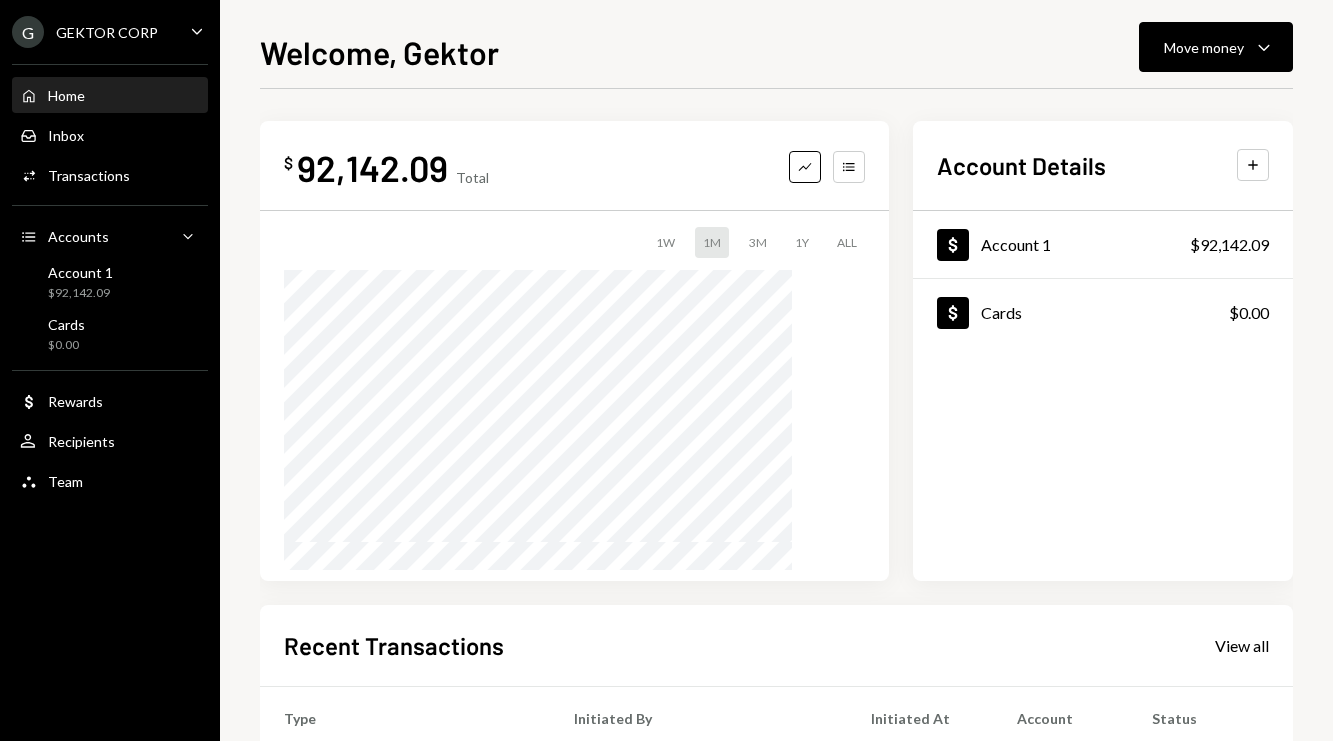 scroll, scrollTop: 0, scrollLeft: 0, axis: both 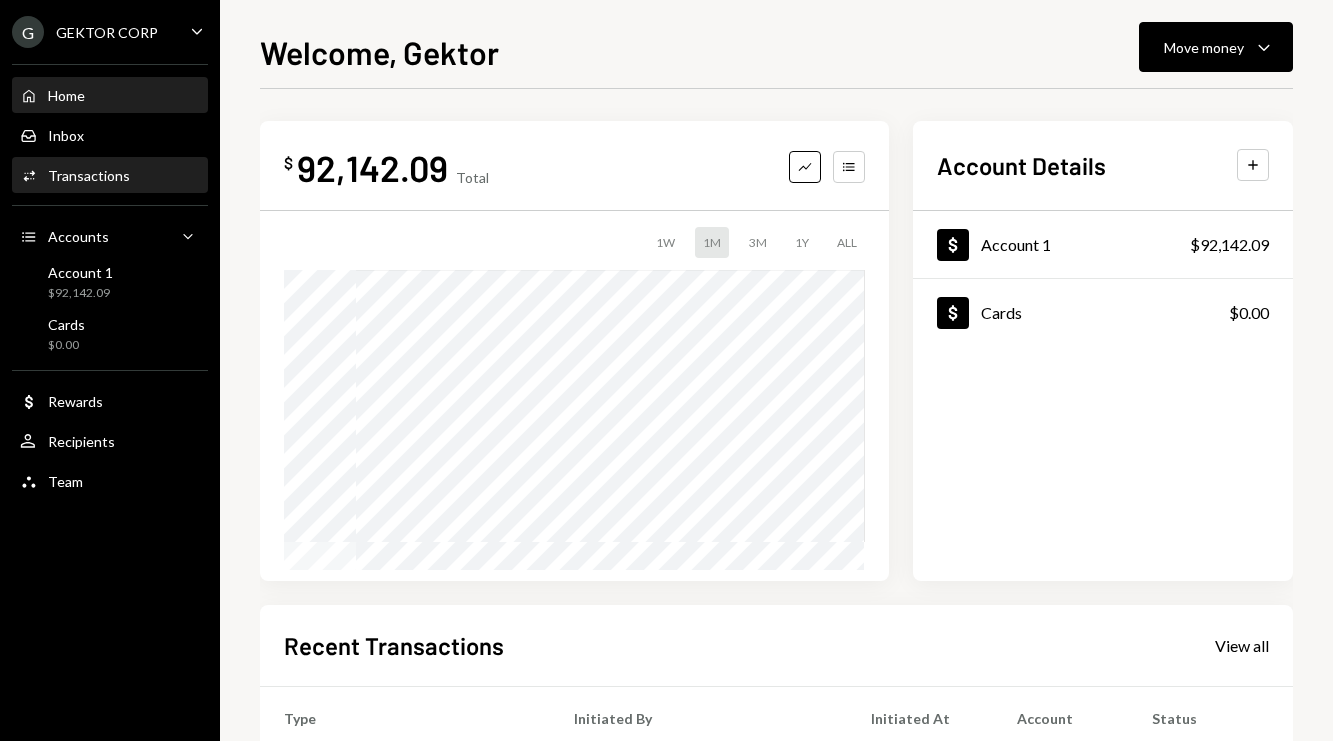 click on "Activities Transactions" at bounding box center (110, 176) 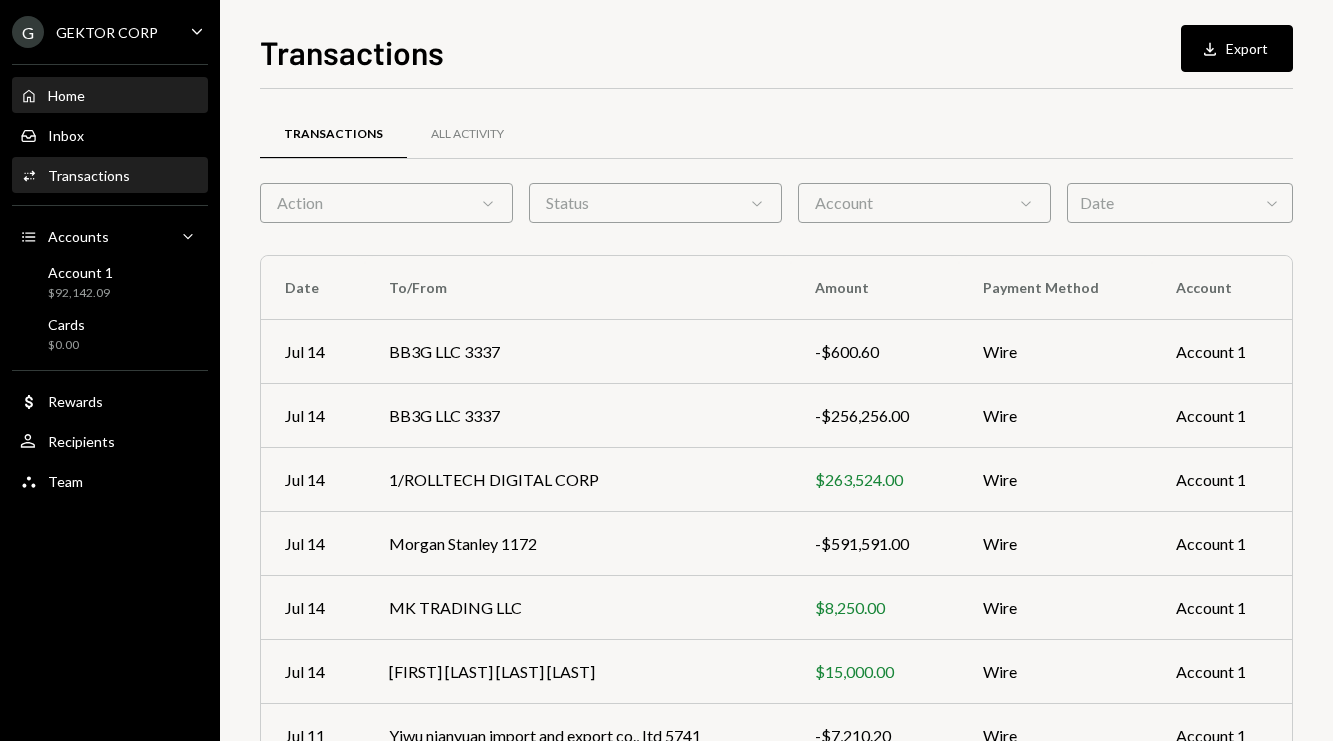 click on "Home Home" at bounding box center [110, 96] 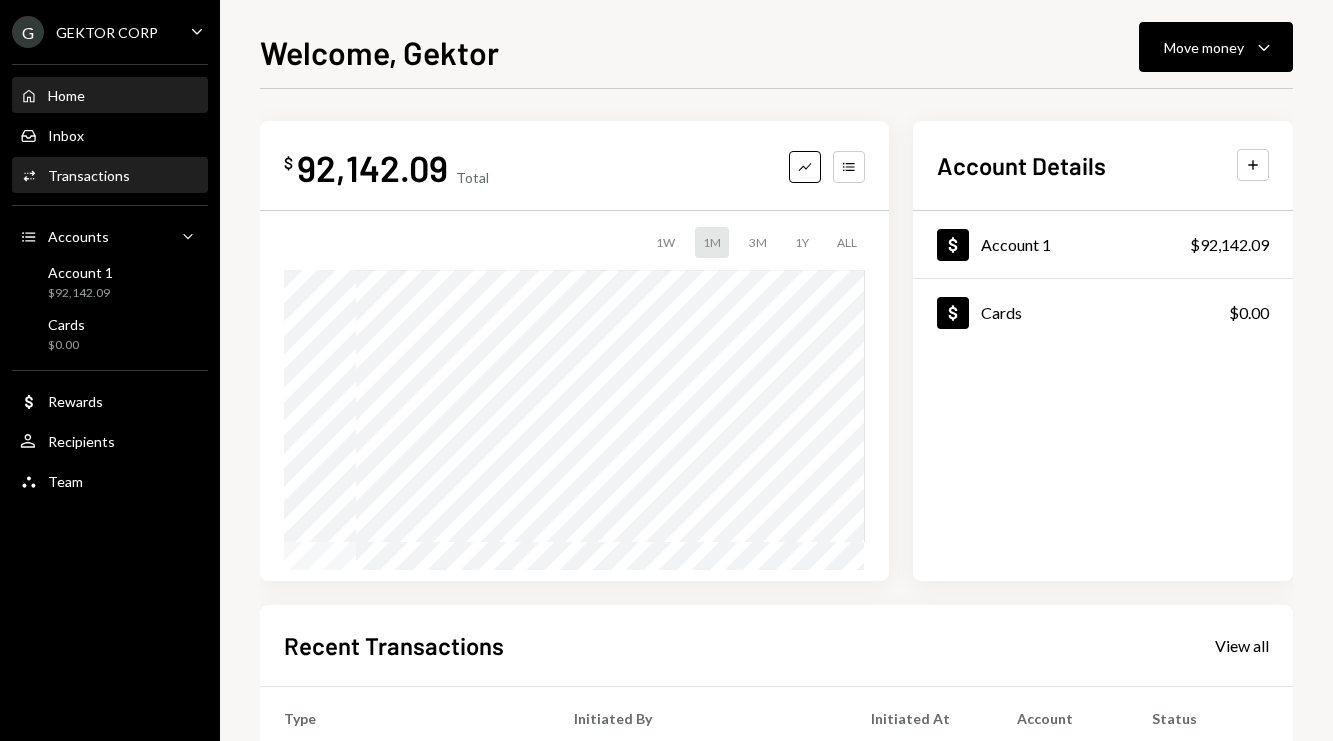click on "Transactions" at bounding box center [89, 175] 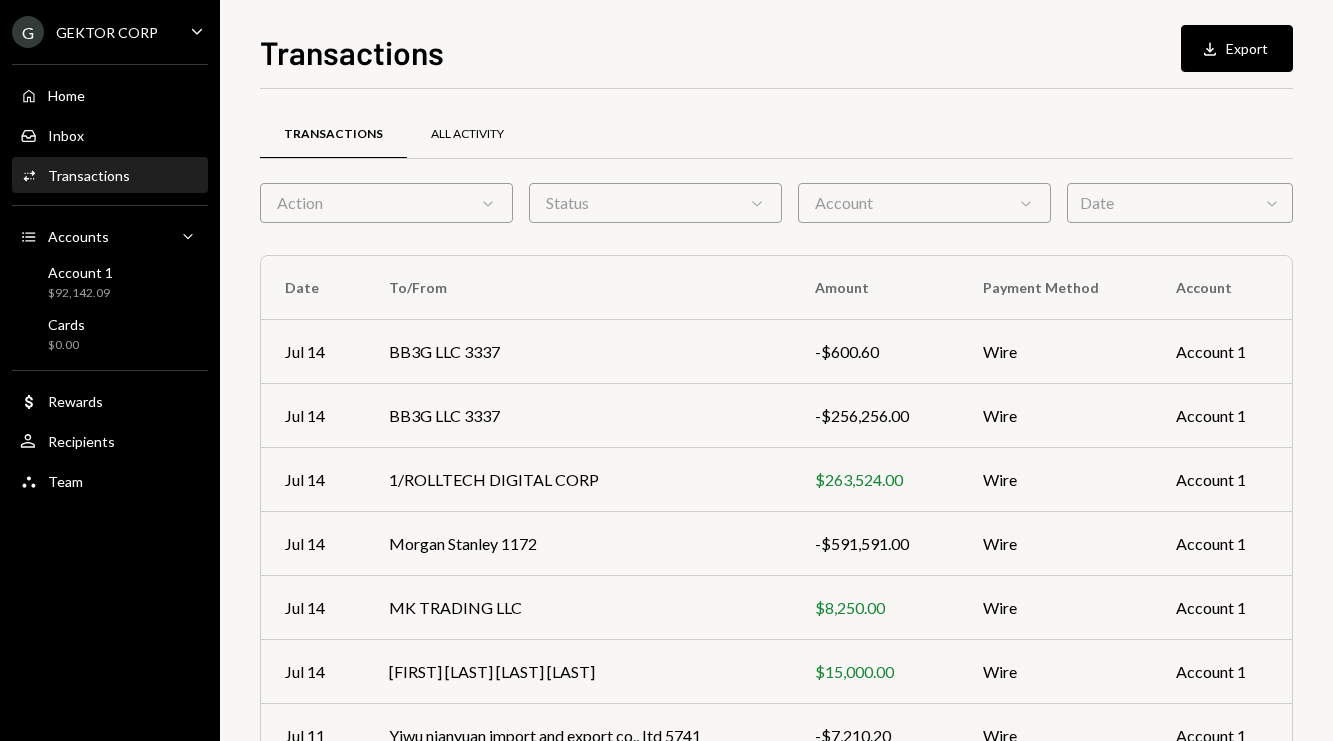 click on "All Activity" at bounding box center (467, 134) 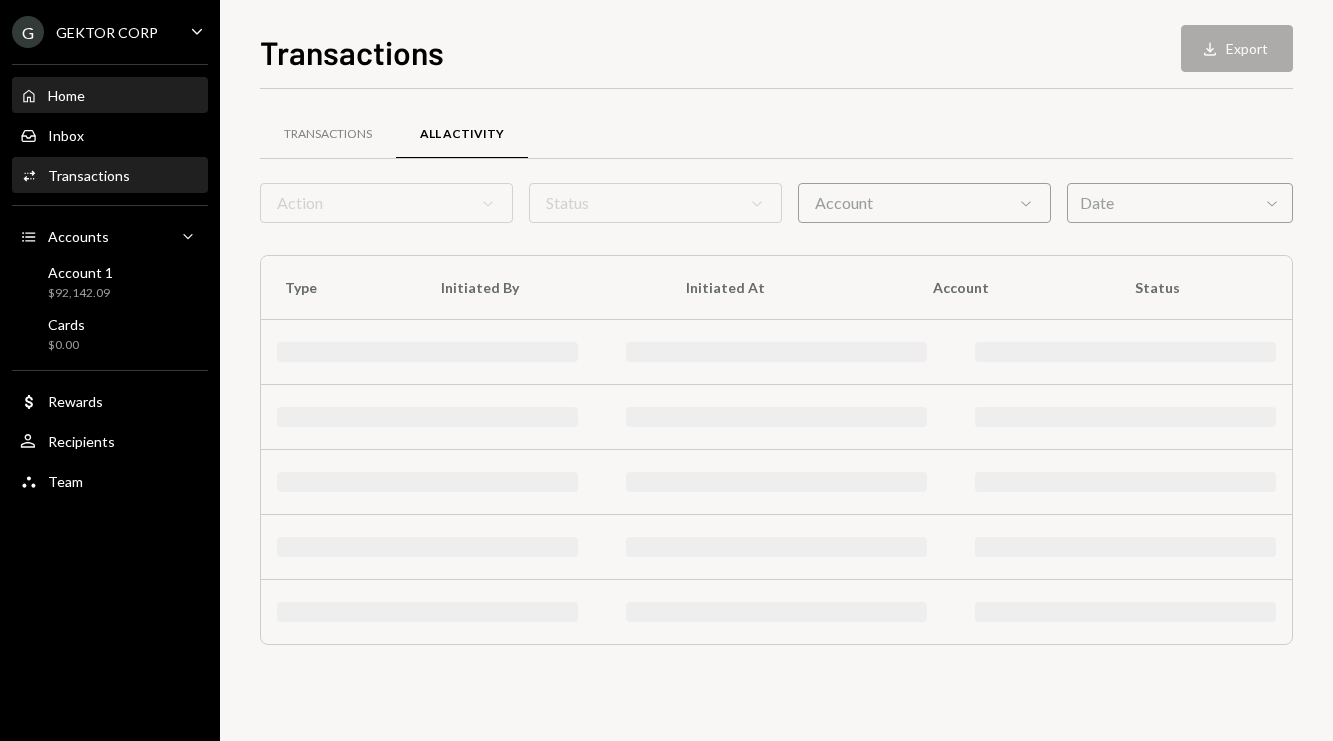 click on "Home Home" at bounding box center (110, 96) 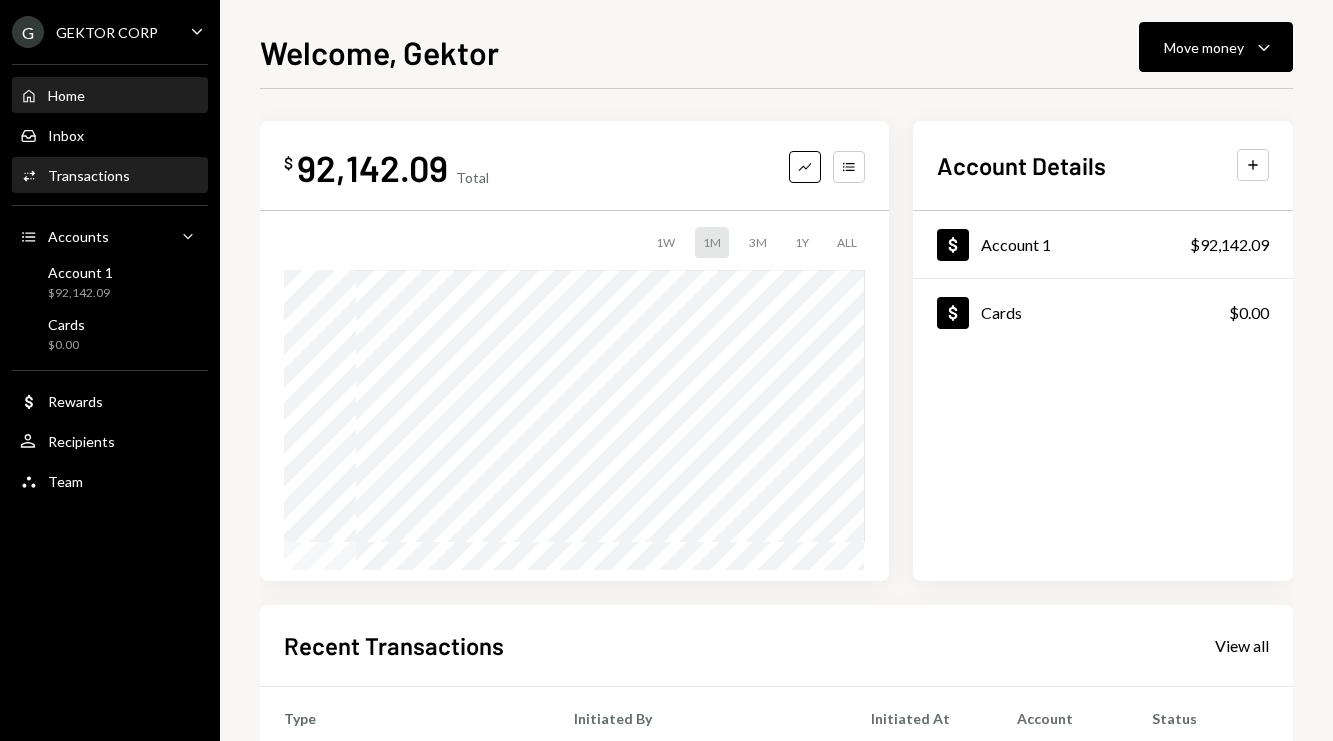 click on "Transactions" at bounding box center (89, 175) 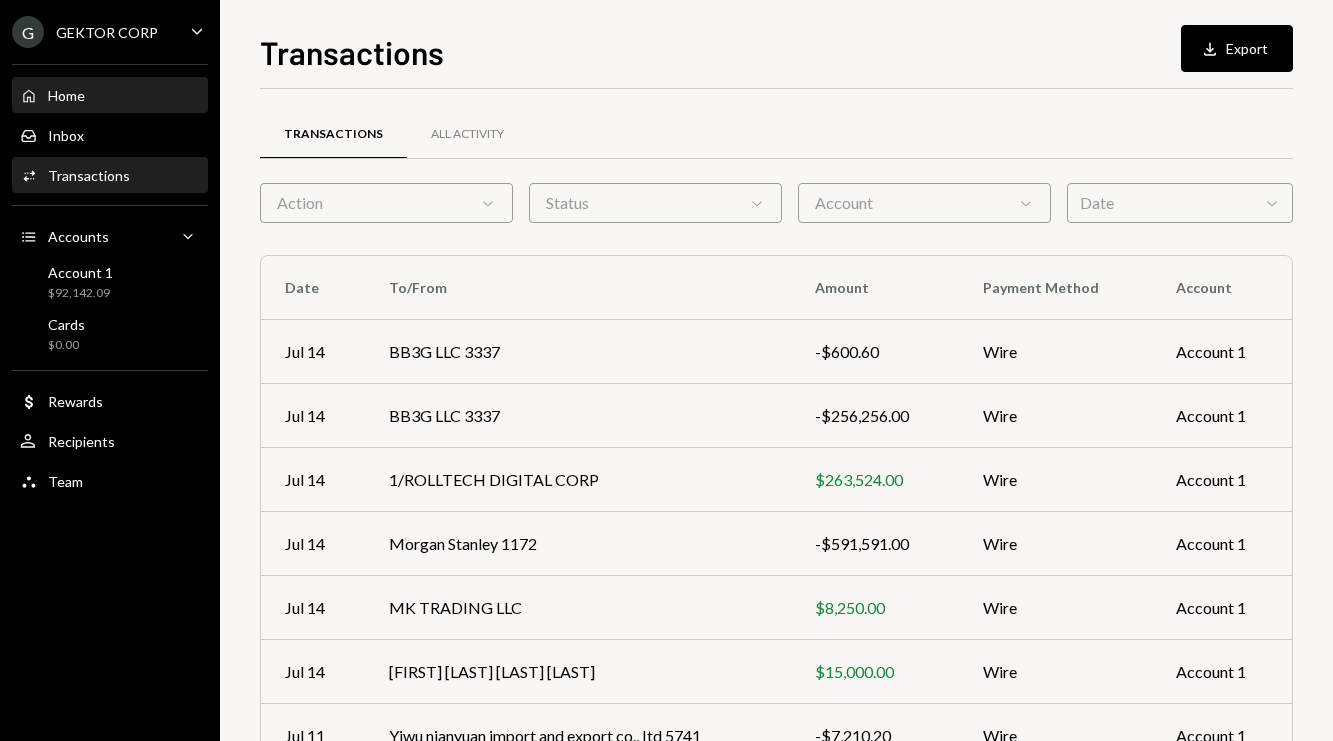 click on "Home Home" at bounding box center (110, 96) 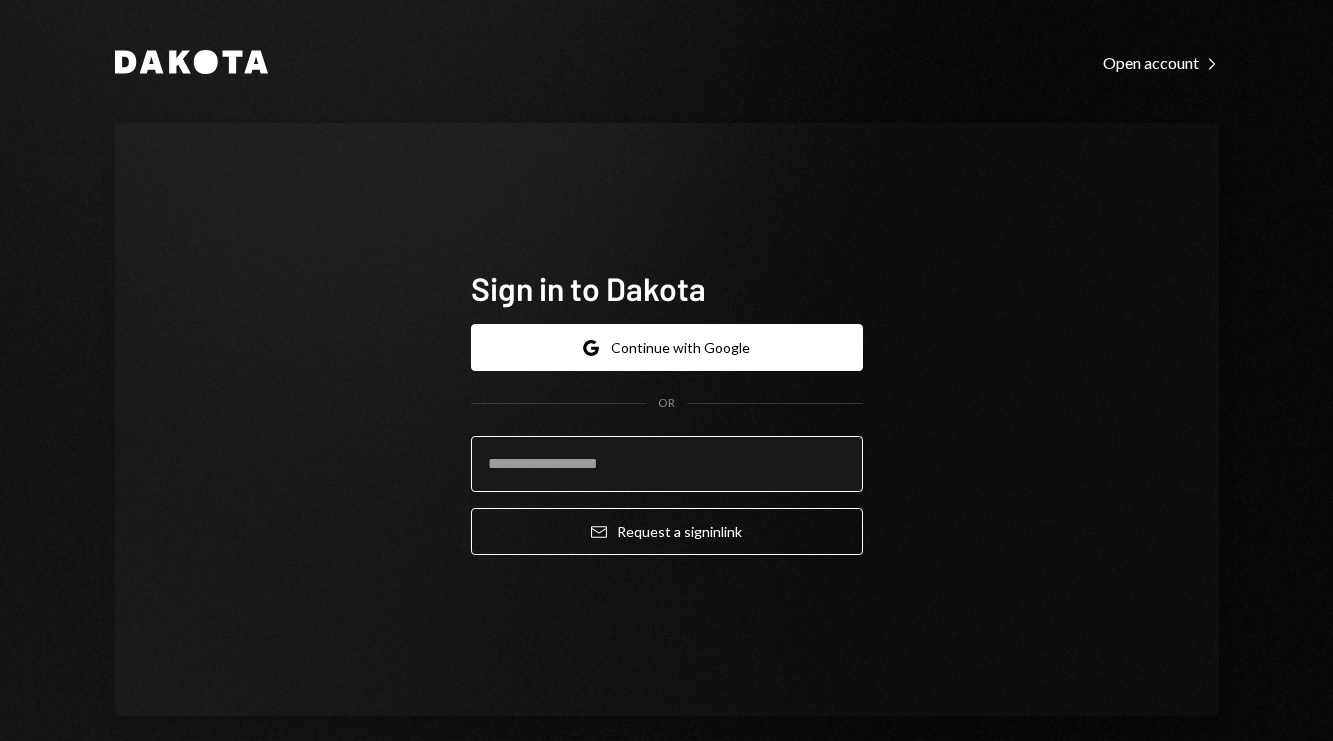 click at bounding box center [667, 464] 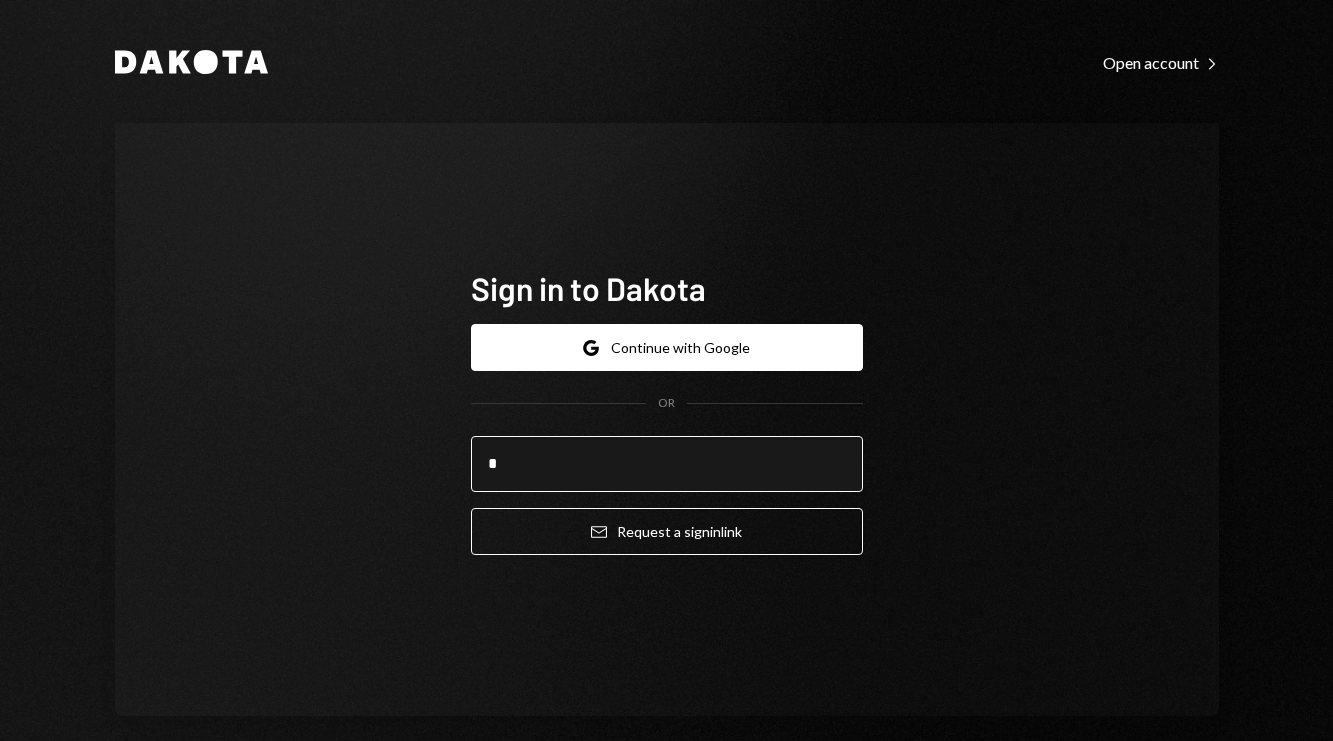 type on "**********" 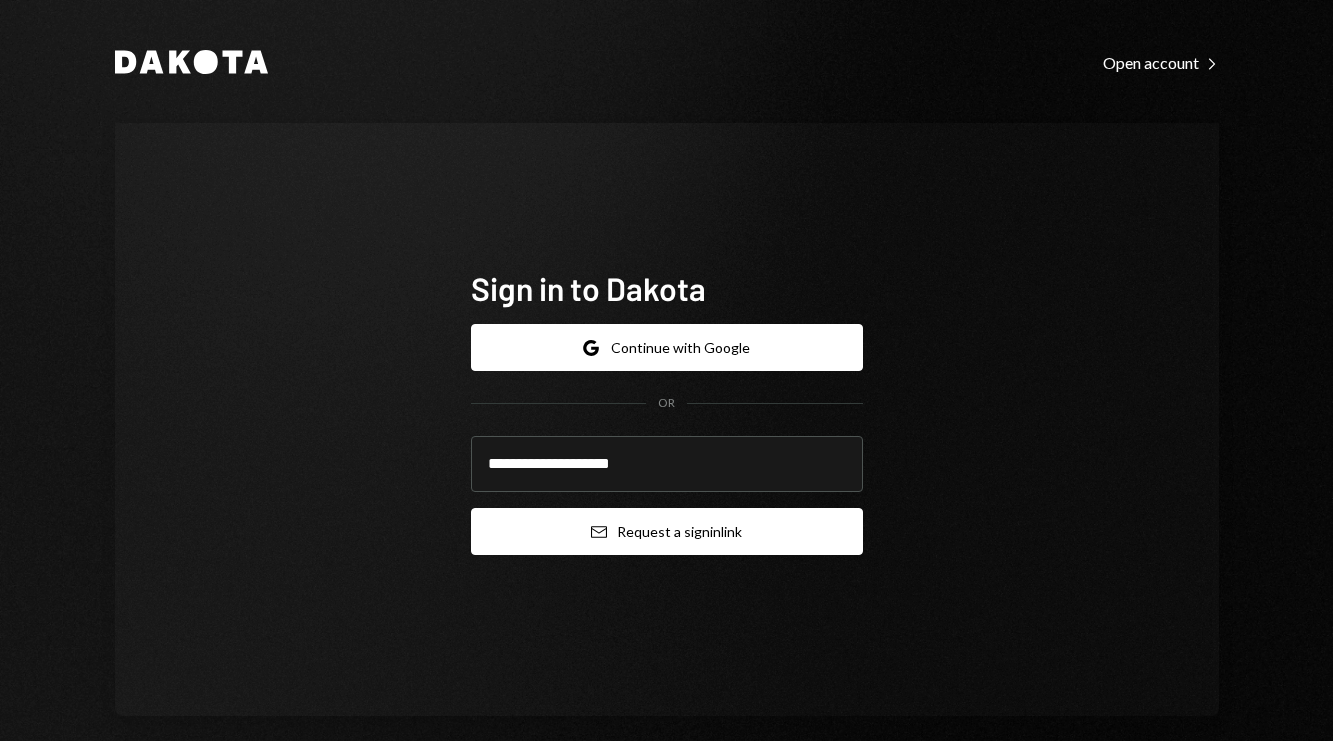 click on "Email Request a sign  in  link" at bounding box center [667, 531] 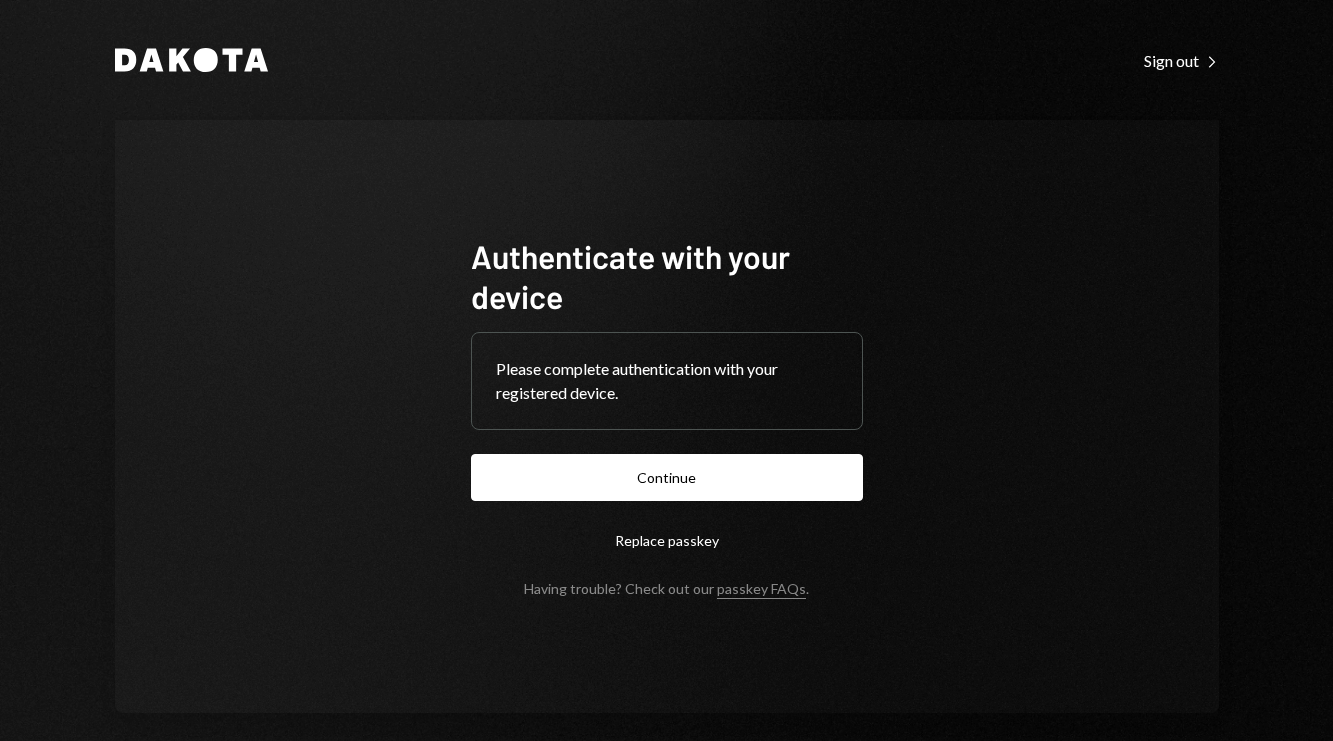scroll, scrollTop: 0, scrollLeft: 0, axis: both 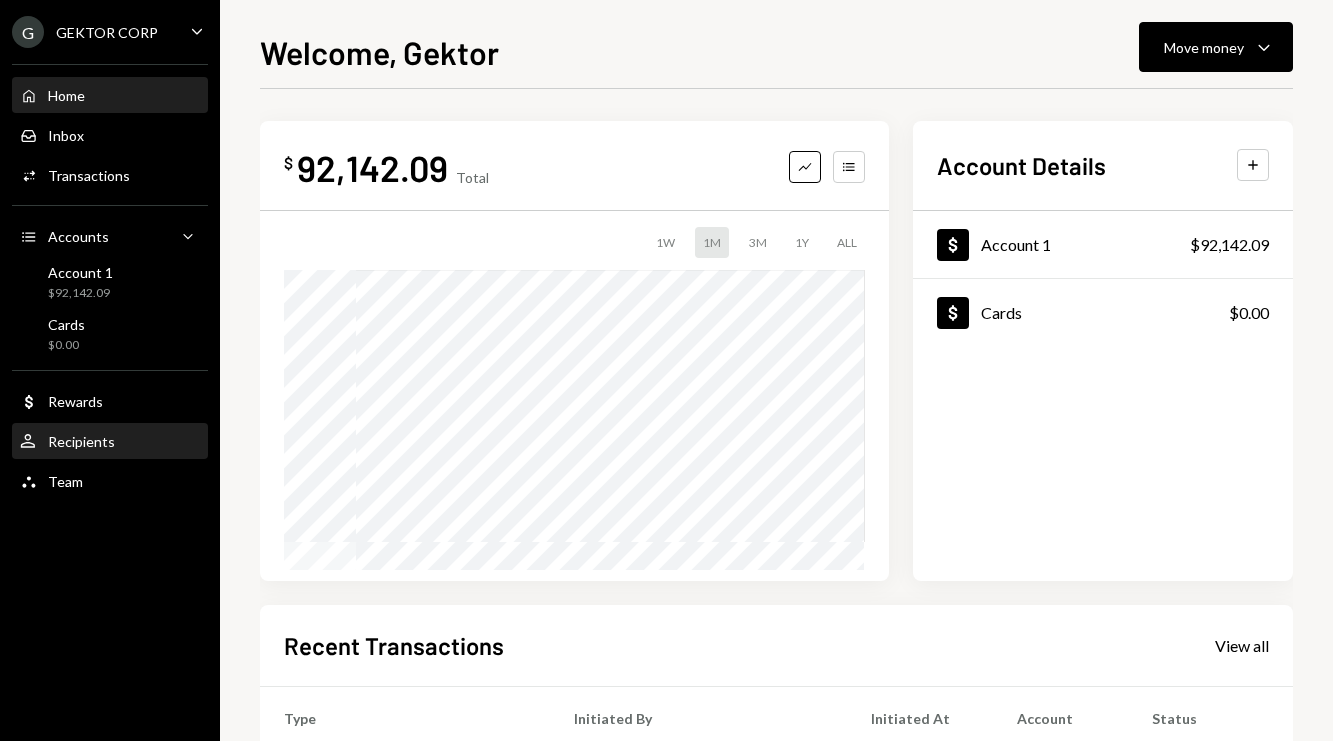 click on "Recipients" at bounding box center (81, 441) 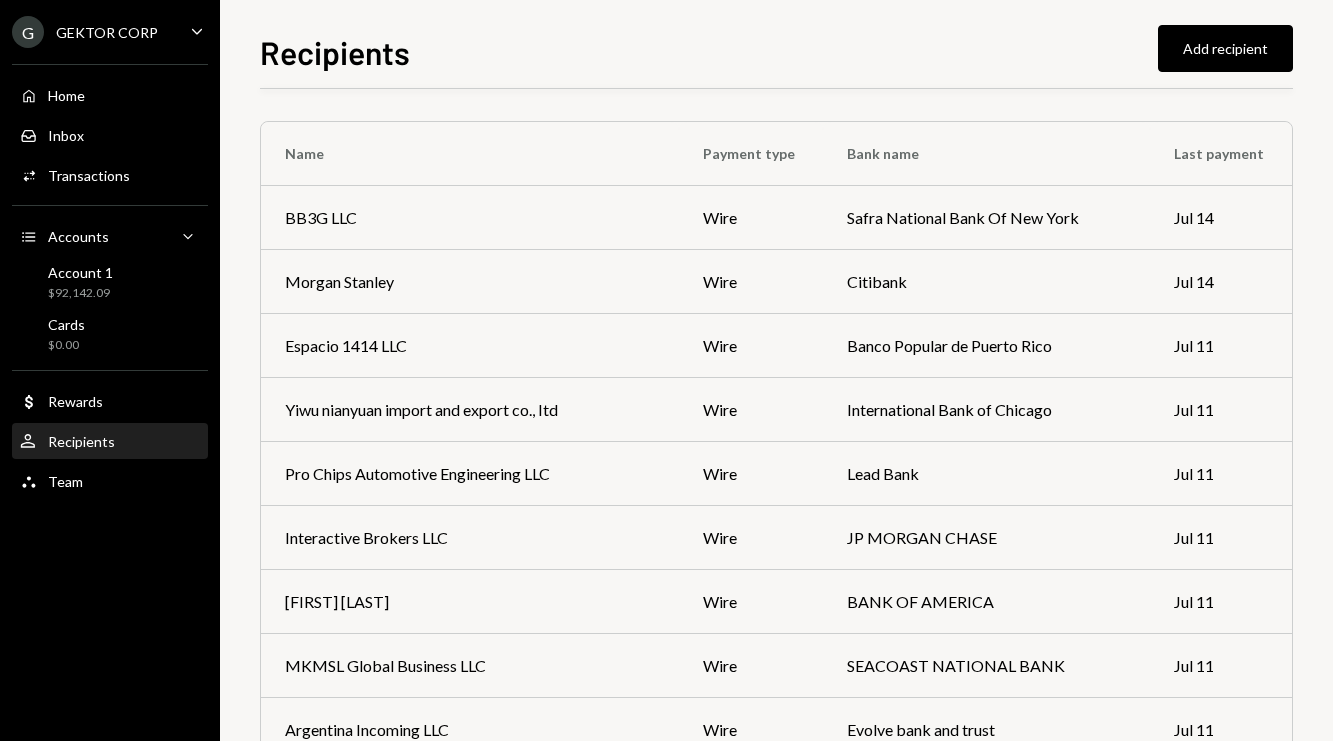 scroll, scrollTop: 10554, scrollLeft: 0, axis: vertical 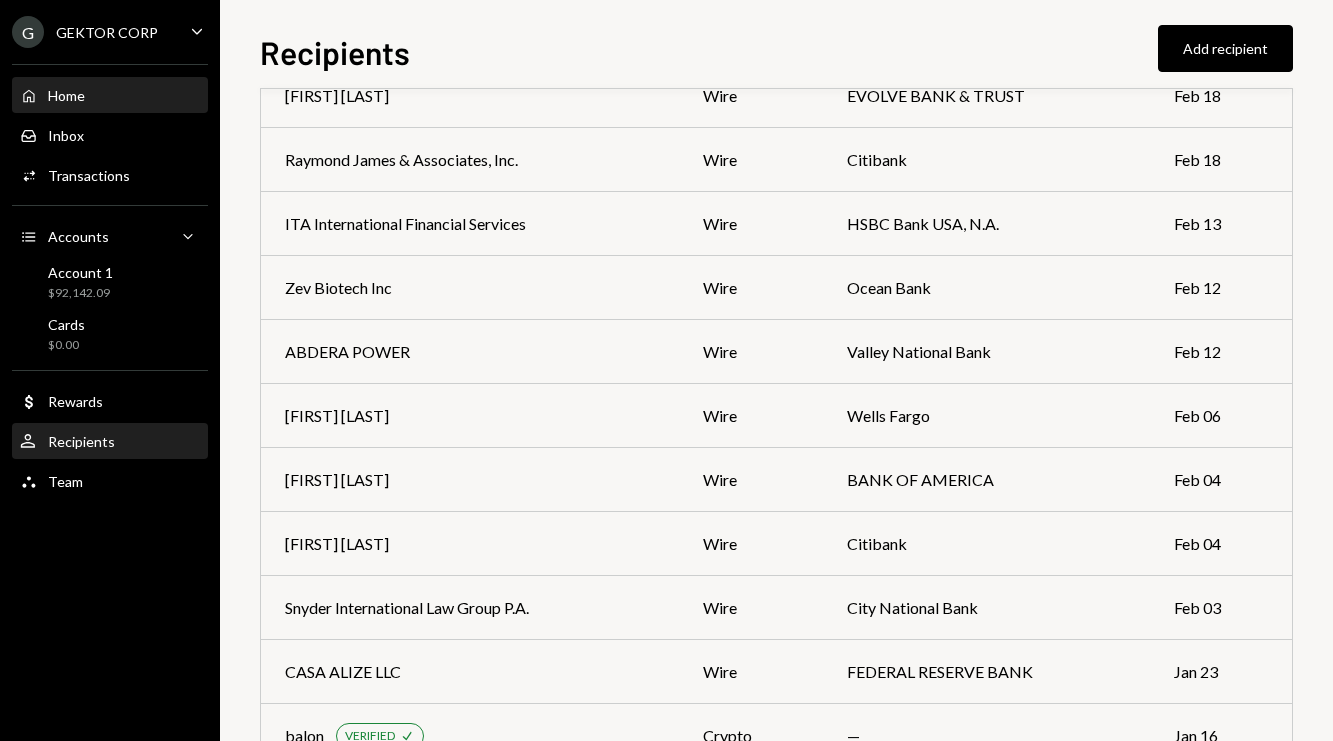 click on "Home Home" at bounding box center [110, 96] 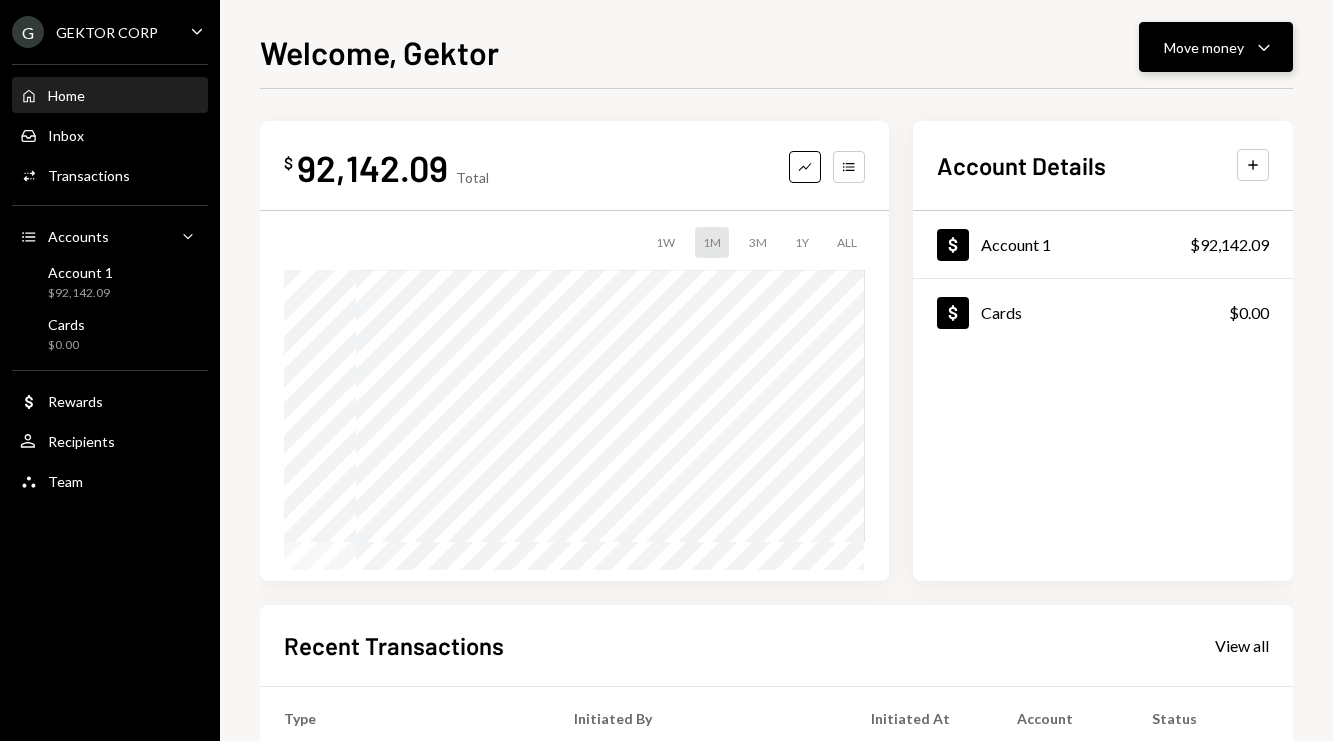 click on "Move money" at bounding box center [1204, 47] 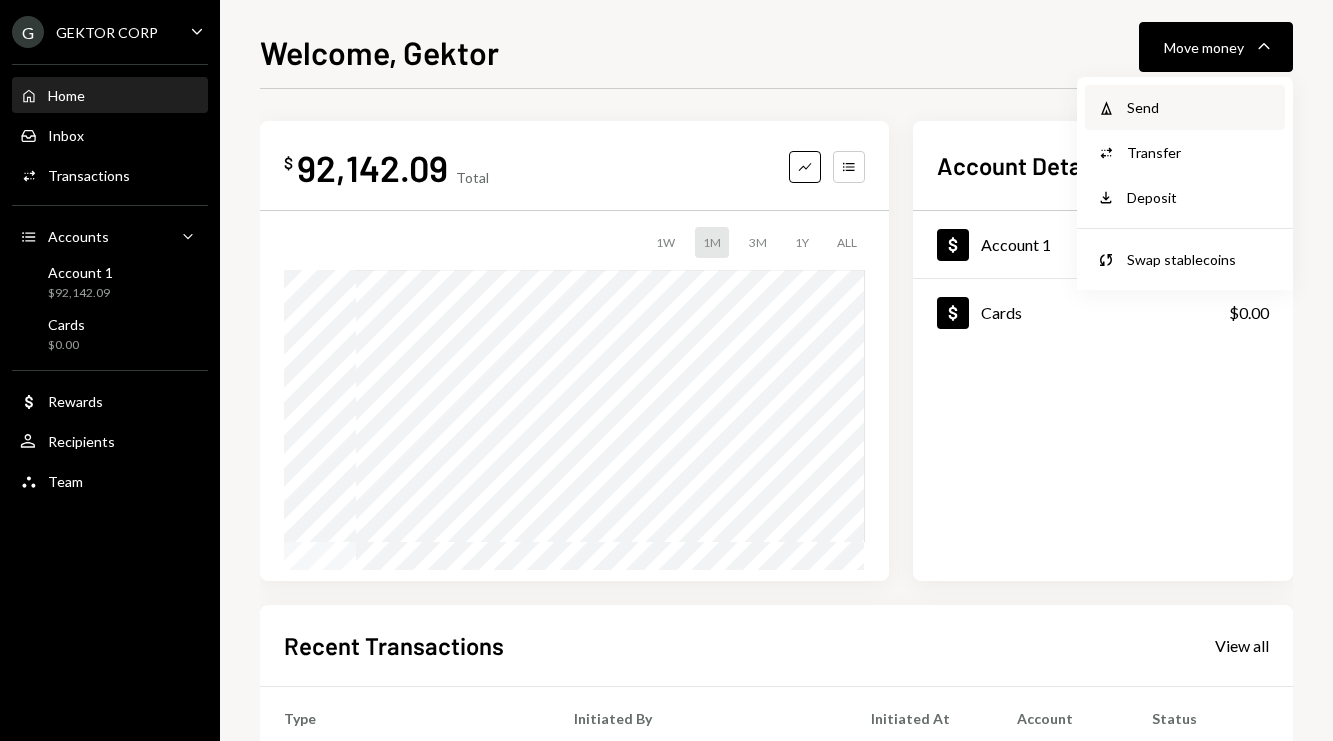 click on "Send" at bounding box center [1200, 107] 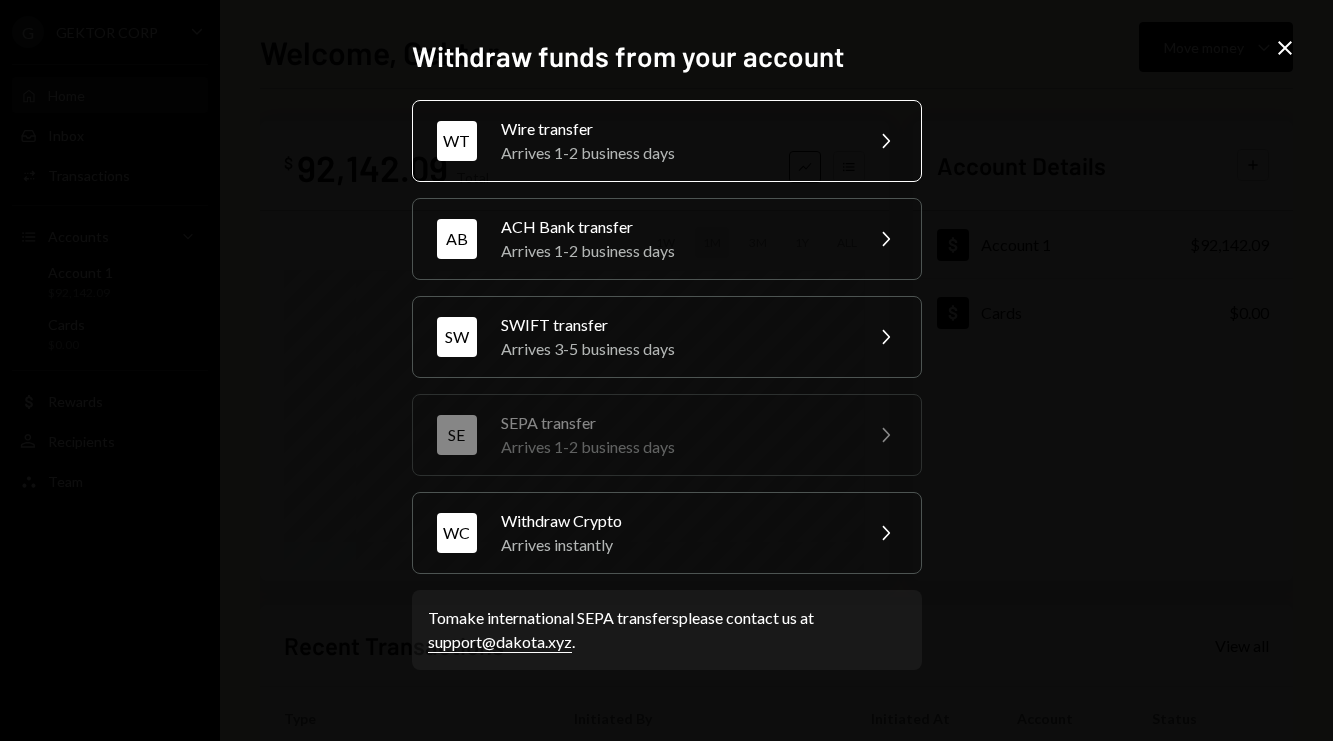 click on "Arrives 1-2 business days" at bounding box center [675, 153] 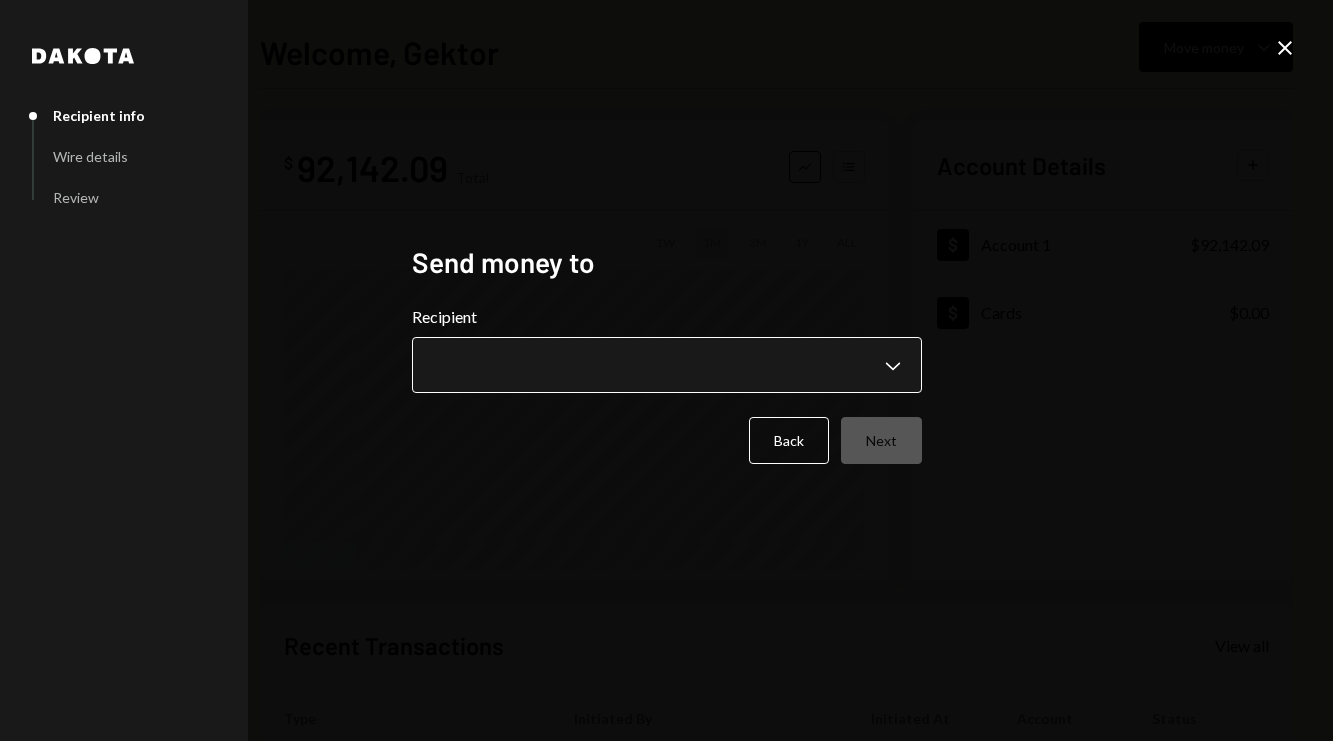 click on "**********" at bounding box center [666, 370] 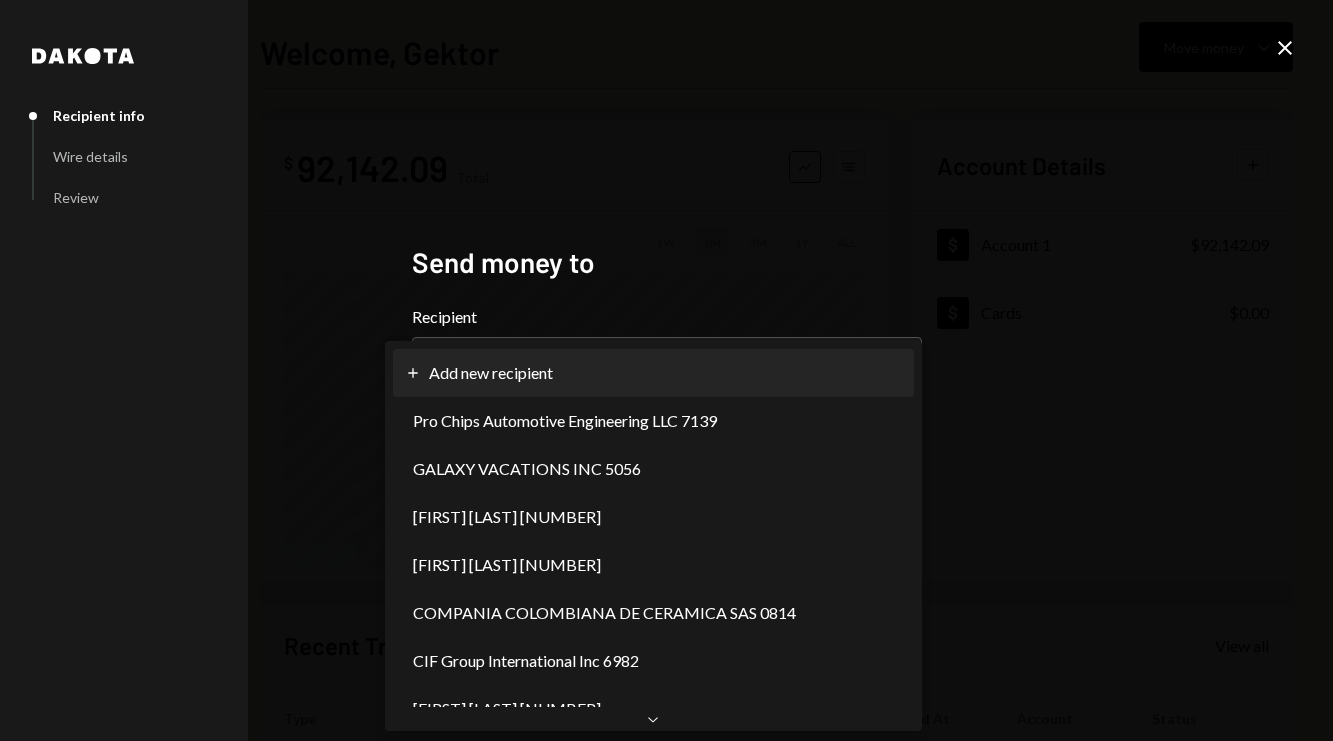 select on "**********" 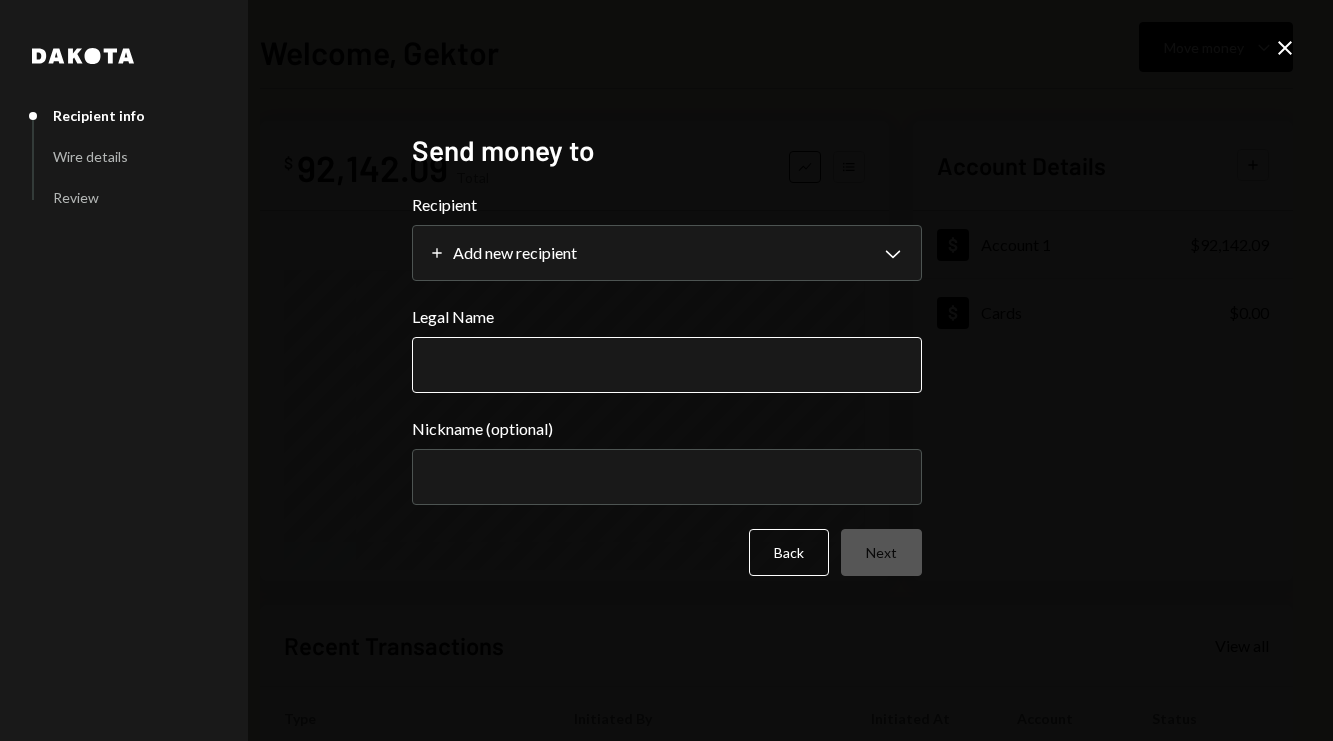 click on "Legal Name" at bounding box center [667, 365] 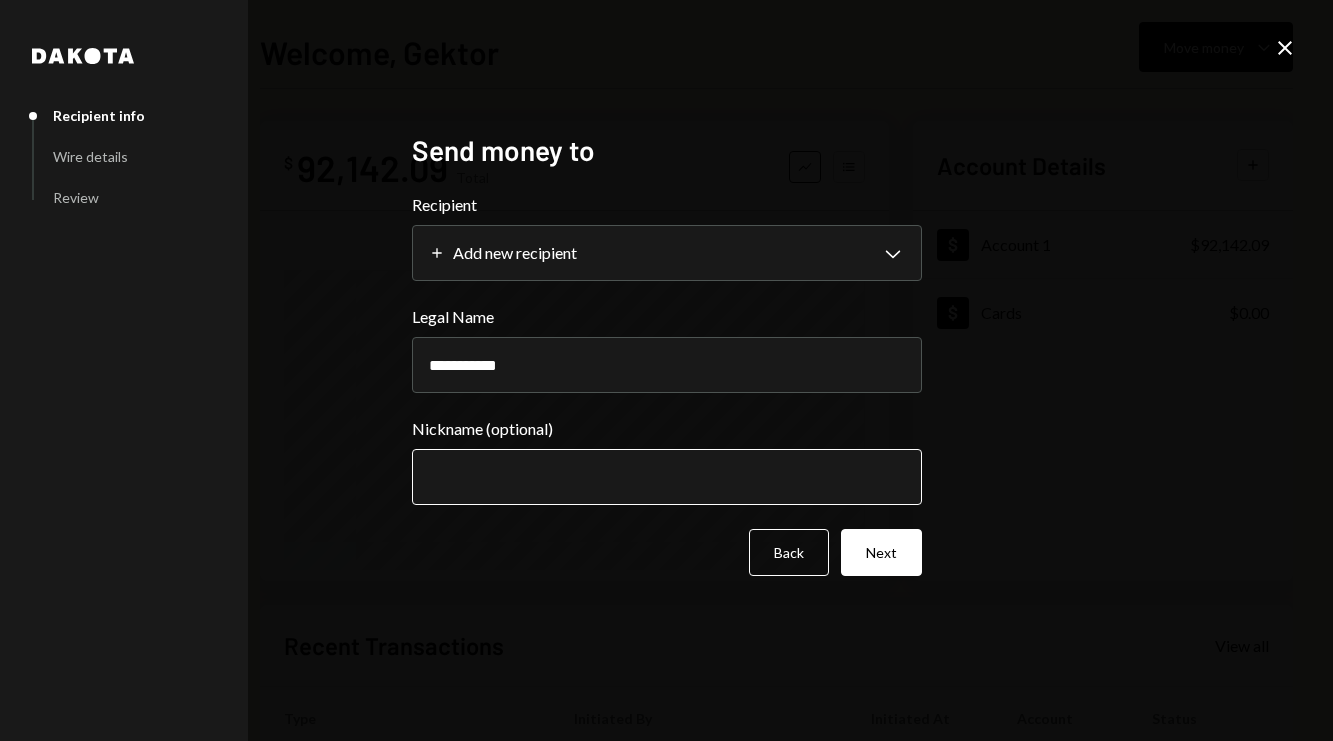 type on "**********" 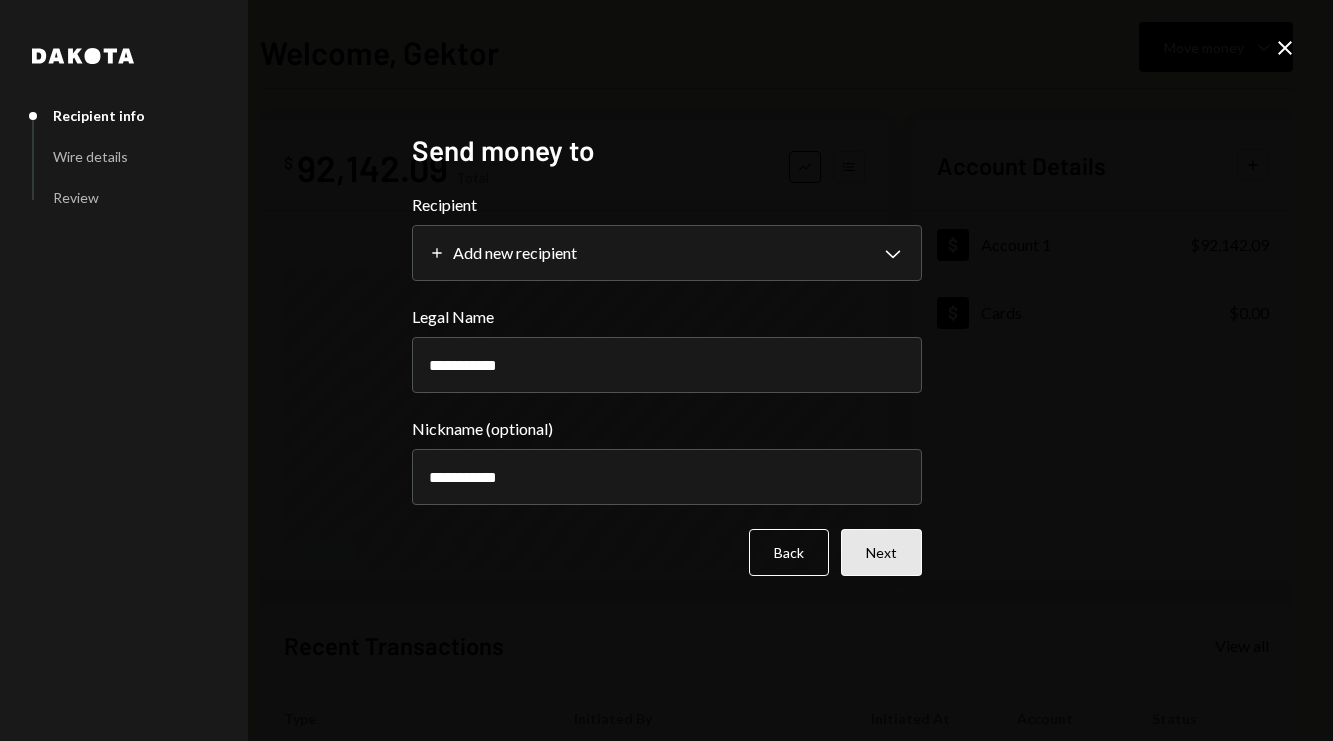 type on "**********" 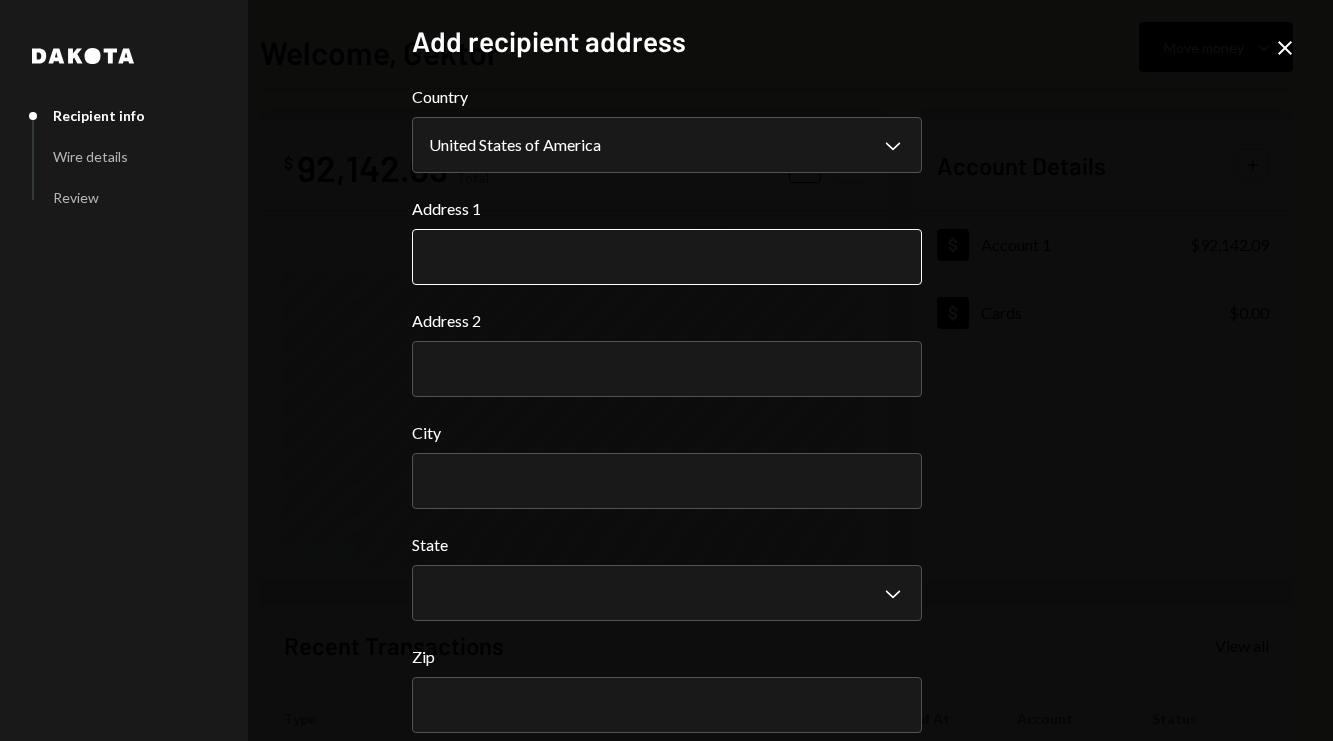 click on "Address 1" at bounding box center [667, 257] 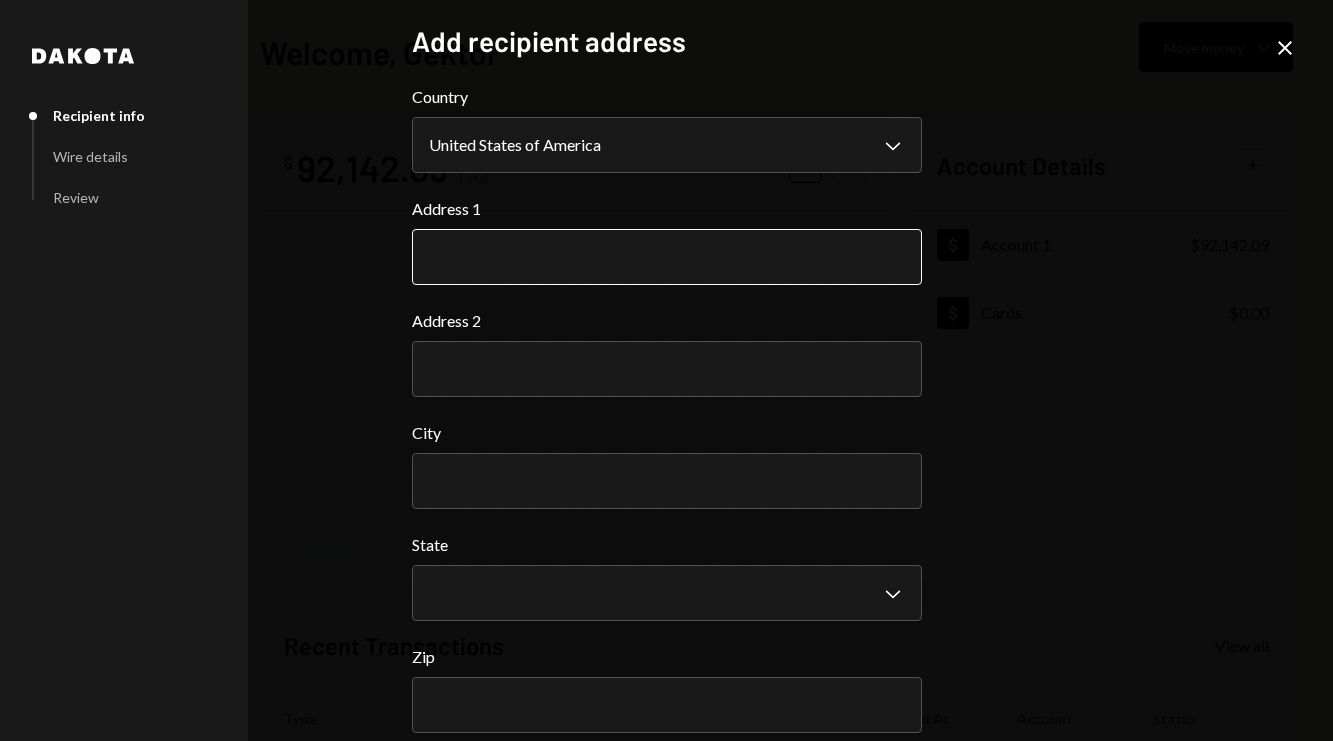 paste on "**********" 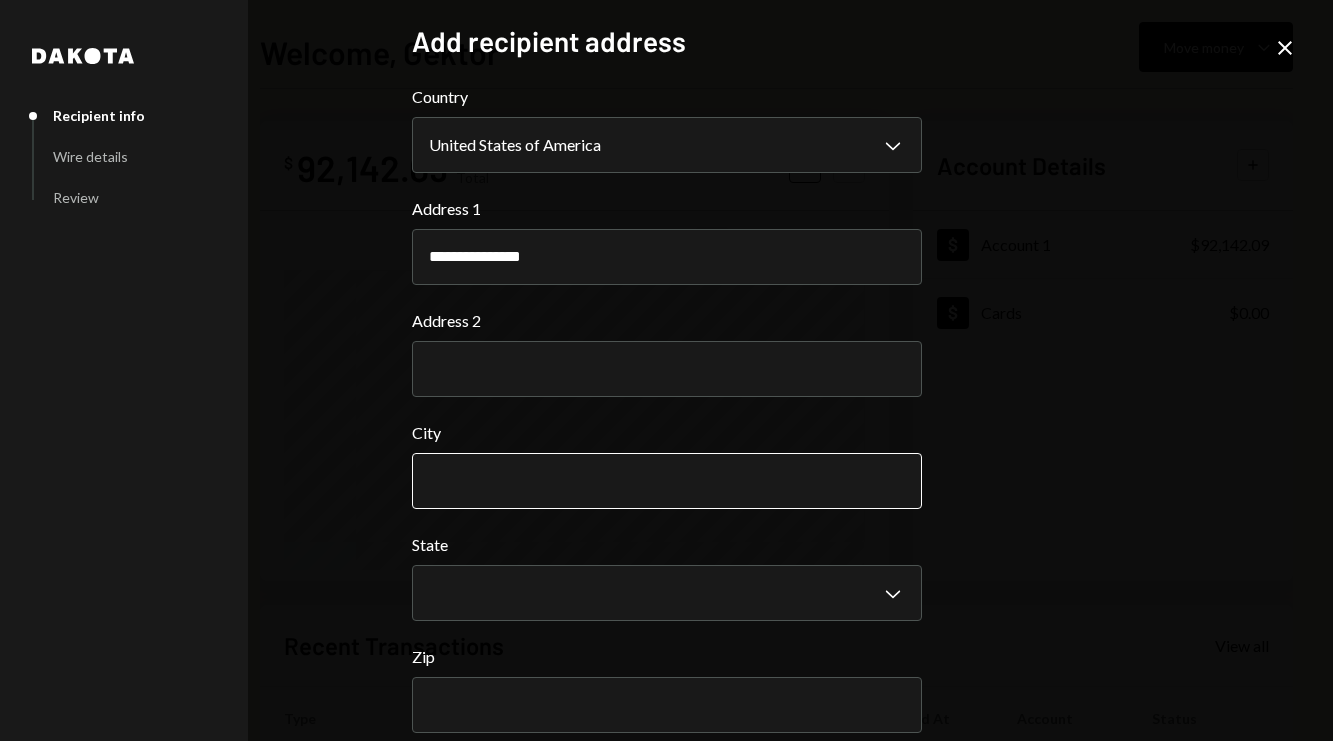 type on "**********" 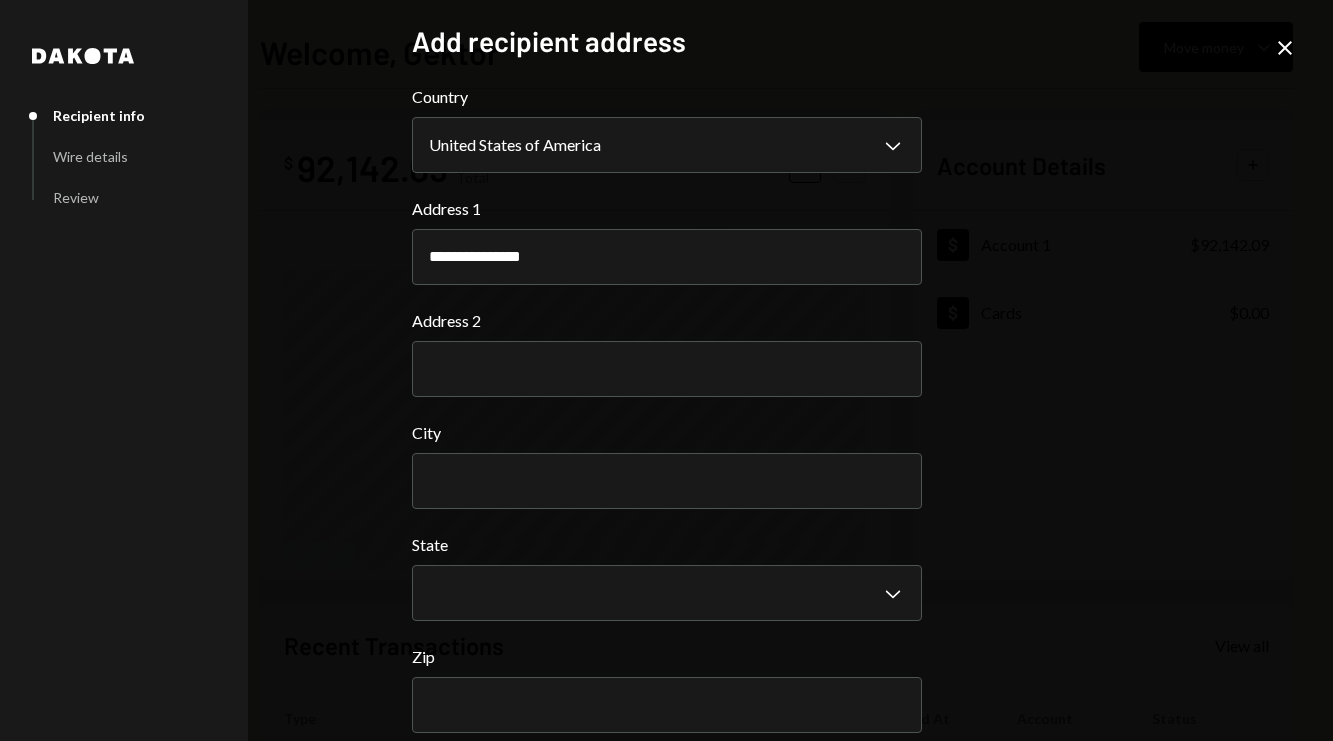 paste on "**********" 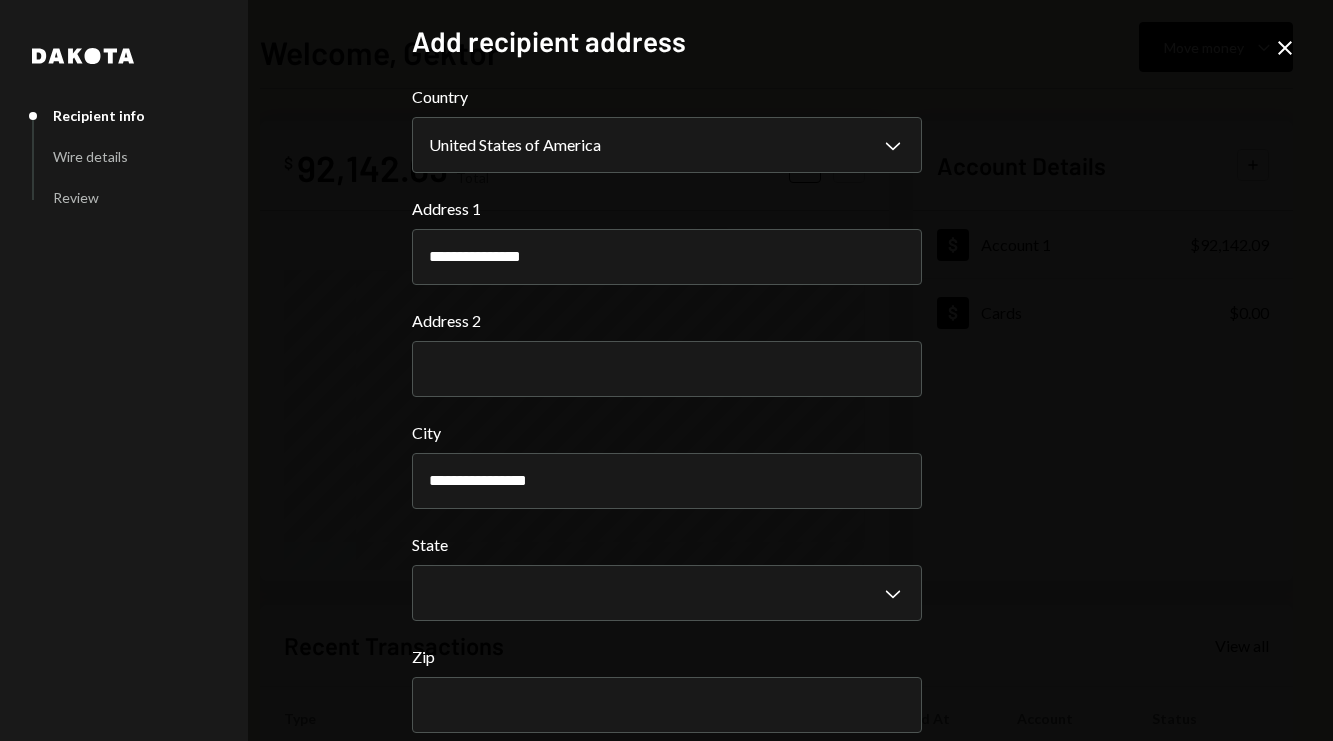 type on "**********" 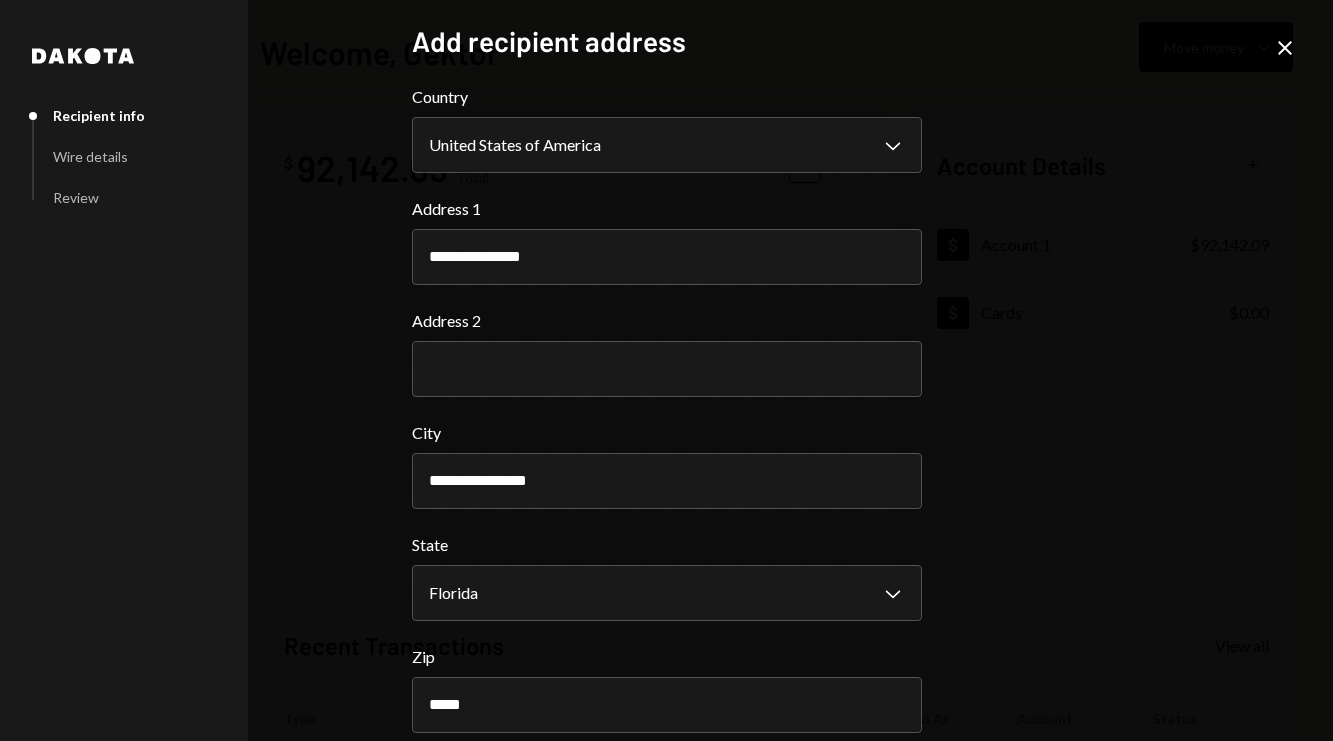scroll, scrollTop: 94, scrollLeft: 0, axis: vertical 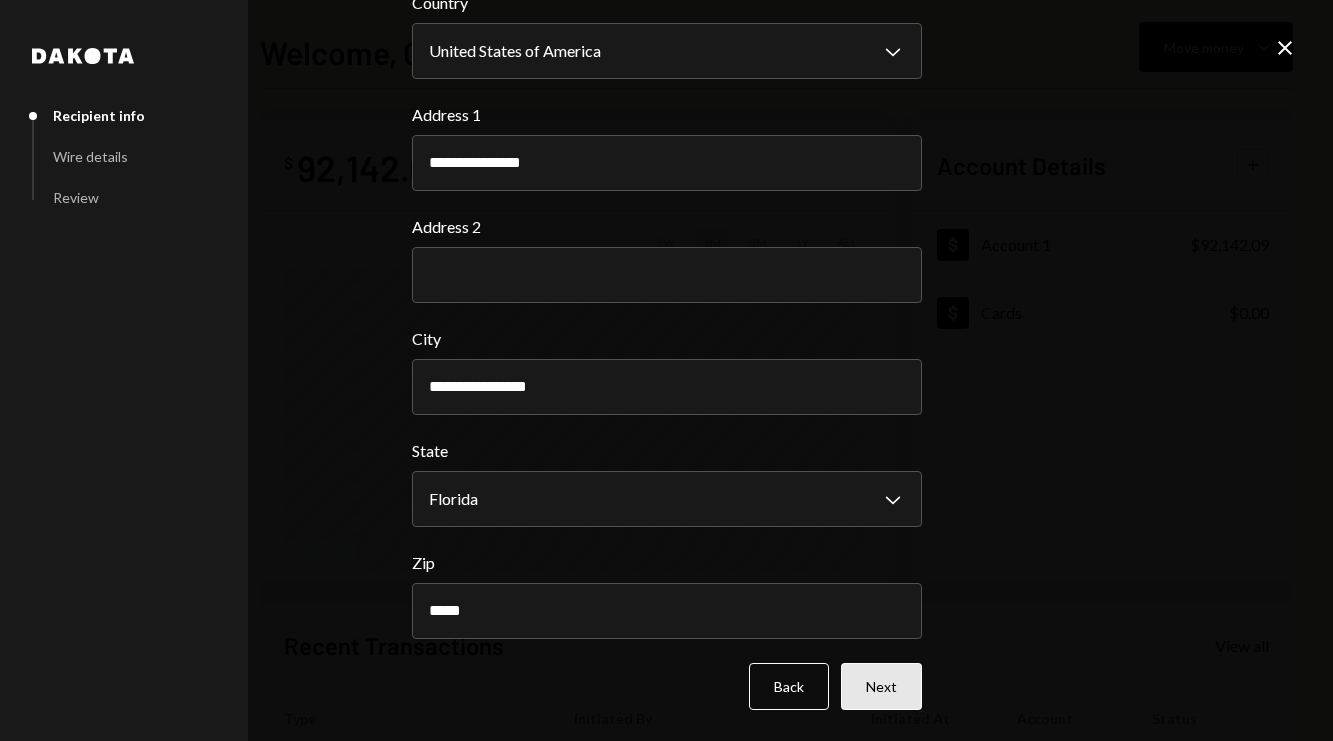 type on "*****" 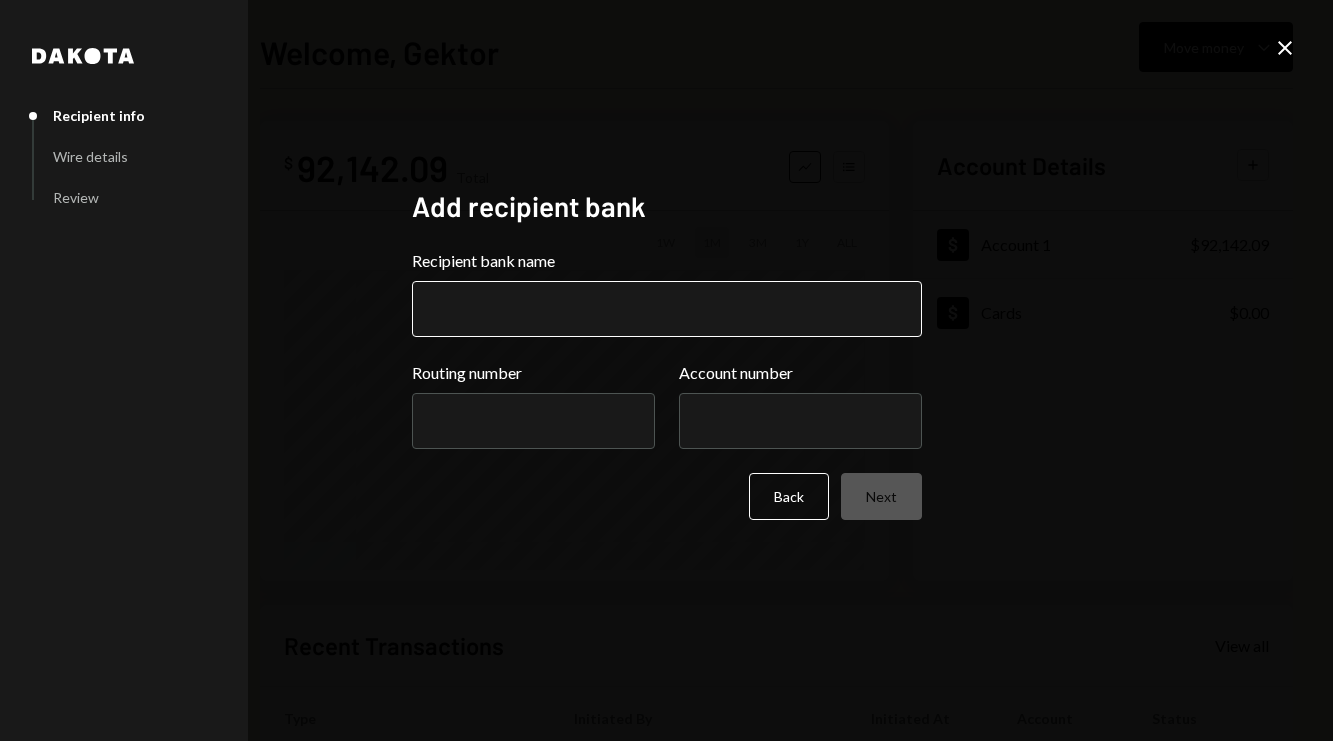 click on "Recipient bank name" at bounding box center [667, 309] 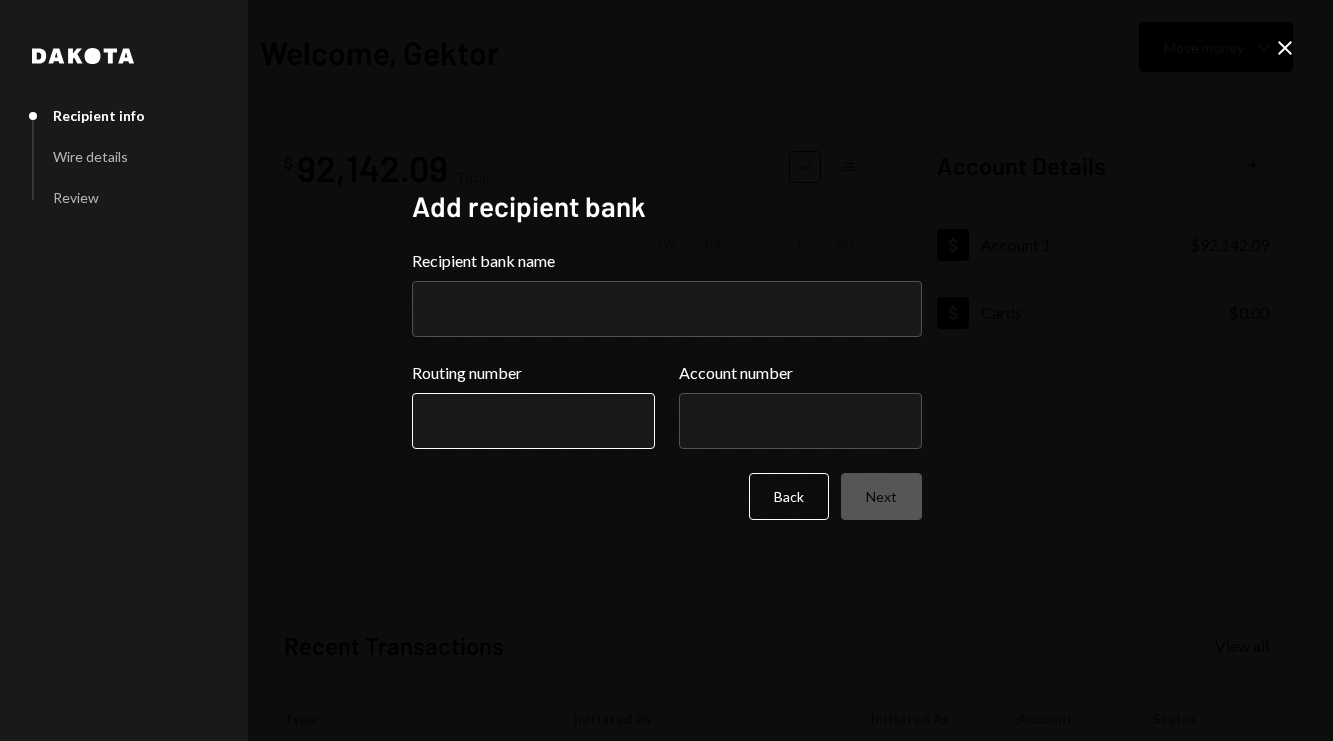 click on "Routing number" at bounding box center [533, 421] 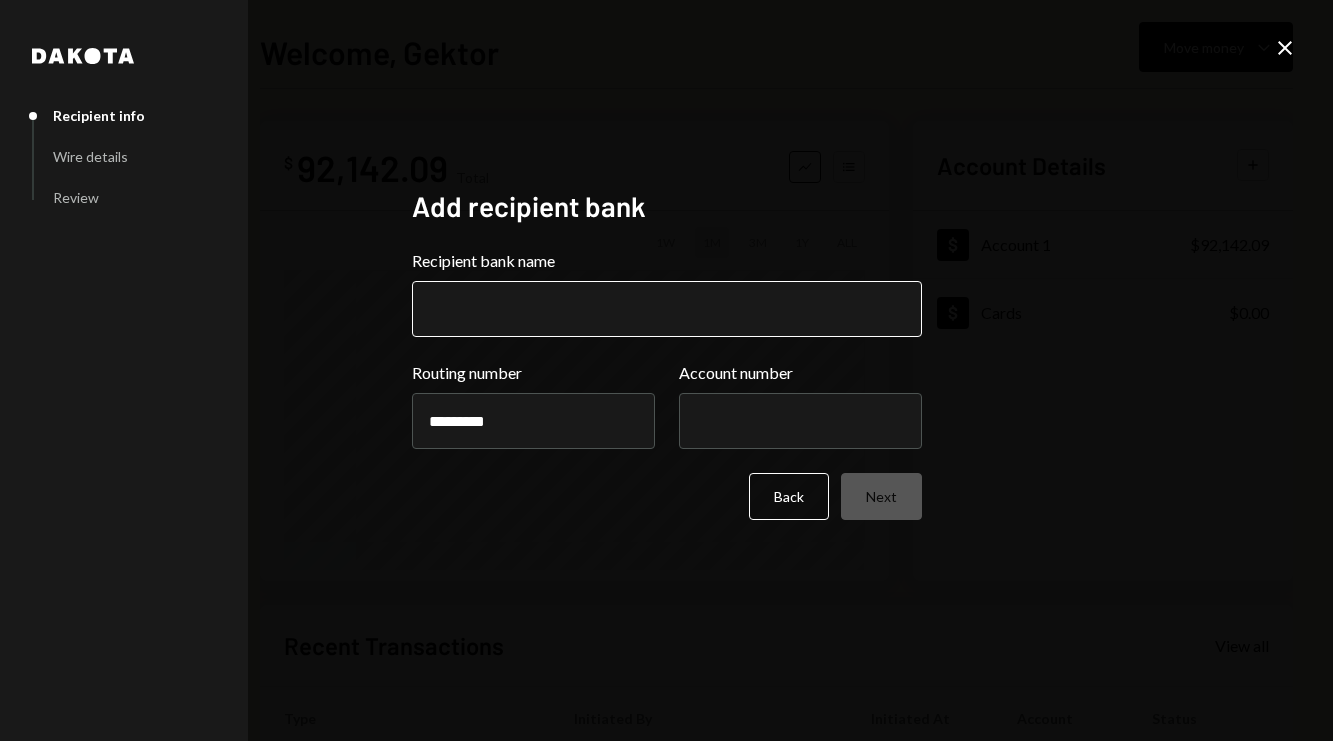 type on "*********" 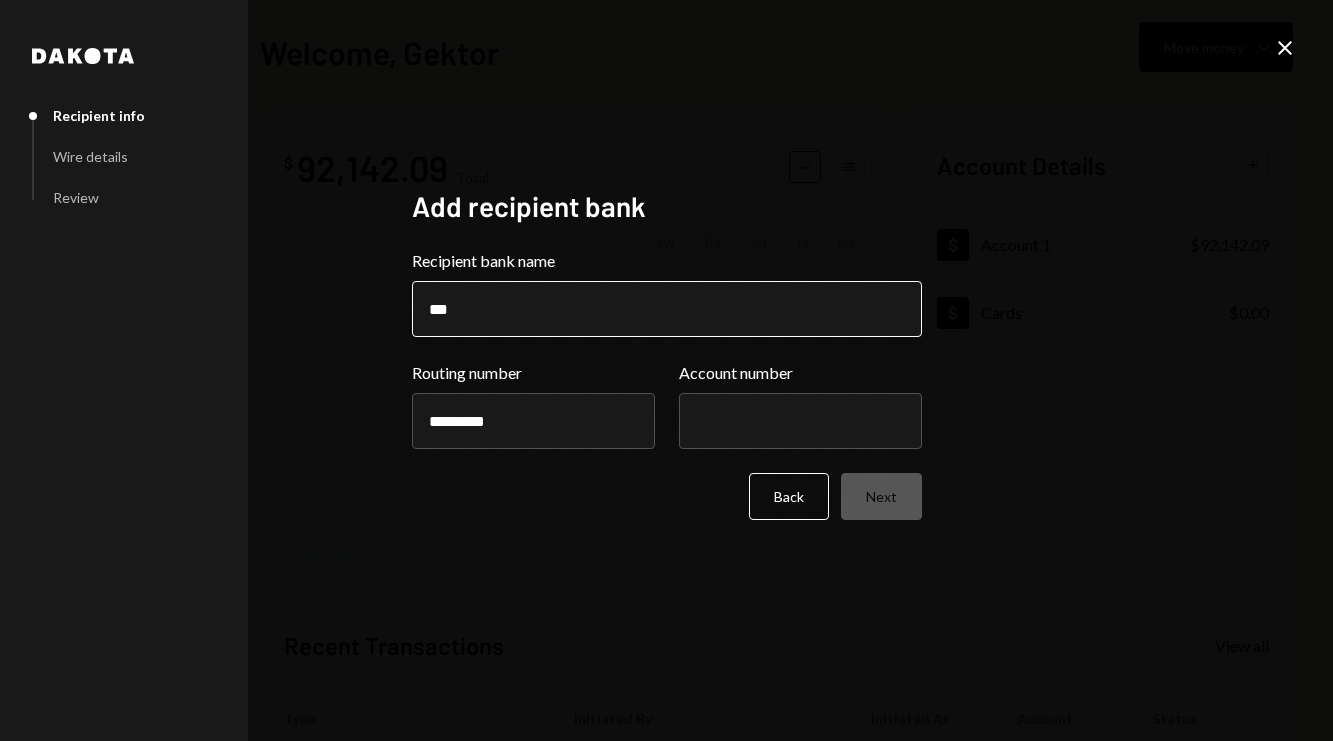 type on "********" 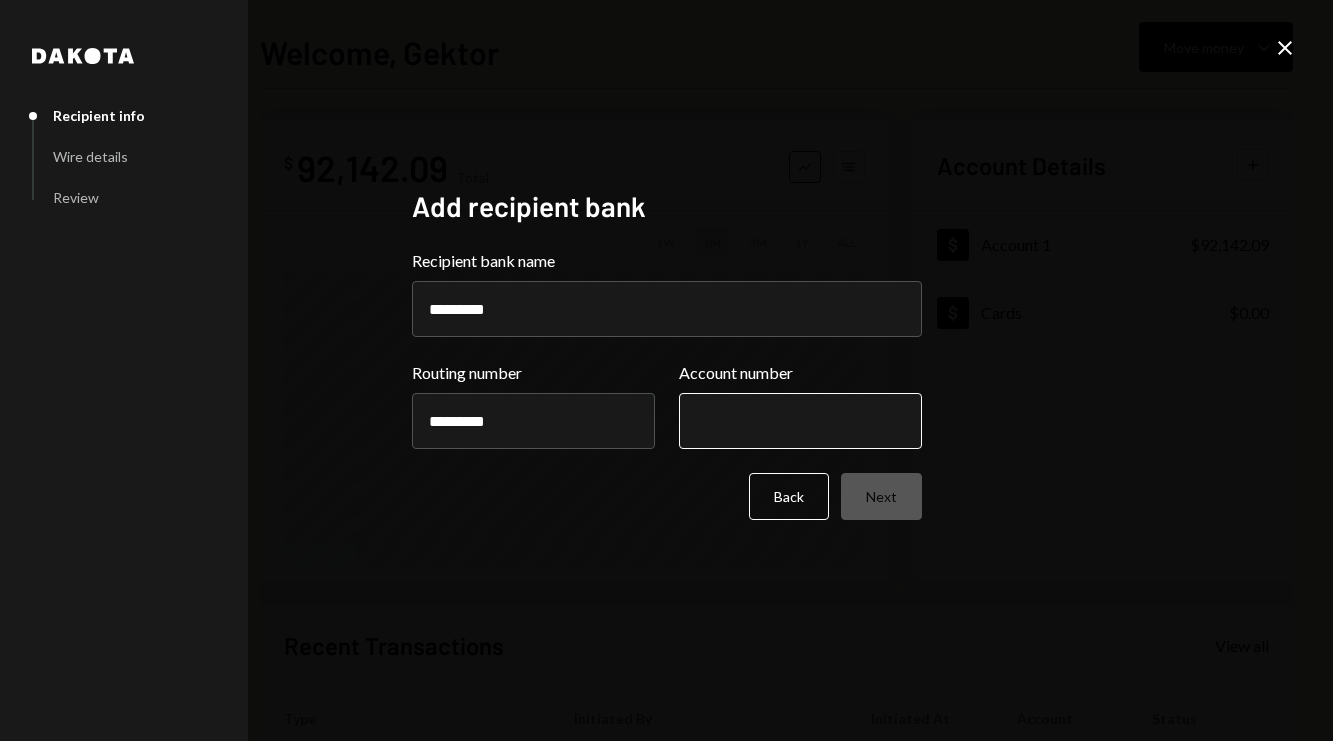 click on "Account number" at bounding box center (800, 421) 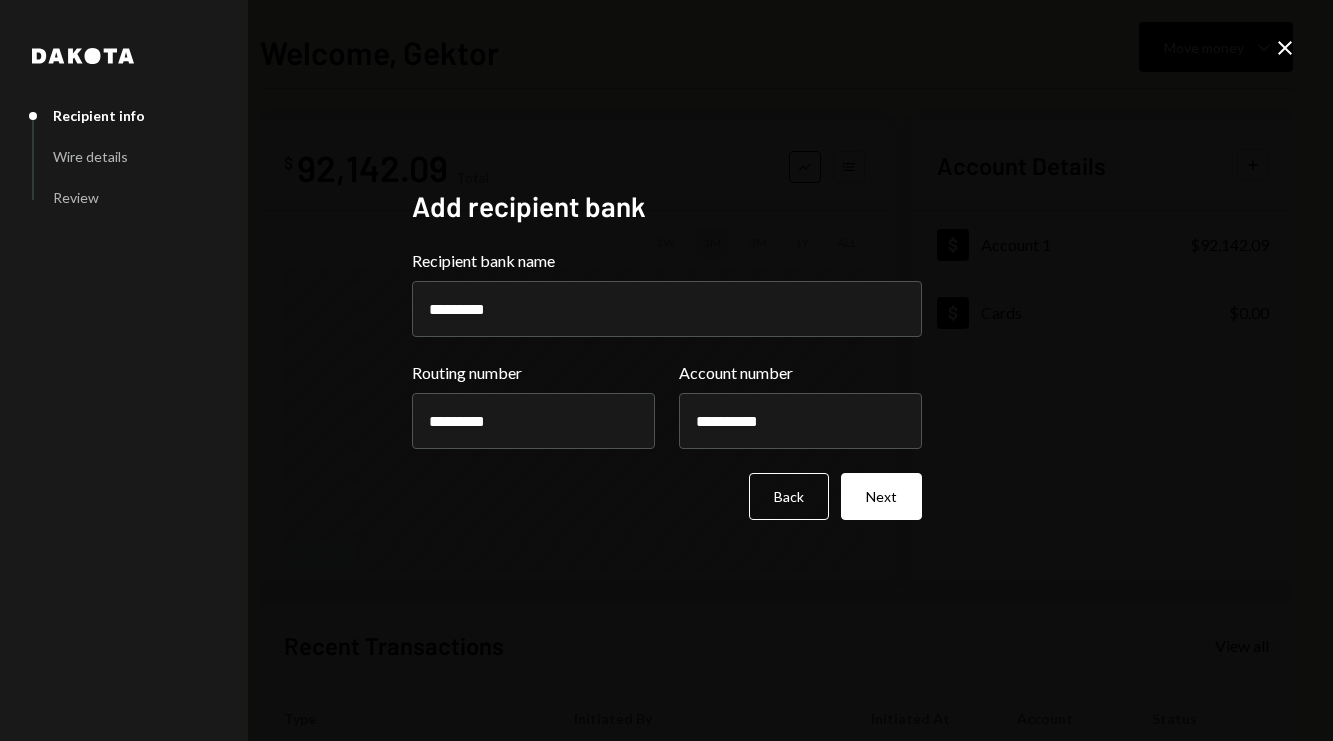 type on "**********" 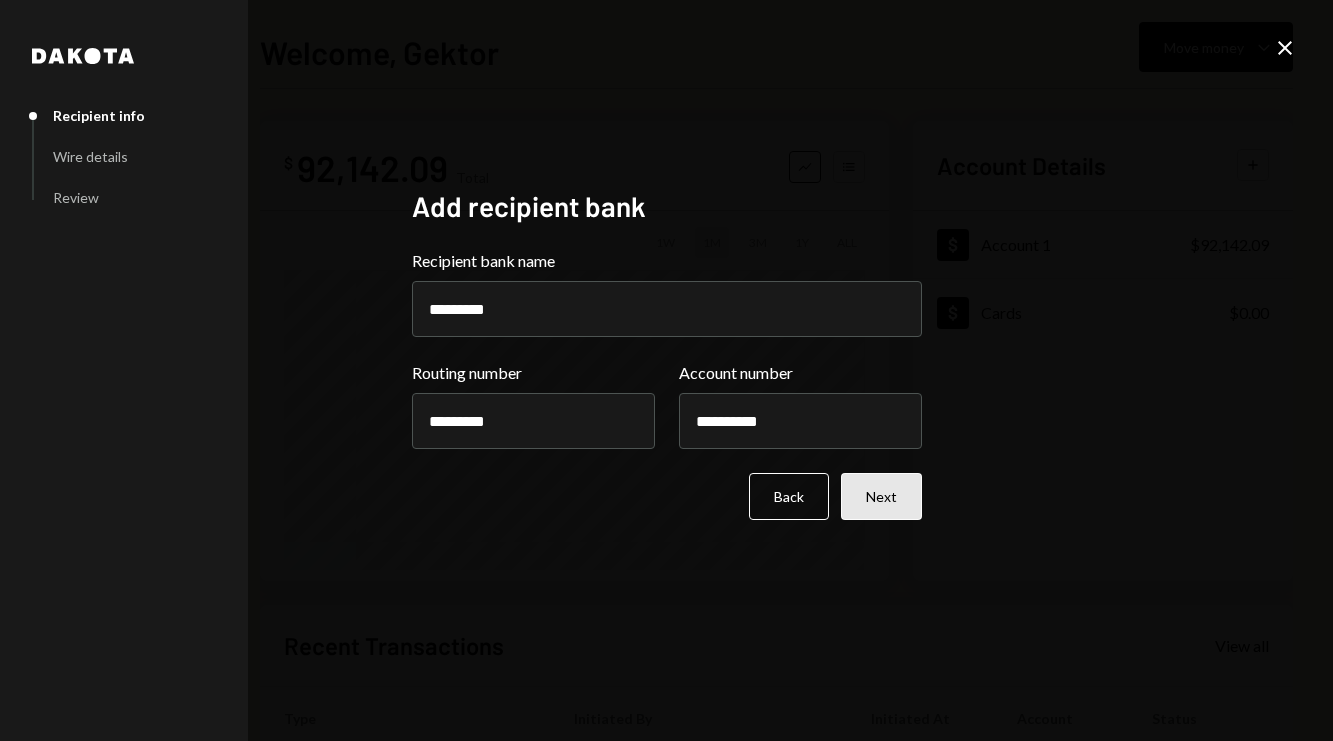click on "Next" at bounding box center [881, 496] 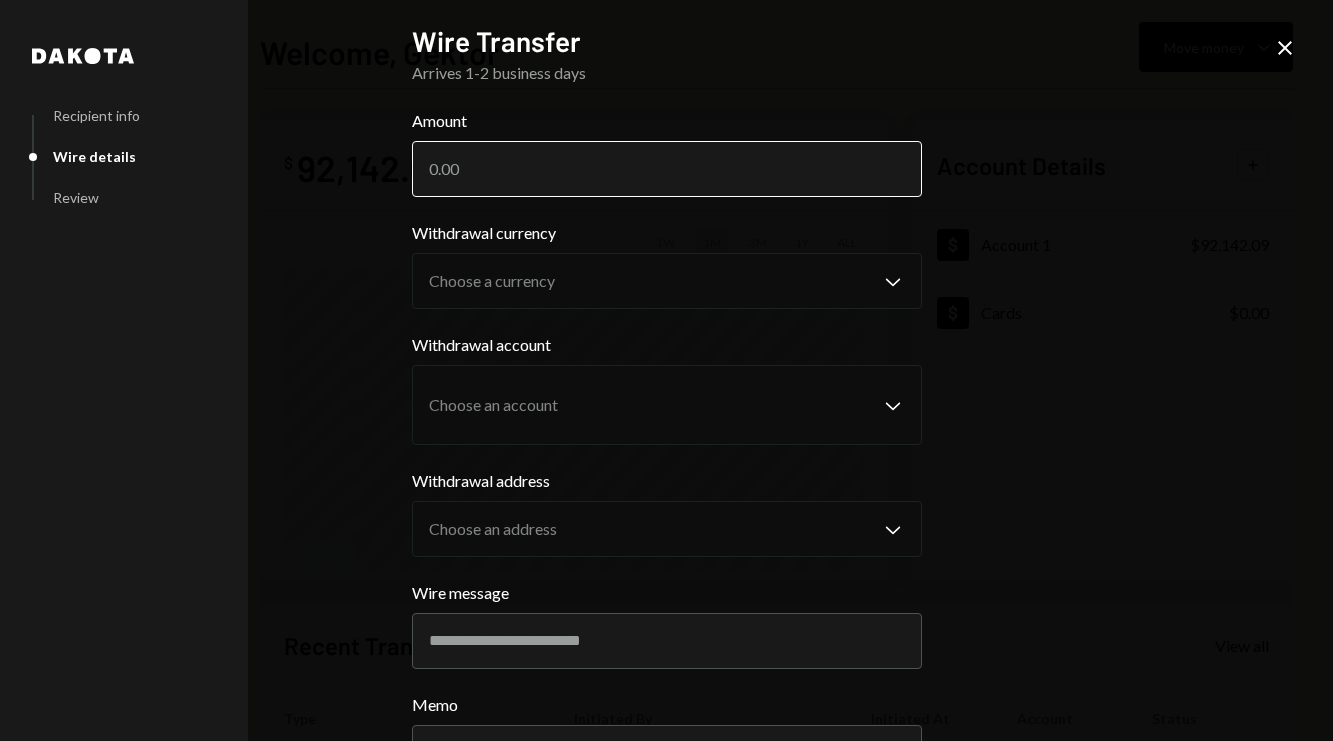 click on "Amount" at bounding box center (667, 169) 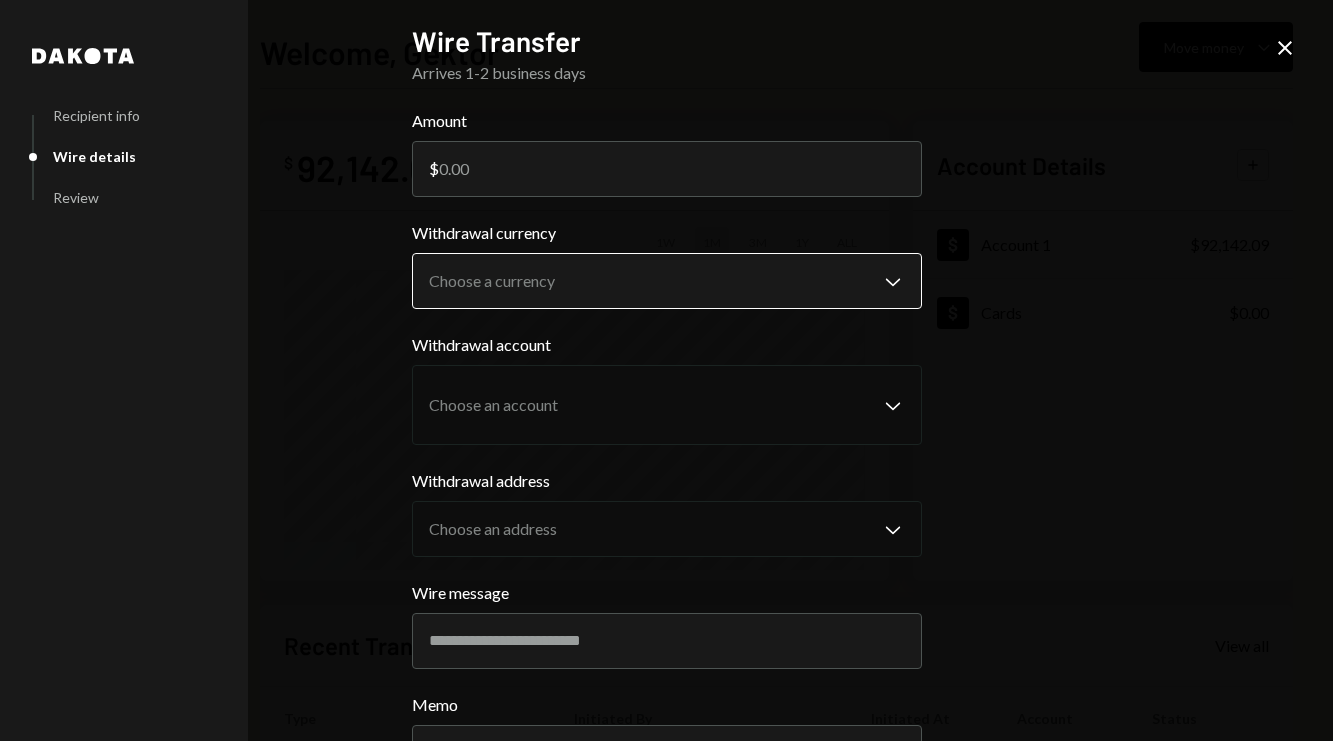 type on "[NUMBER]" 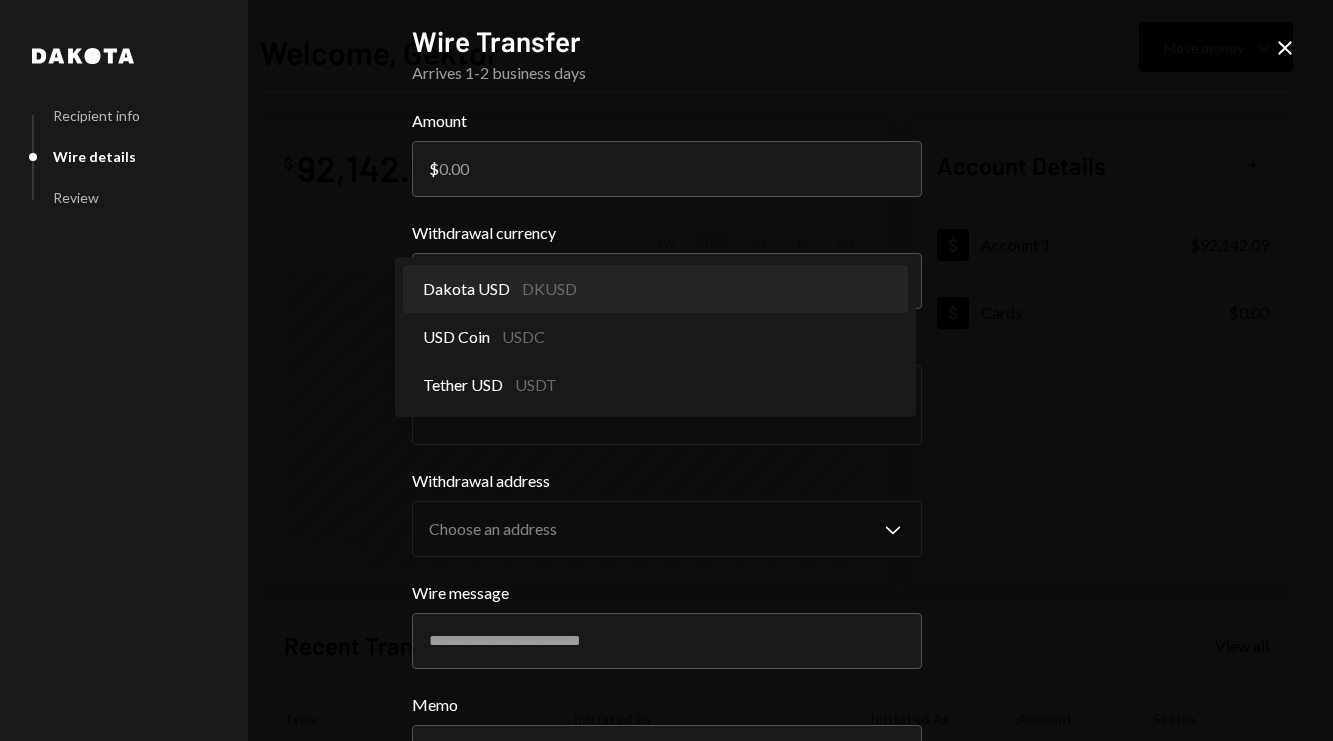 select on "*****" 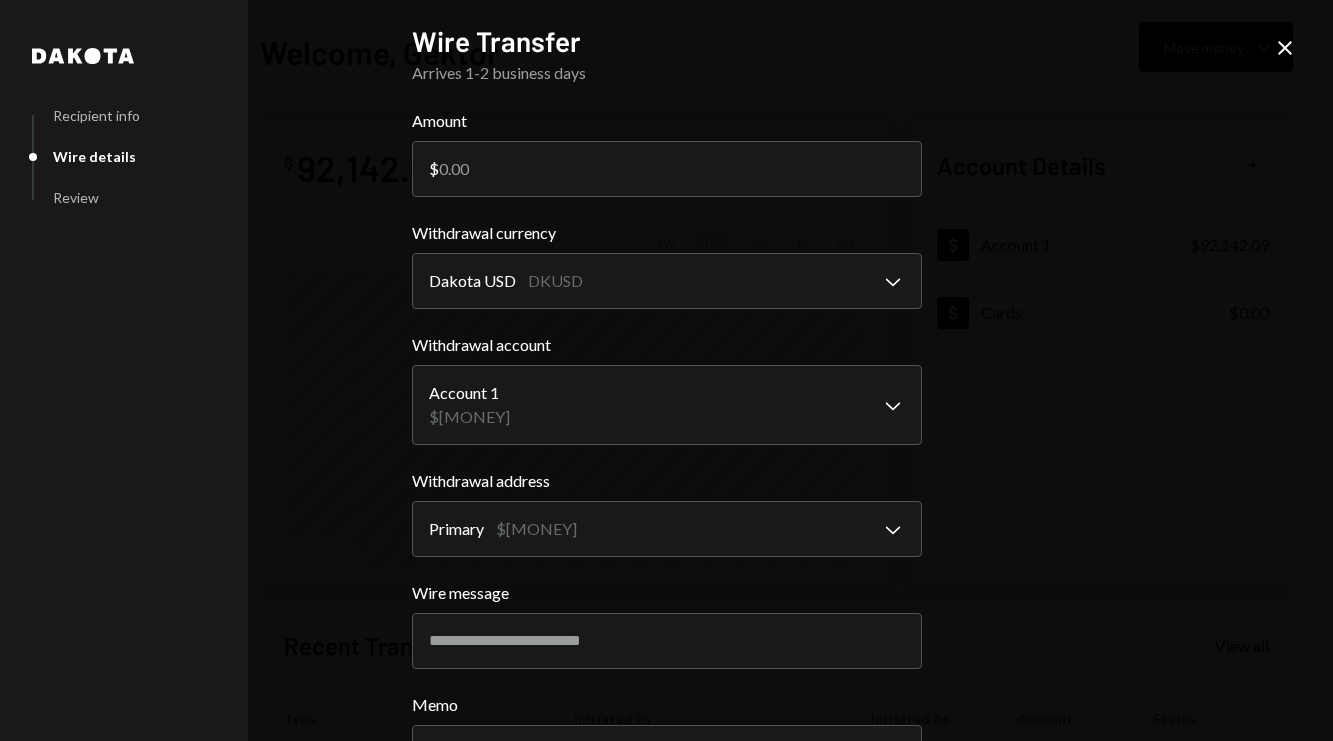 scroll, scrollTop: 166, scrollLeft: 0, axis: vertical 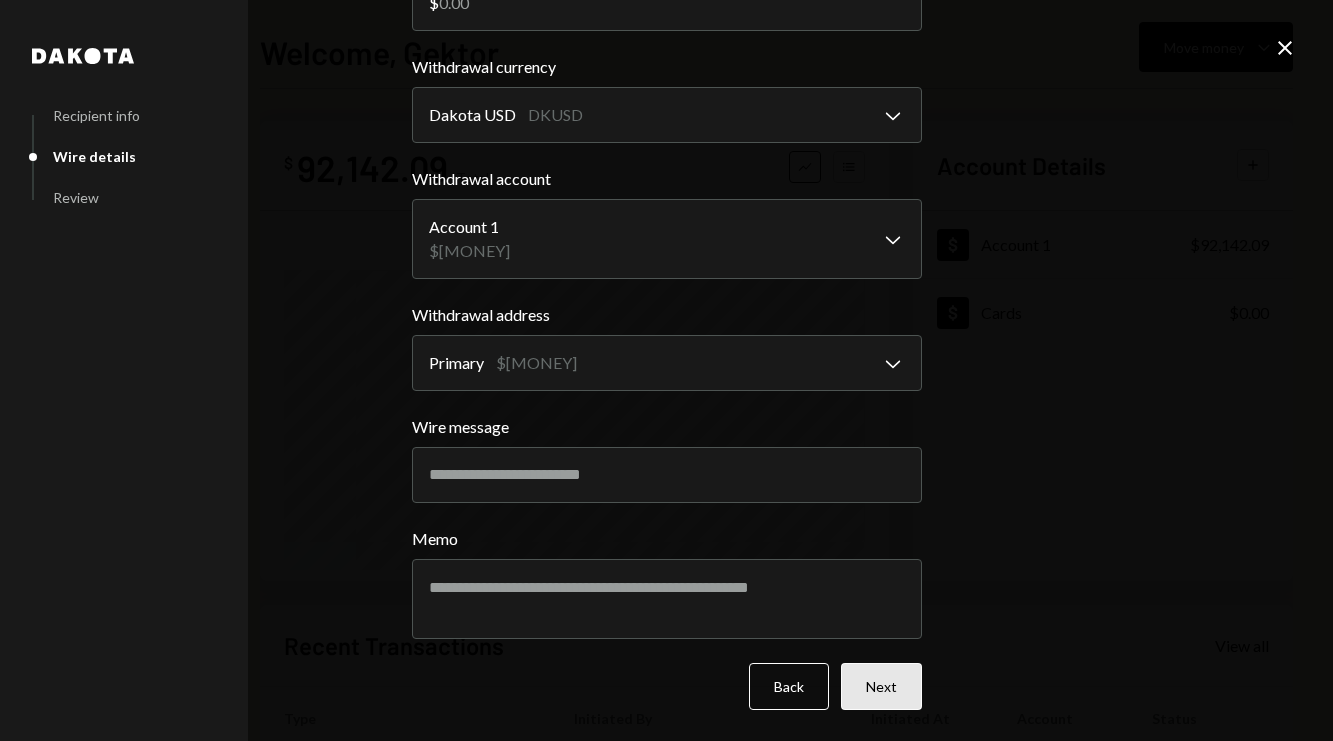 click on "Next" at bounding box center [881, 686] 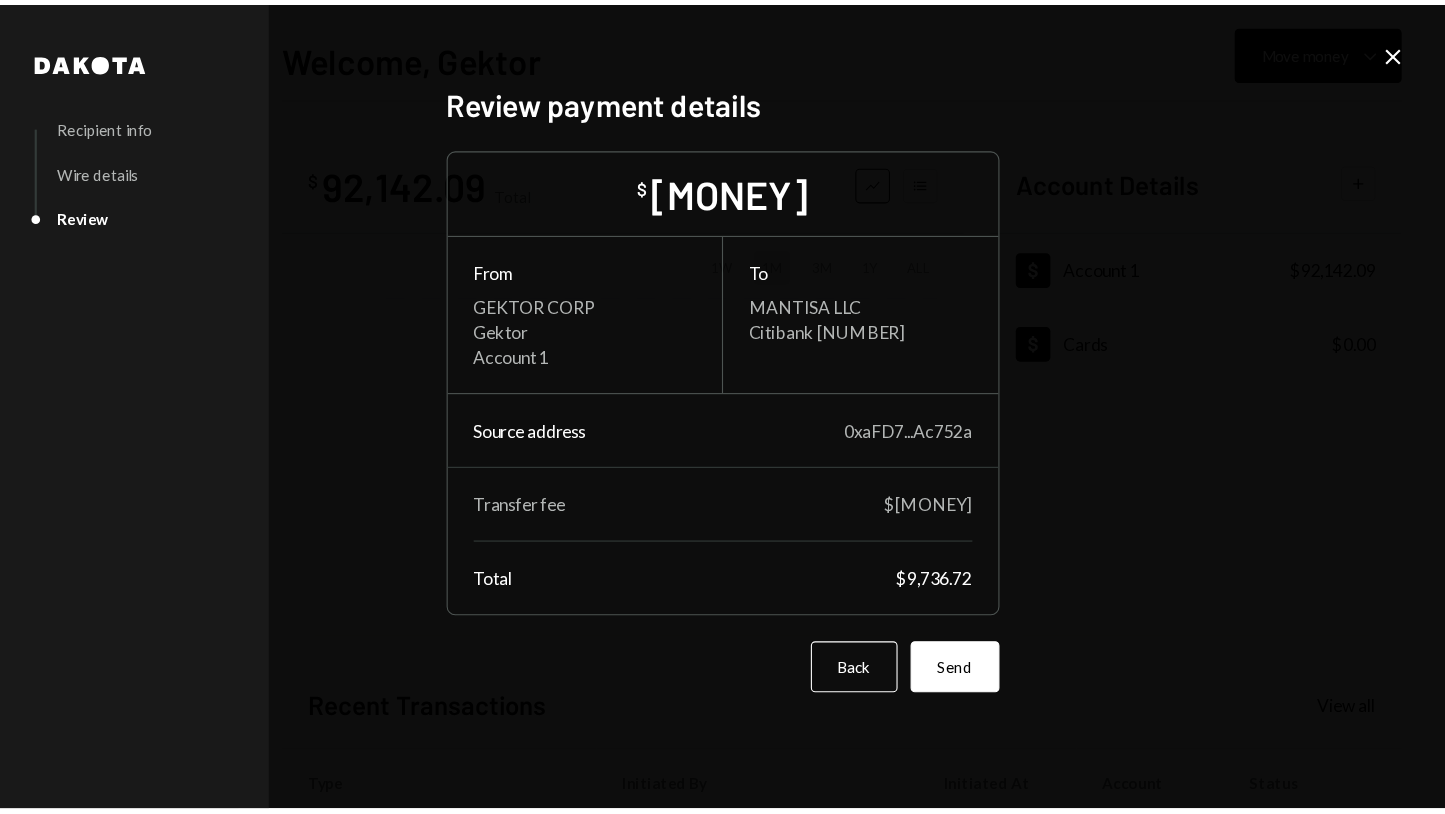 scroll, scrollTop: 0, scrollLeft: 0, axis: both 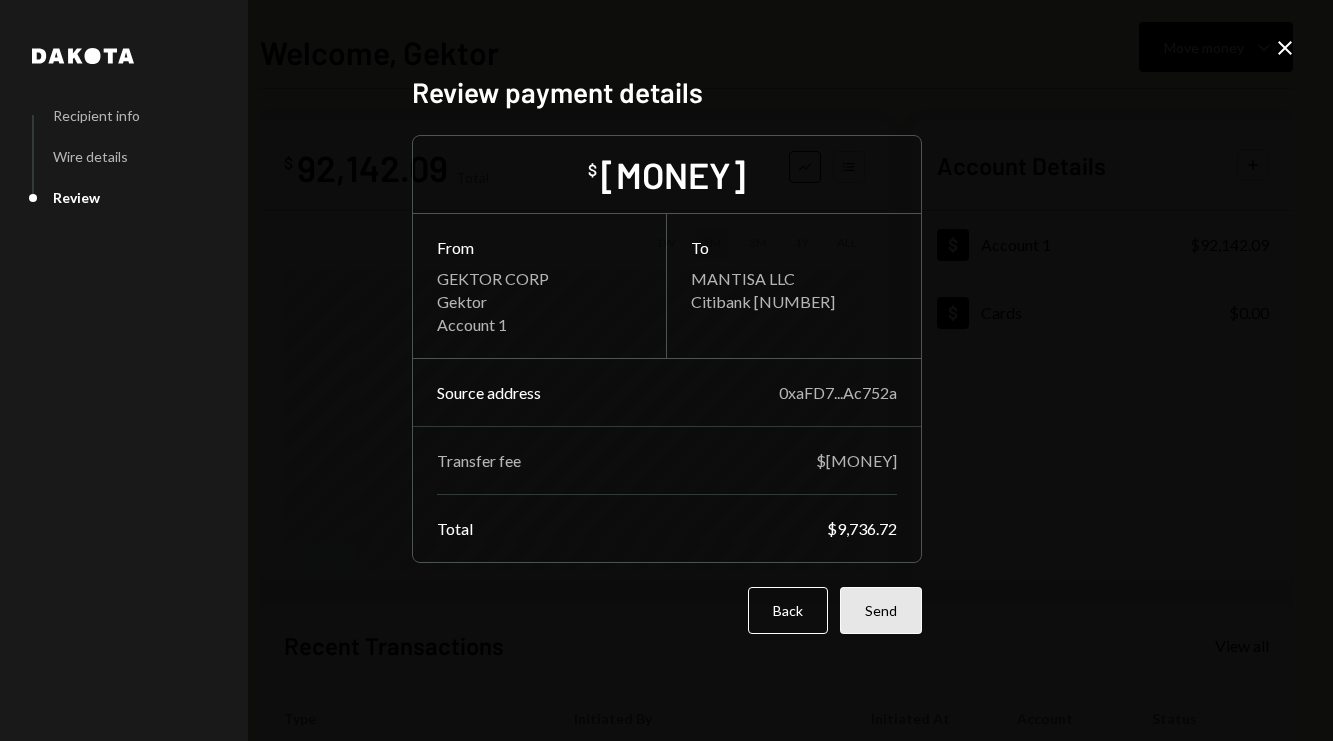 click on "Send" at bounding box center [881, 610] 